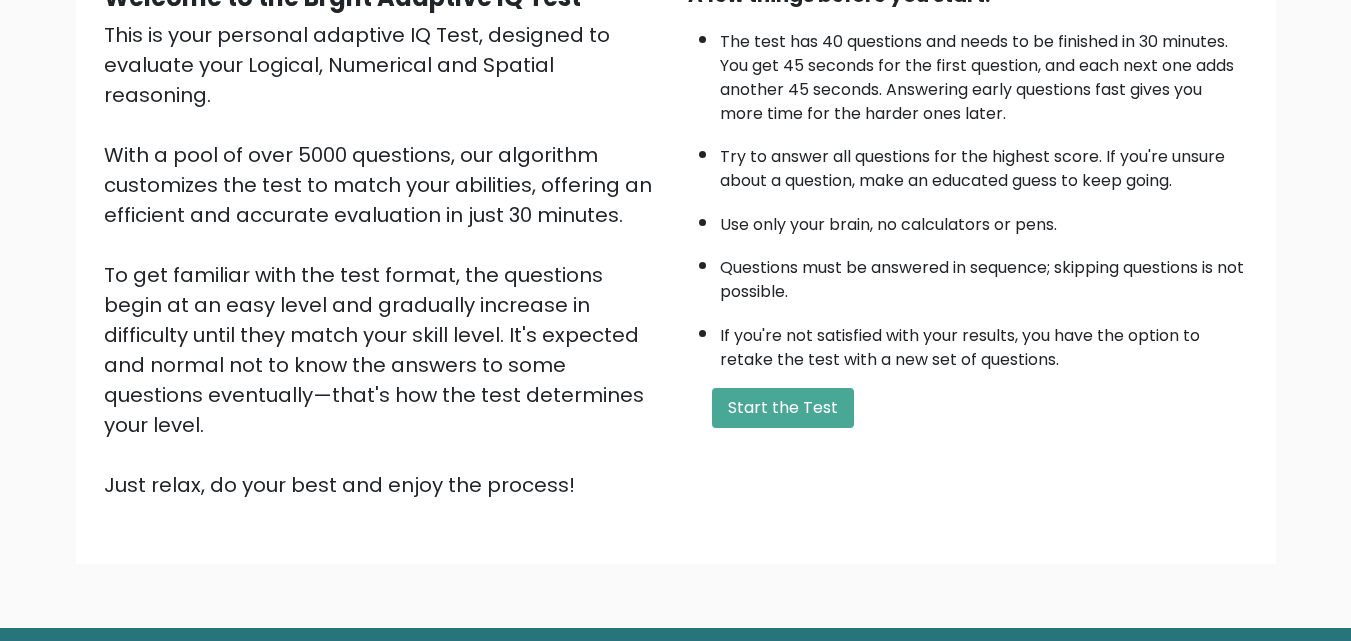 scroll, scrollTop: 275, scrollLeft: 0, axis: vertical 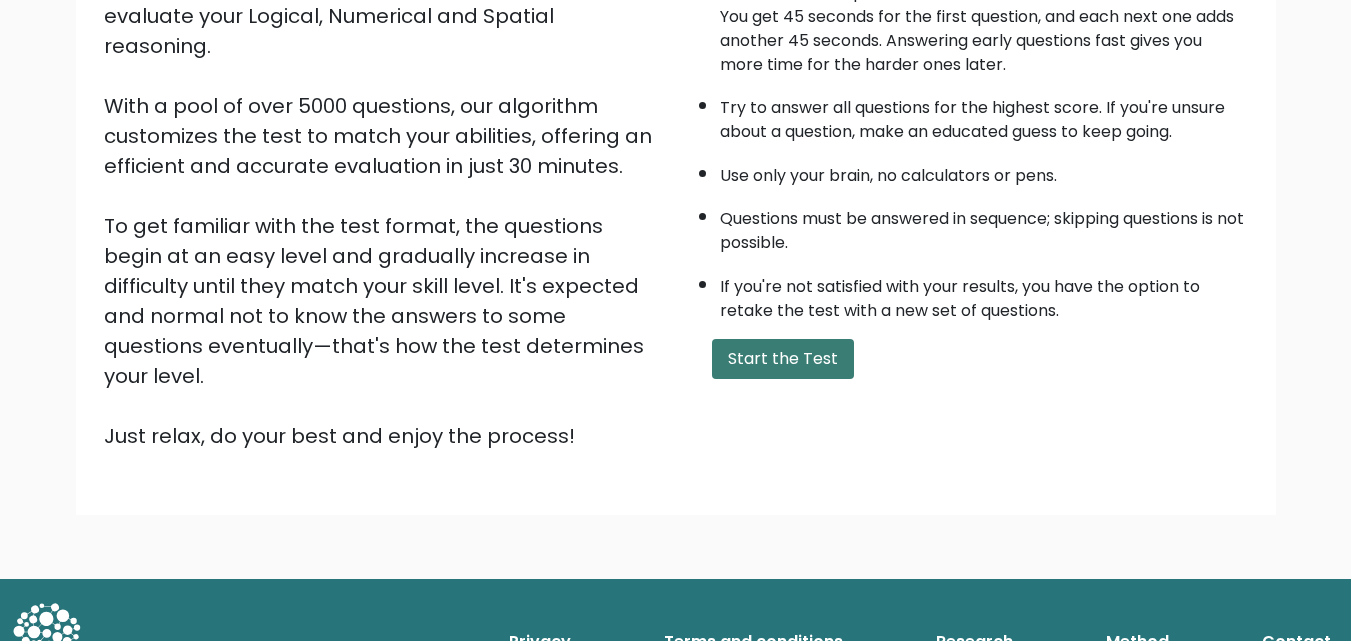 click on "Start the Test" at bounding box center [783, 359] 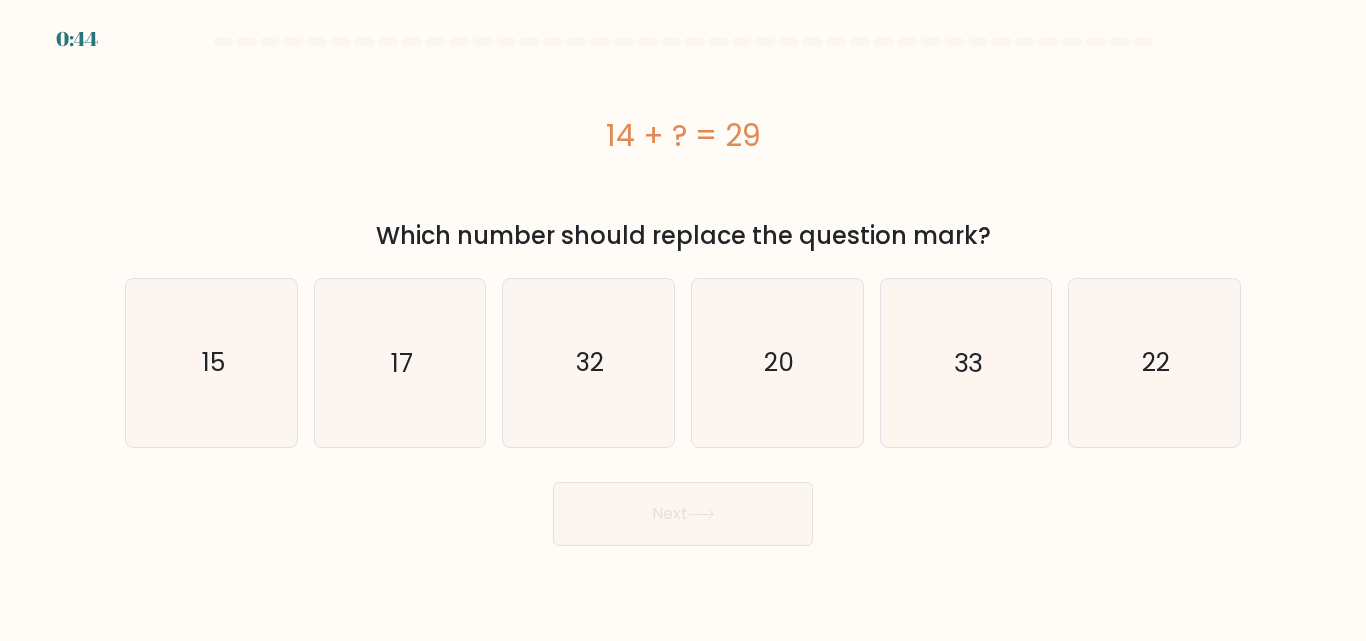 scroll, scrollTop: 0, scrollLeft: 0, axis: both 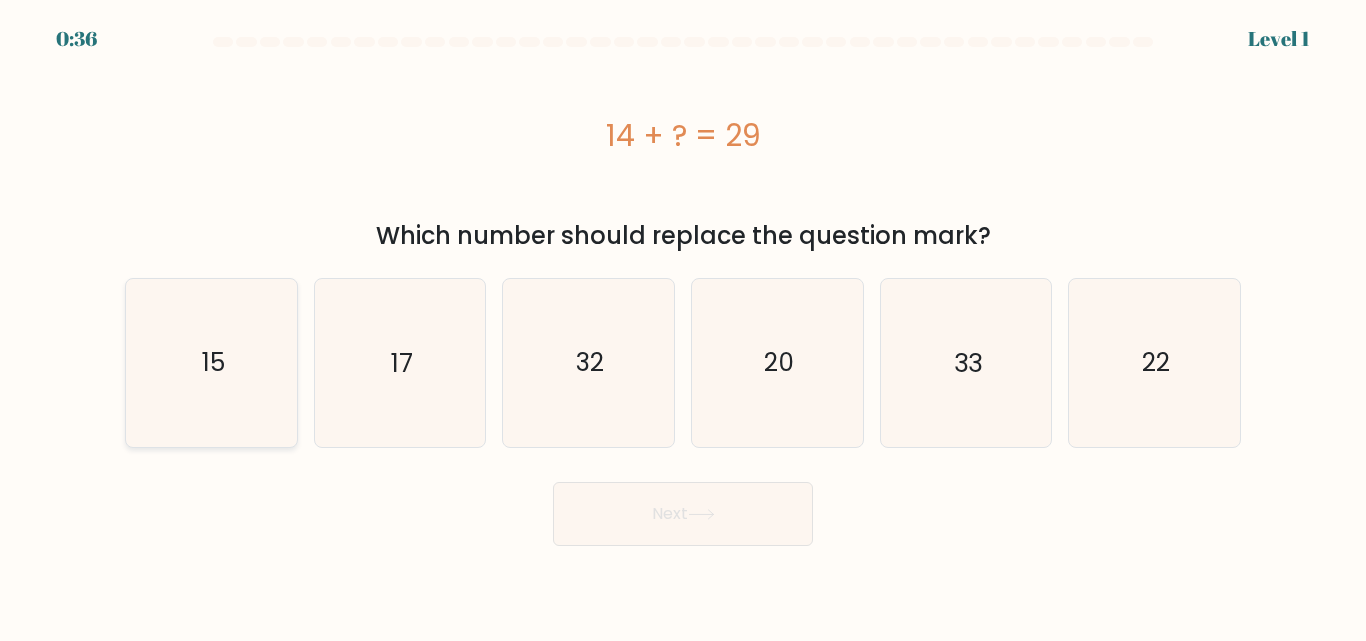 click on "15" 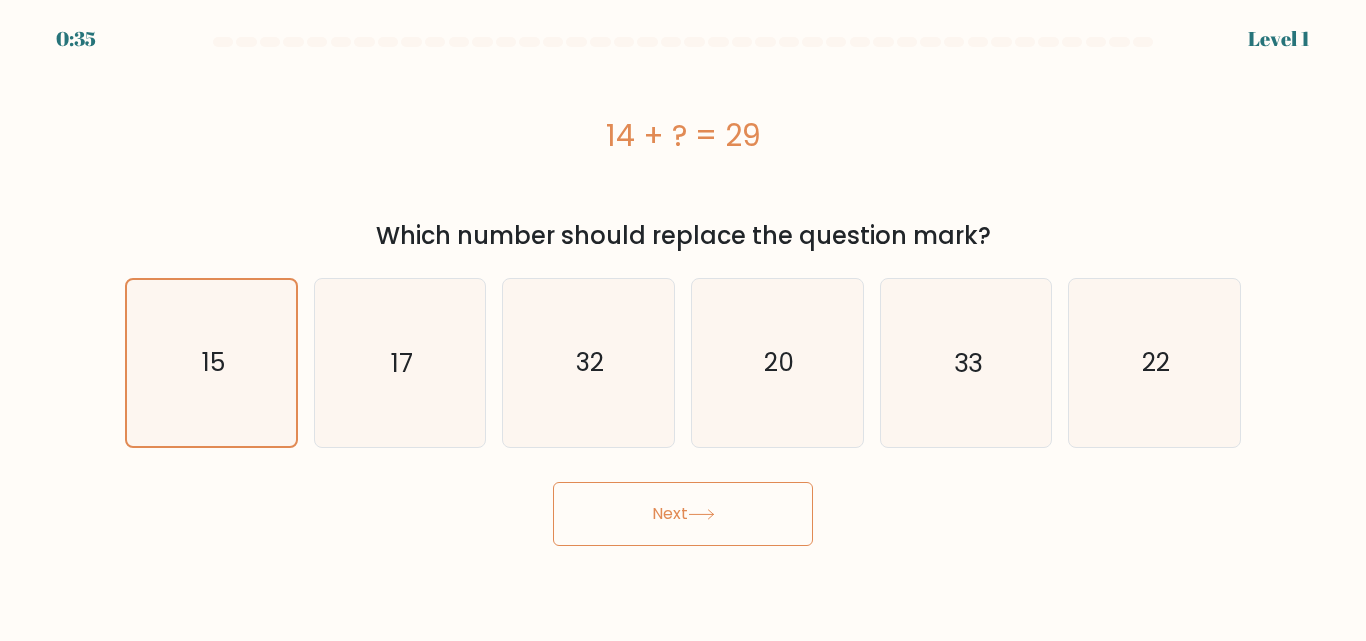 click on "Next" at bounding box center (683, 514) 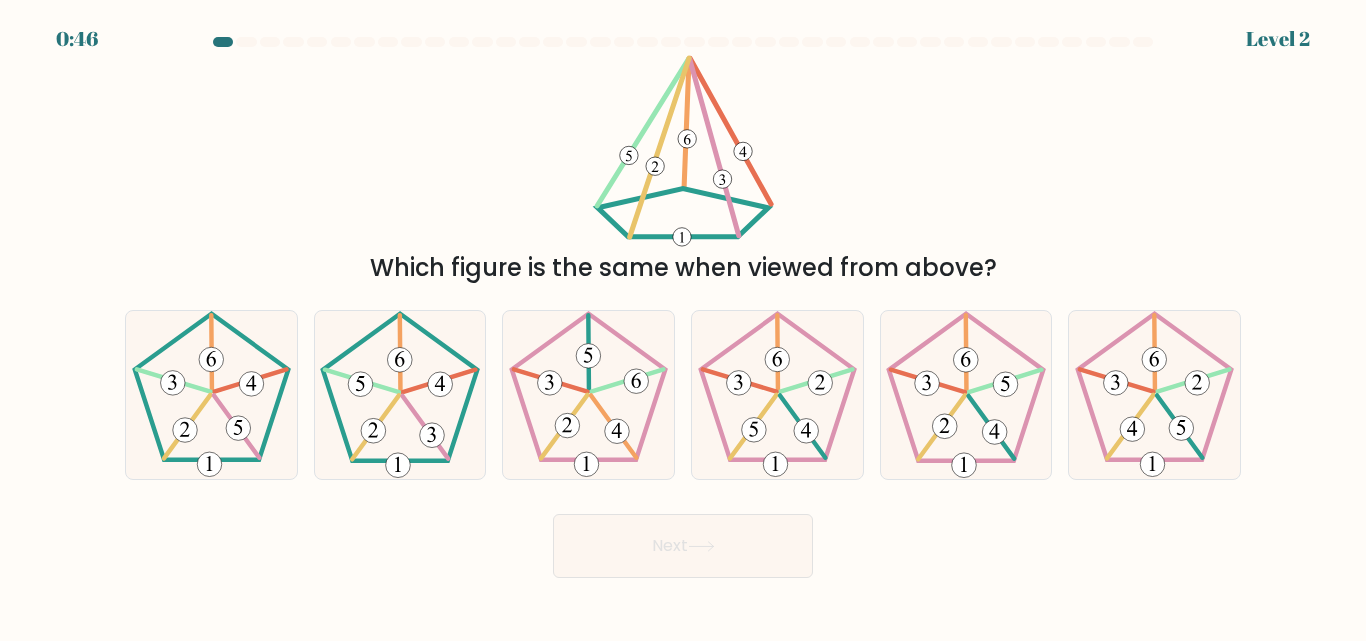 drag, startPoint x: 415, startPoint y: 423, endPoint x: 623, endPoint y: 516, distance: 227.84424 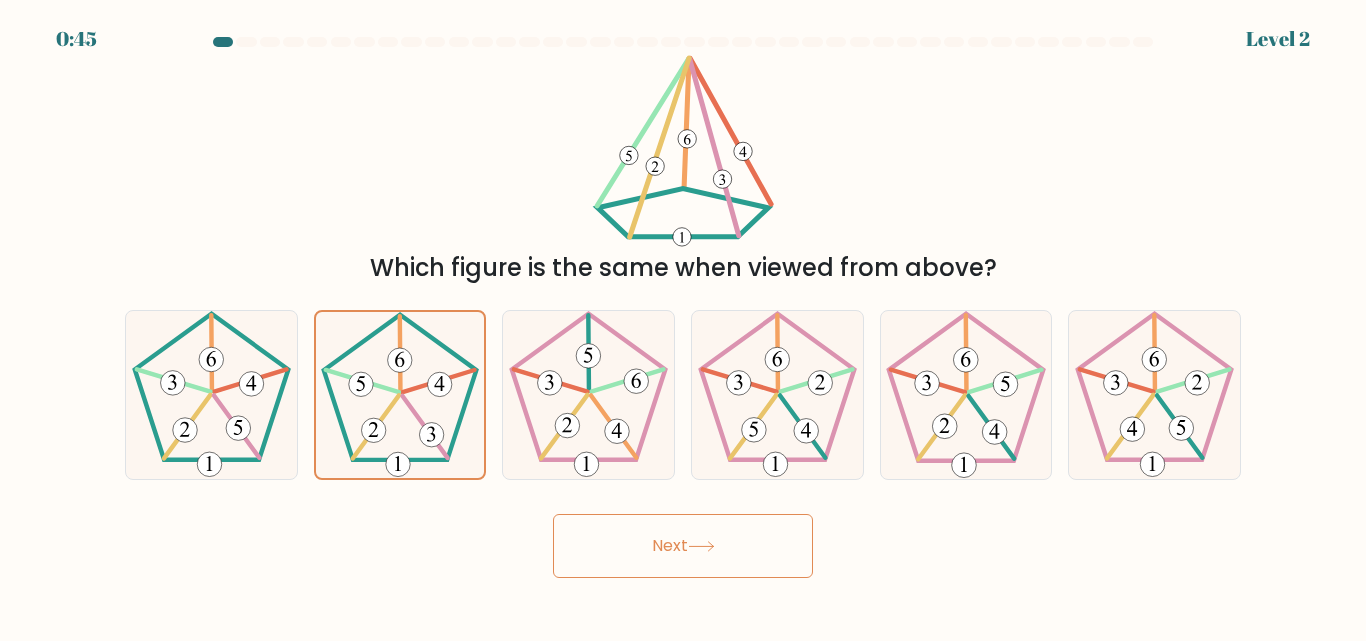 click on "Next" at bounding box center (683, 546) 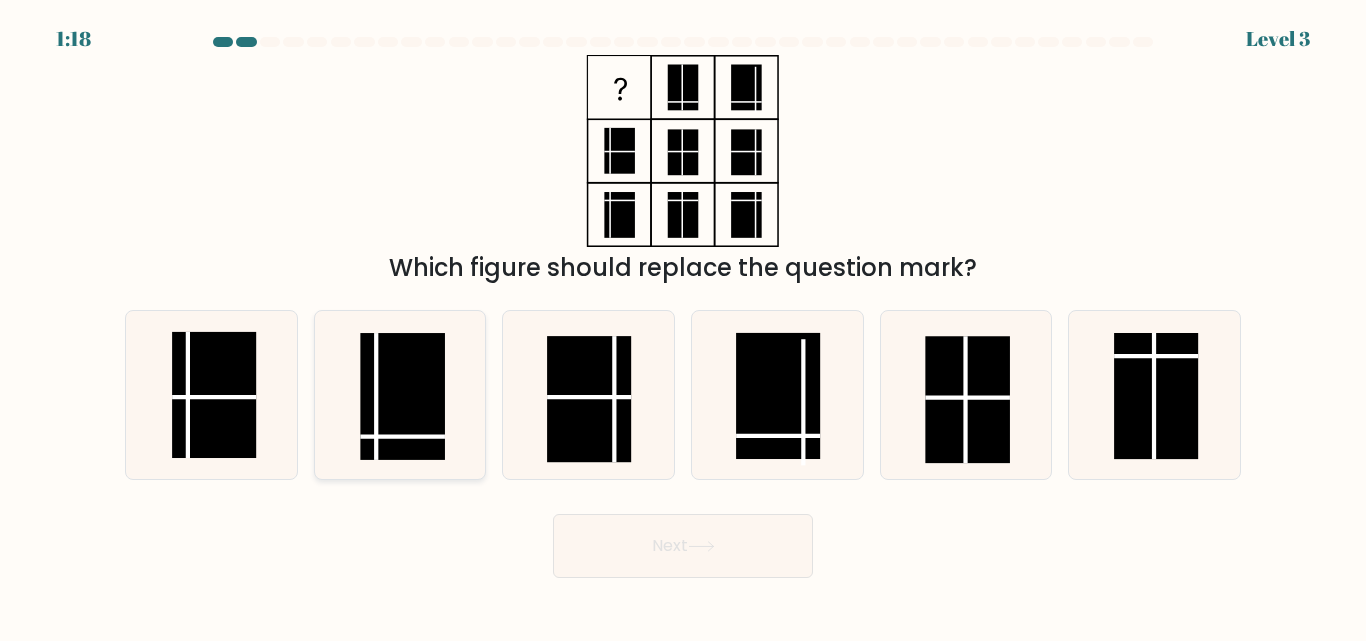 click 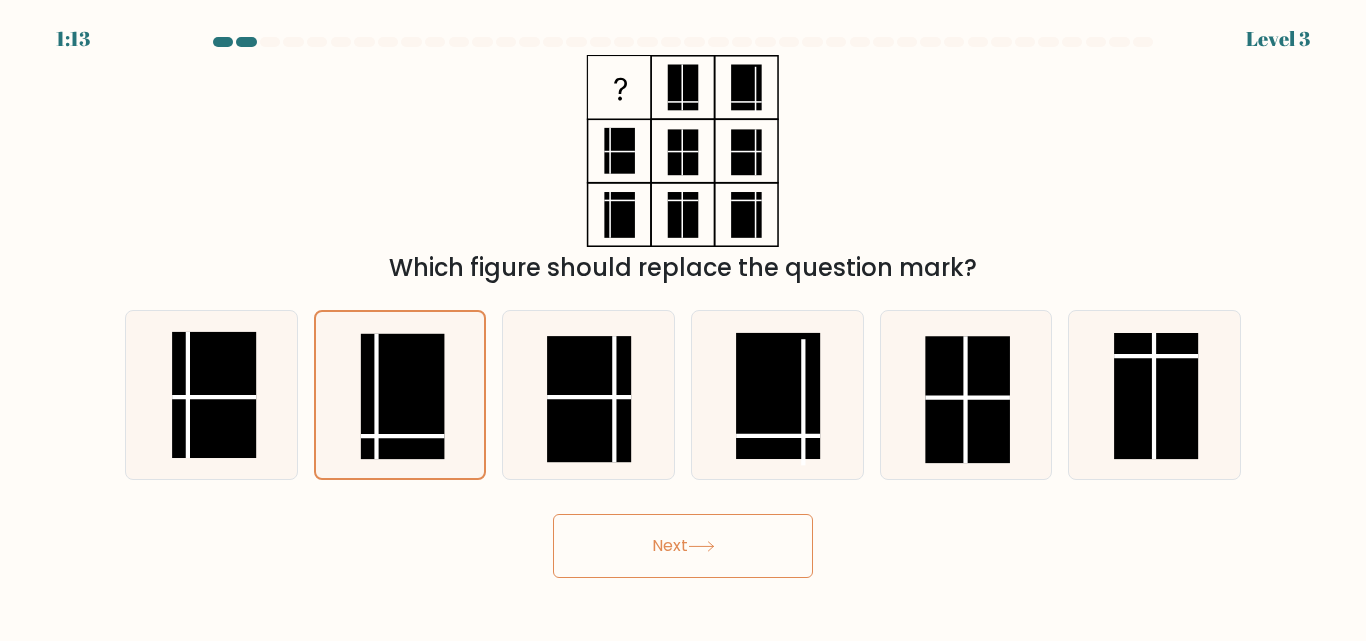 click 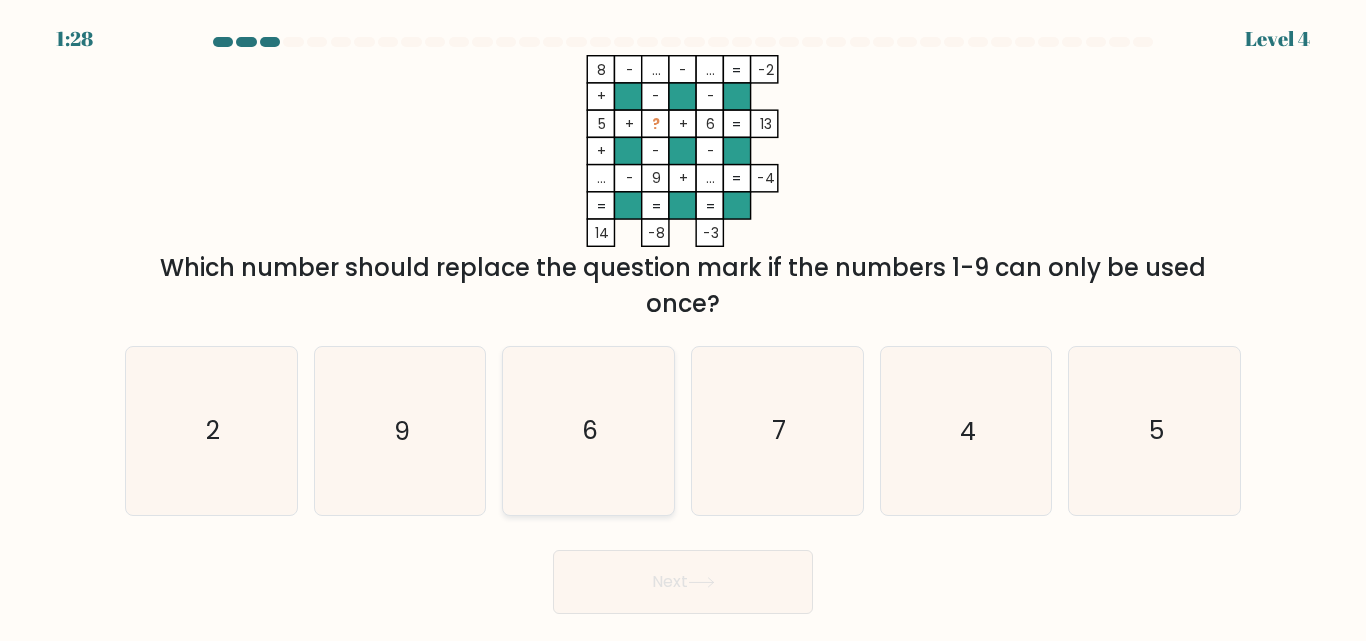 drag, startPoint x: 236, startPoint y: 410, endPoint x: 520, endPoint y: 426, distance: 284.45035 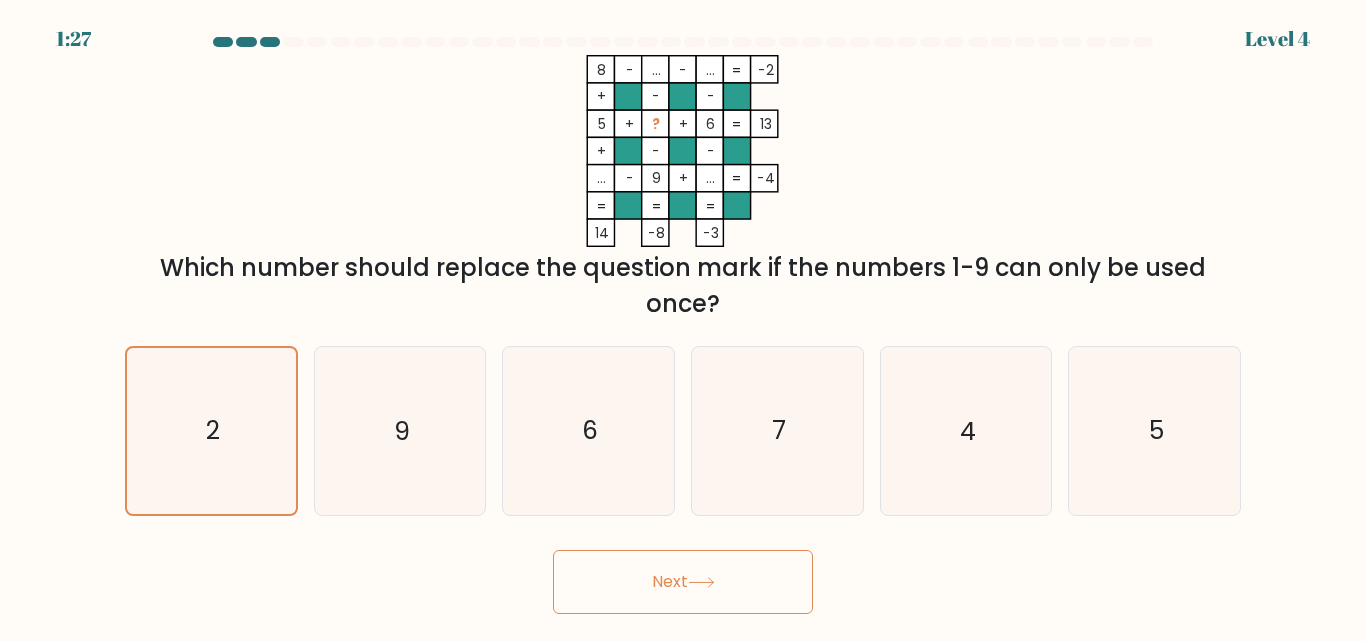 click on "Next" at bounding box center (683, 582) 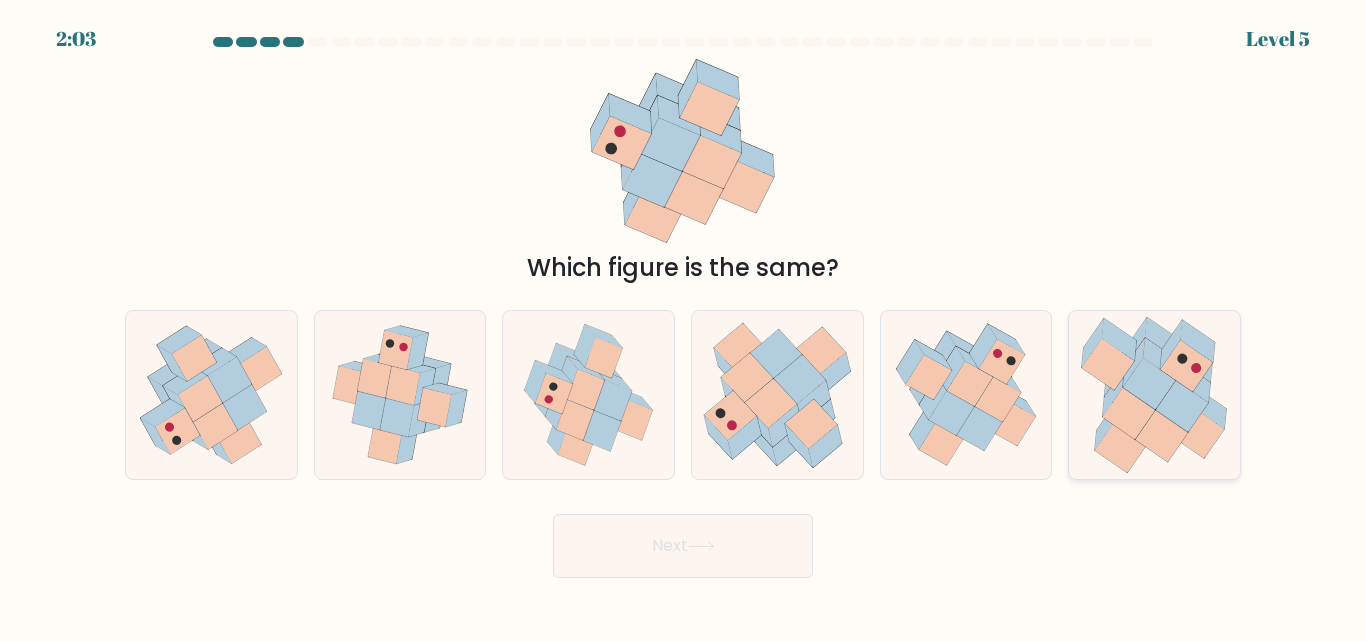 click 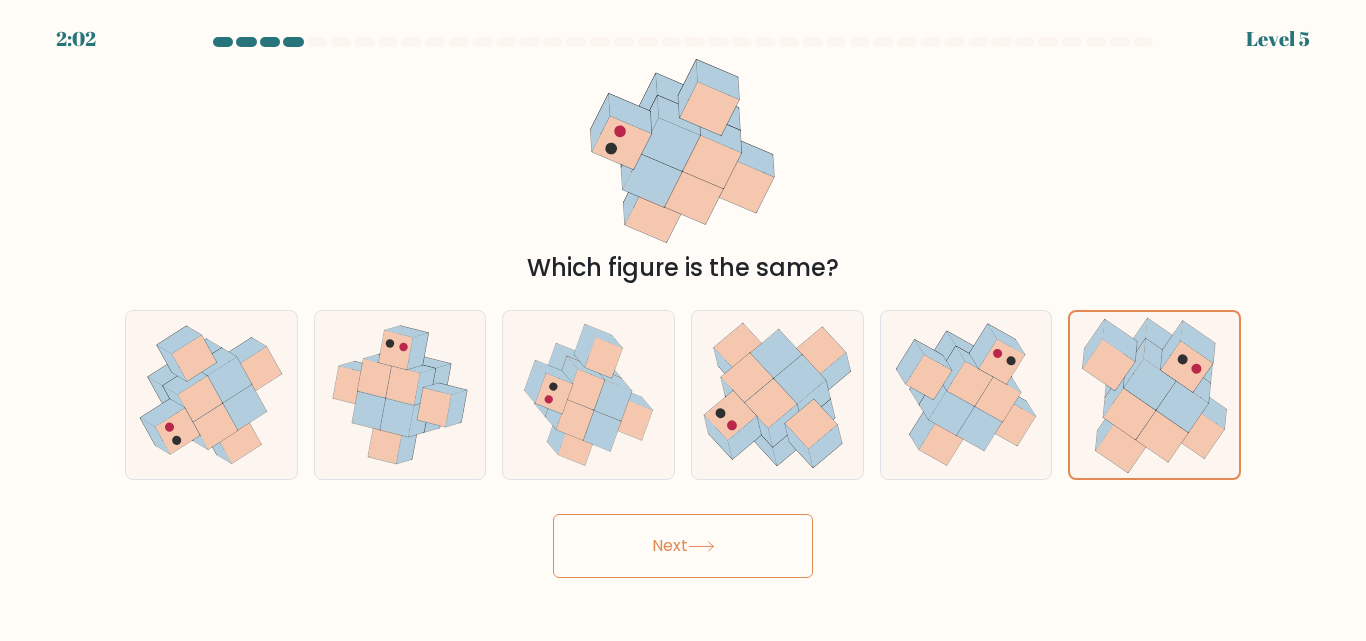click on "Next" at bounding box center (683, 546) 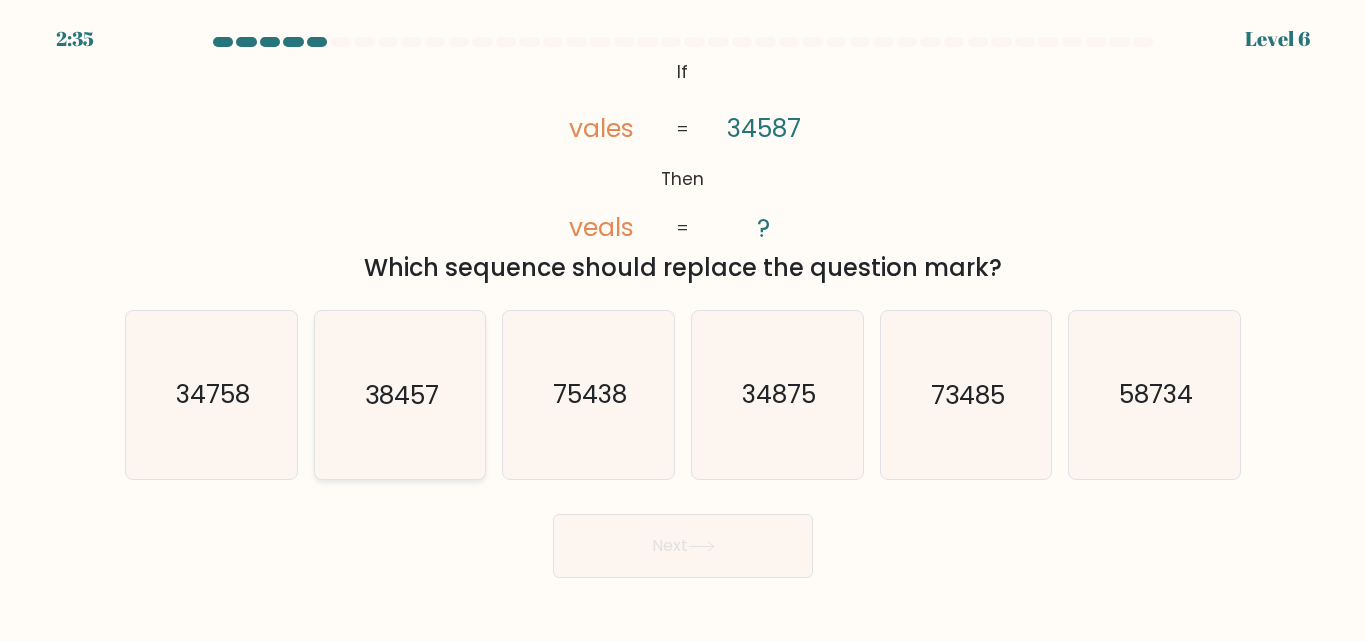 click on "38457" 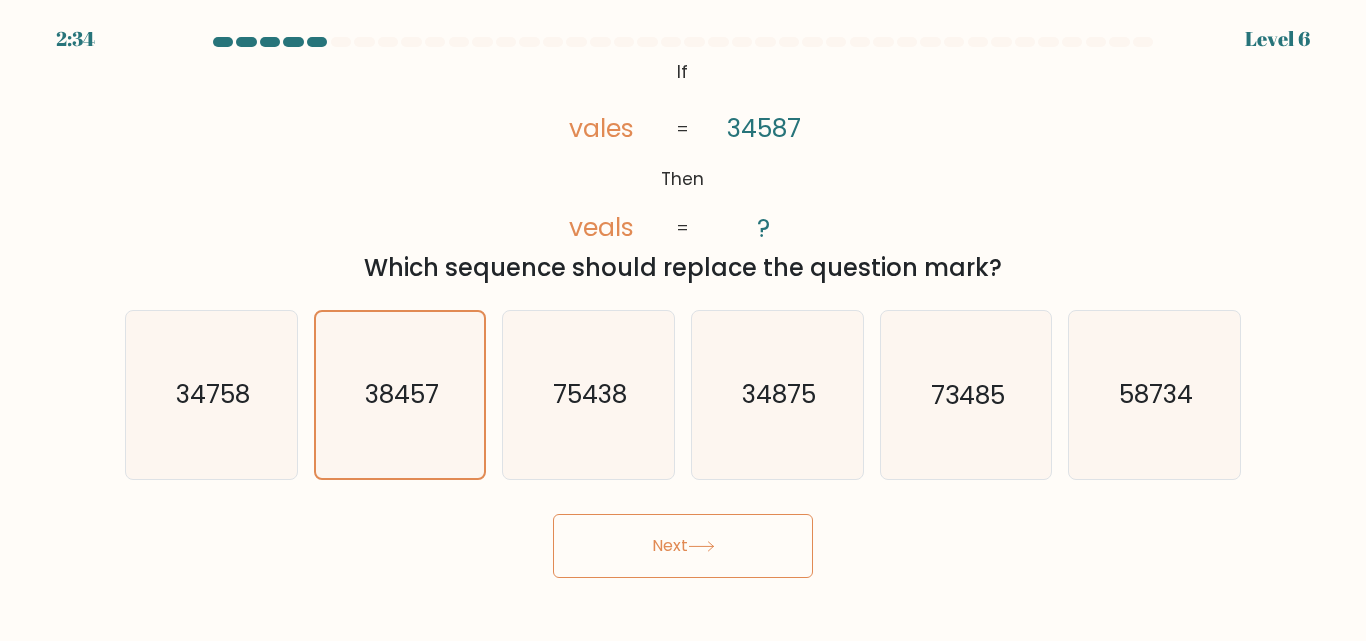 click on "Next" at bounding box center (683, 546) 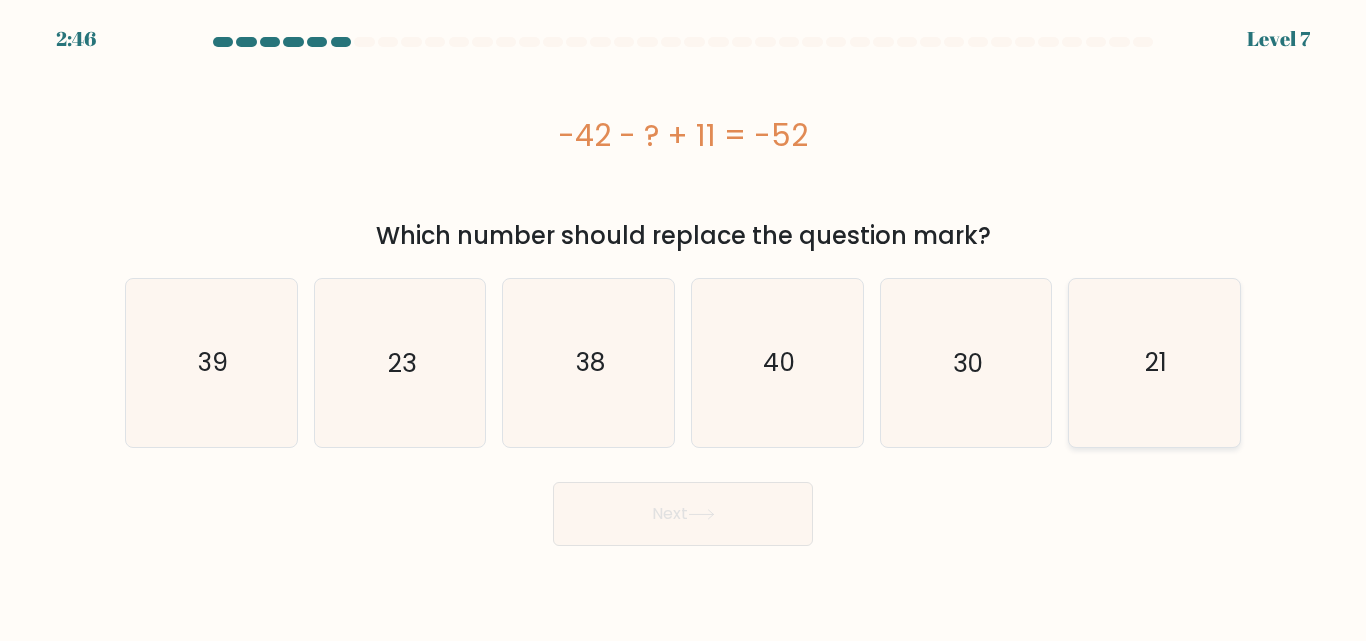 click on "21" 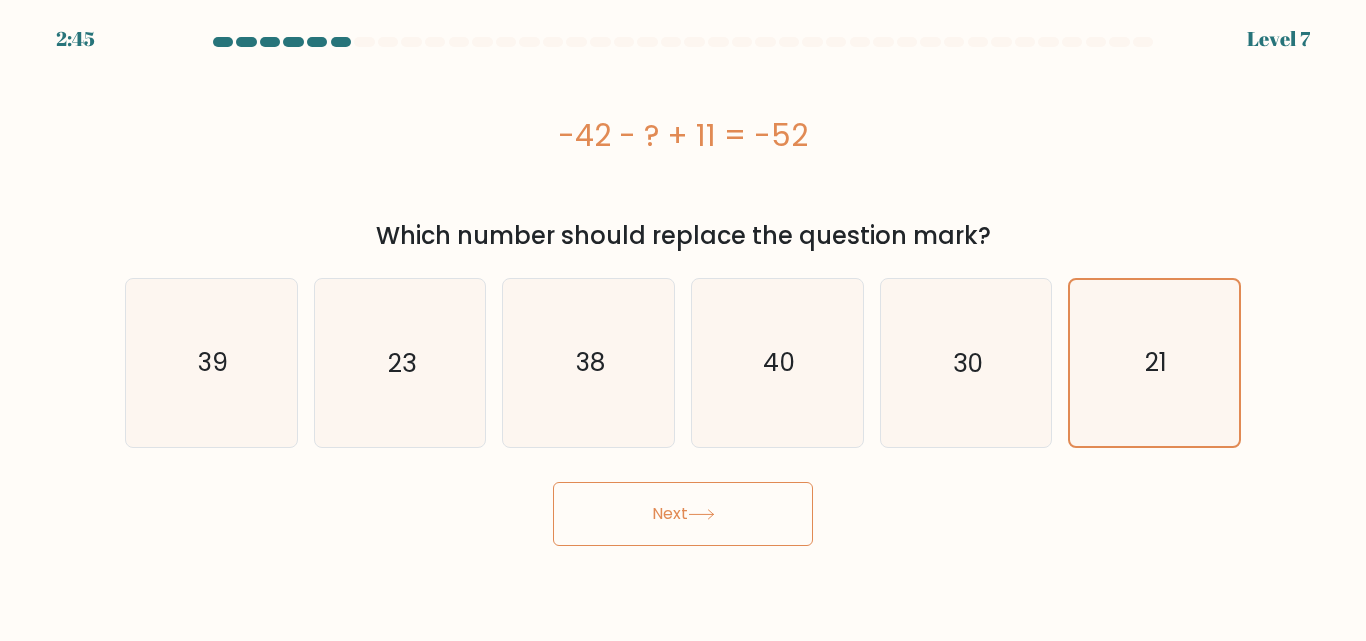 click on "Next" at bounding box center (683, 514) 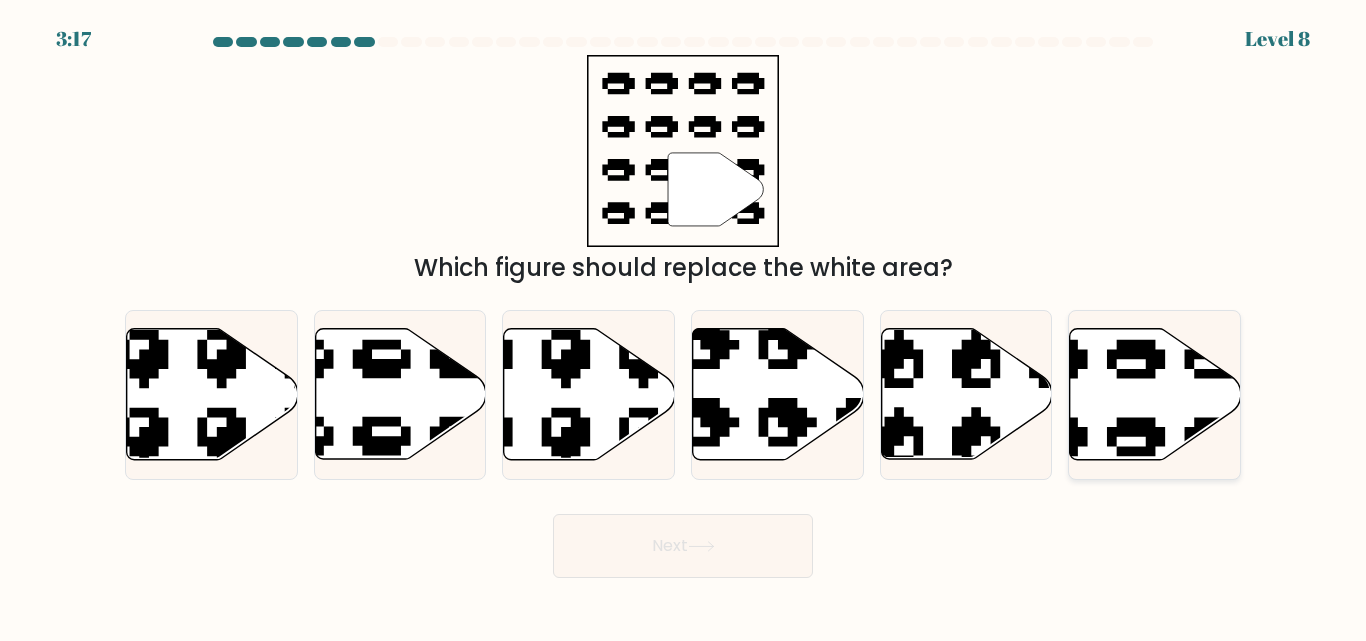 click 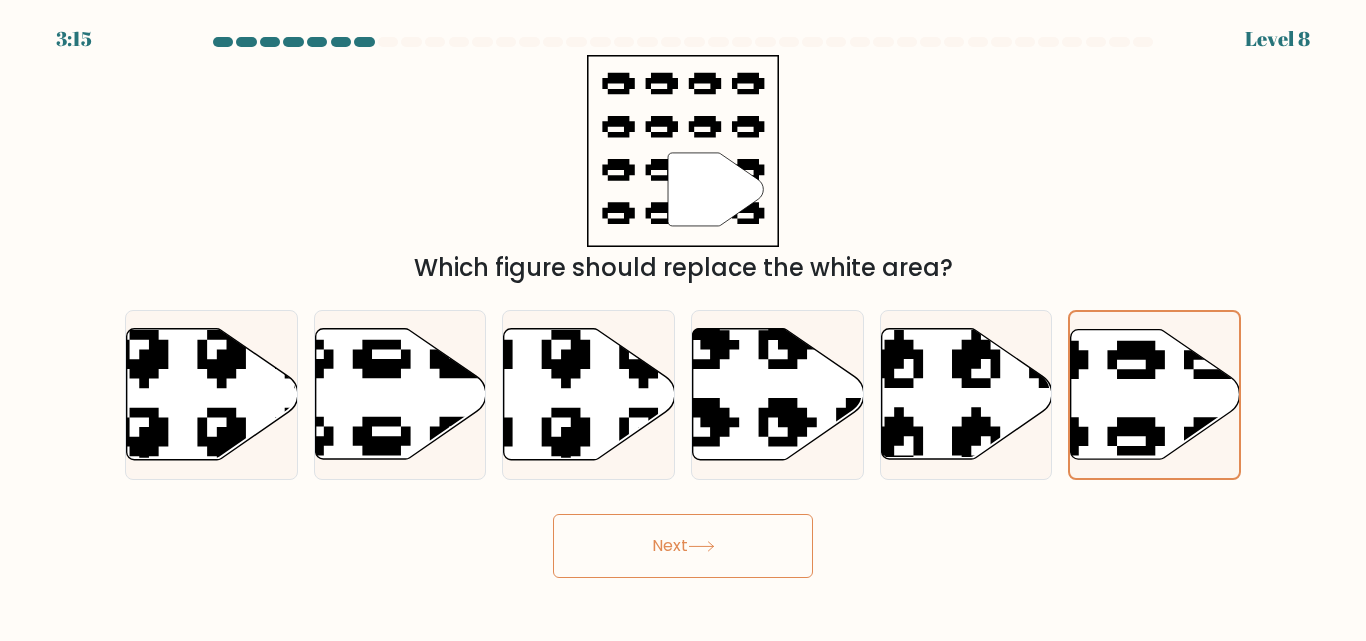click on "Next" at bounding box center (683, 546) 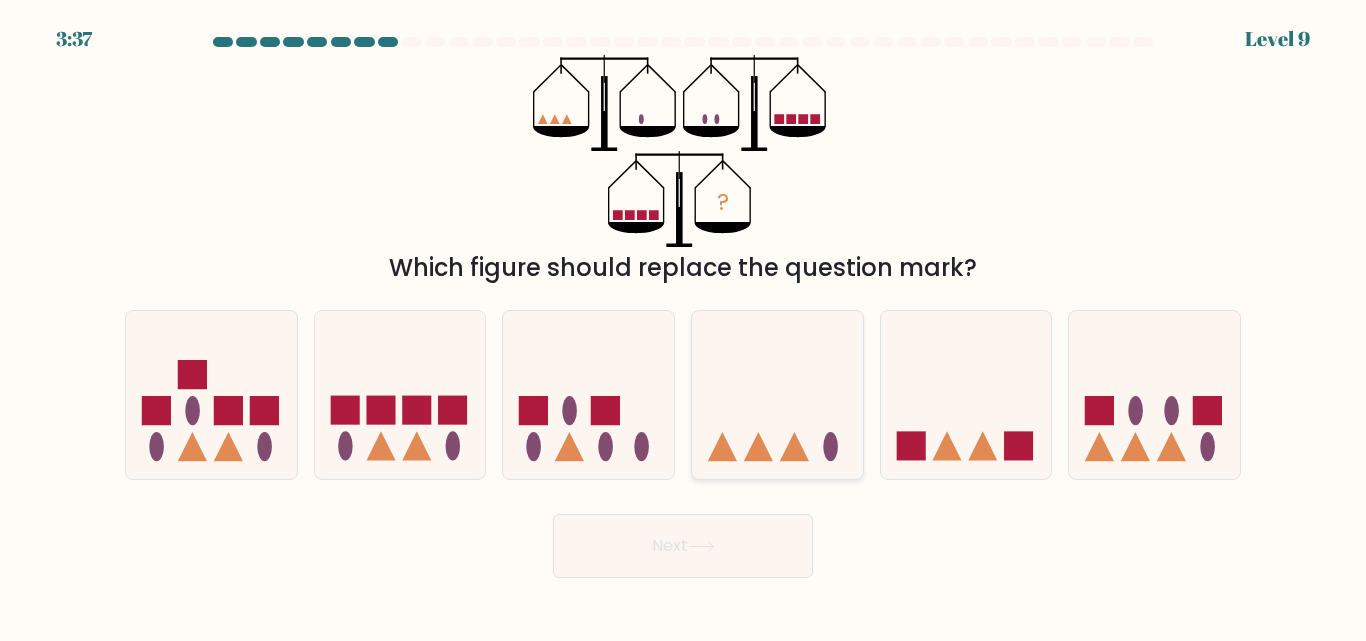 click 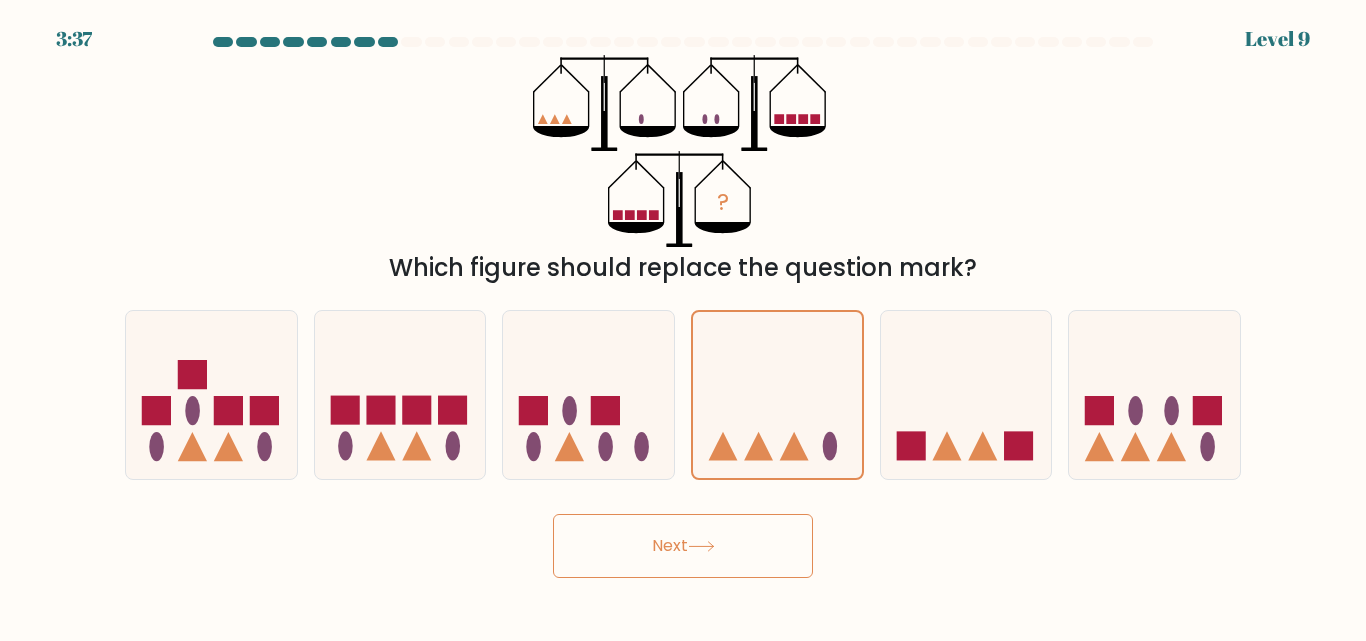 click on "Next" at bounding box center [683, 546] 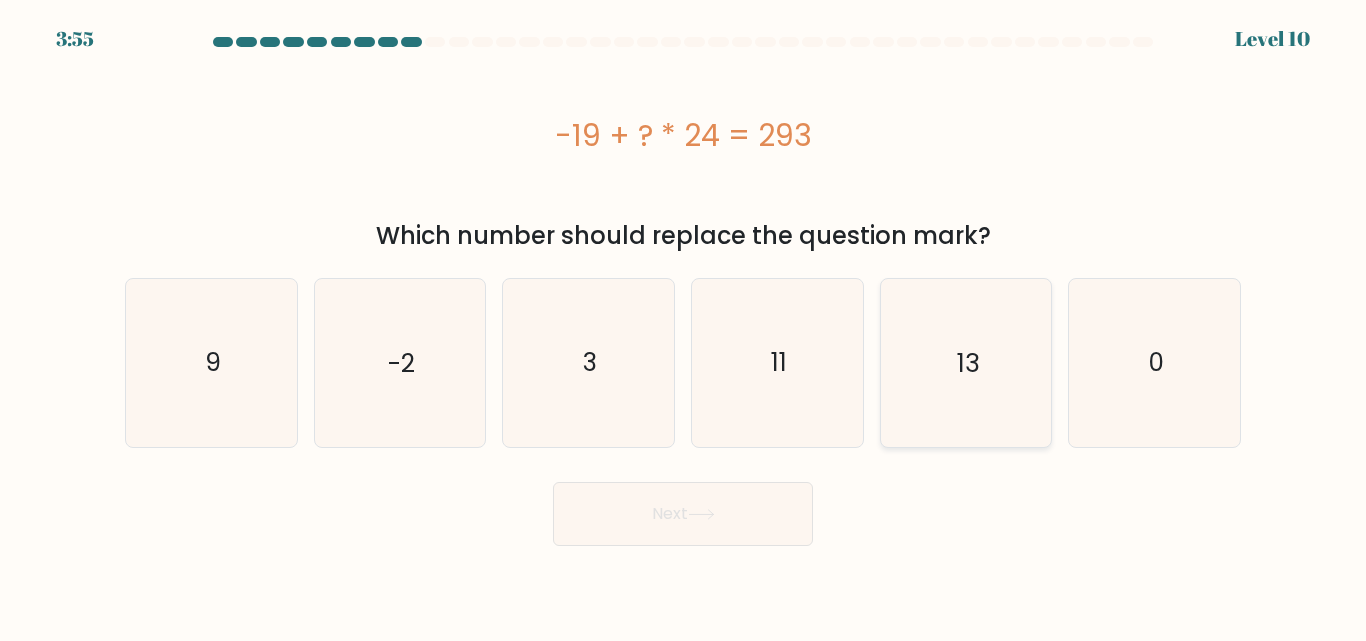 click on "13" 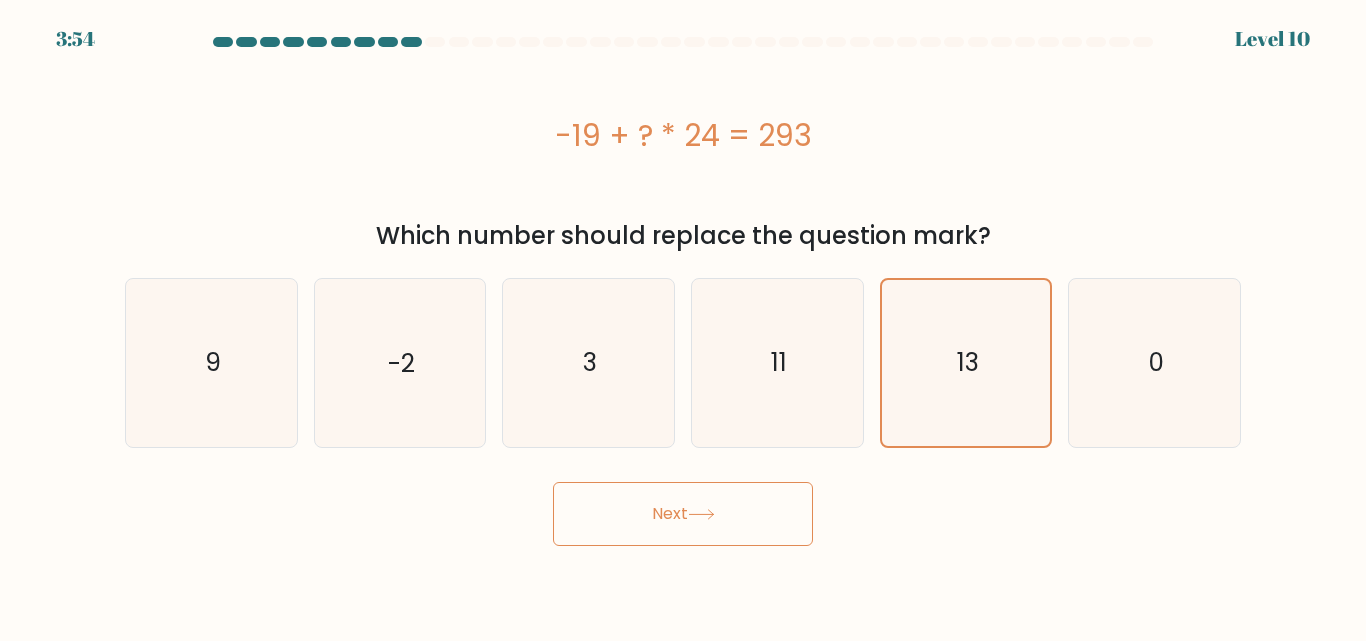 click on "Next" at bounding box center [683, 514] 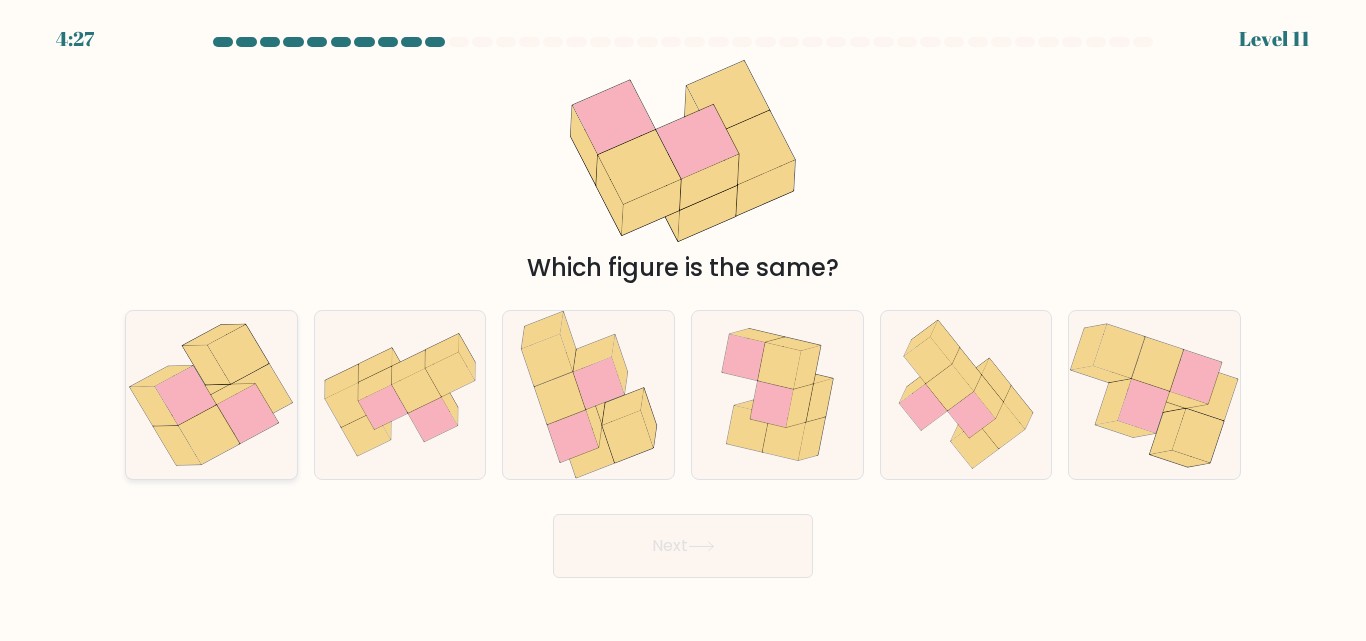 click 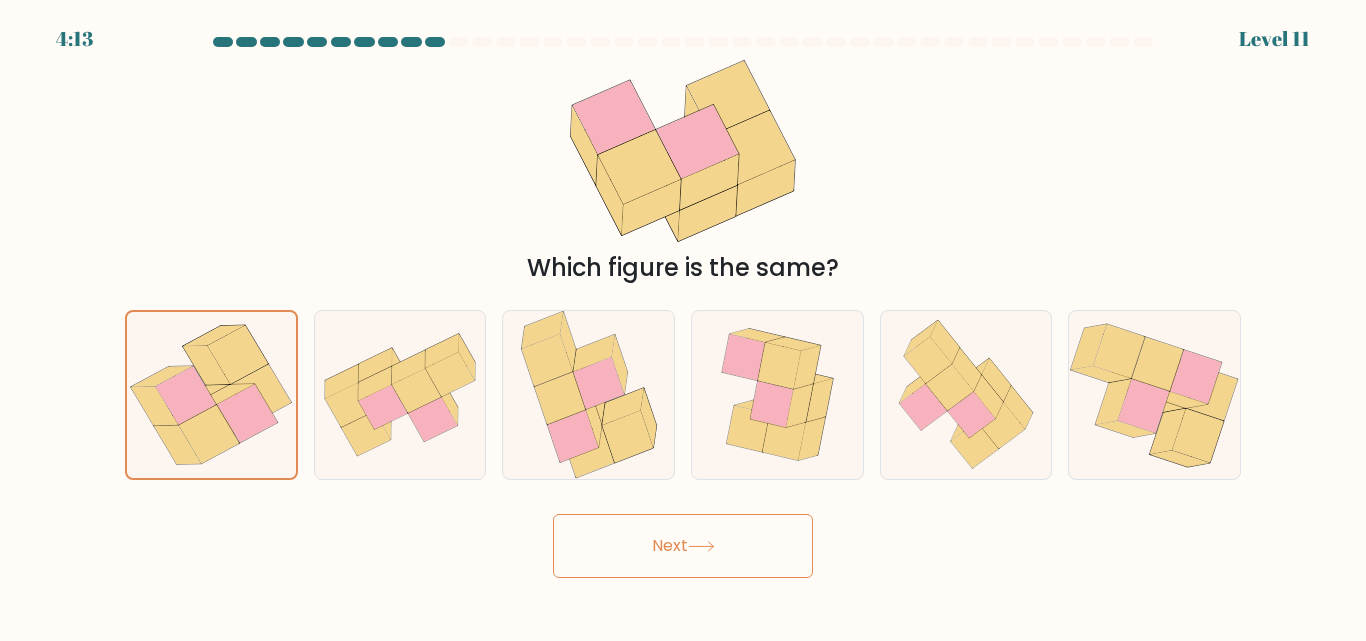 click on "Next" at bounding box center [683, 546] 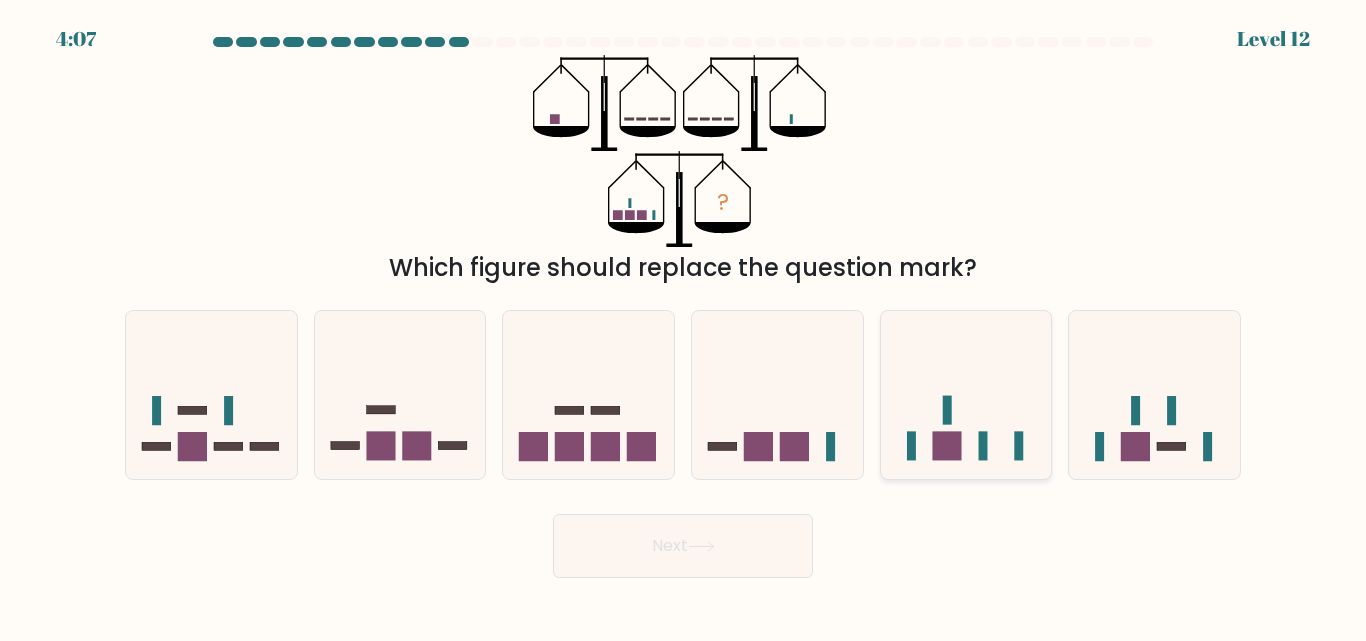 click 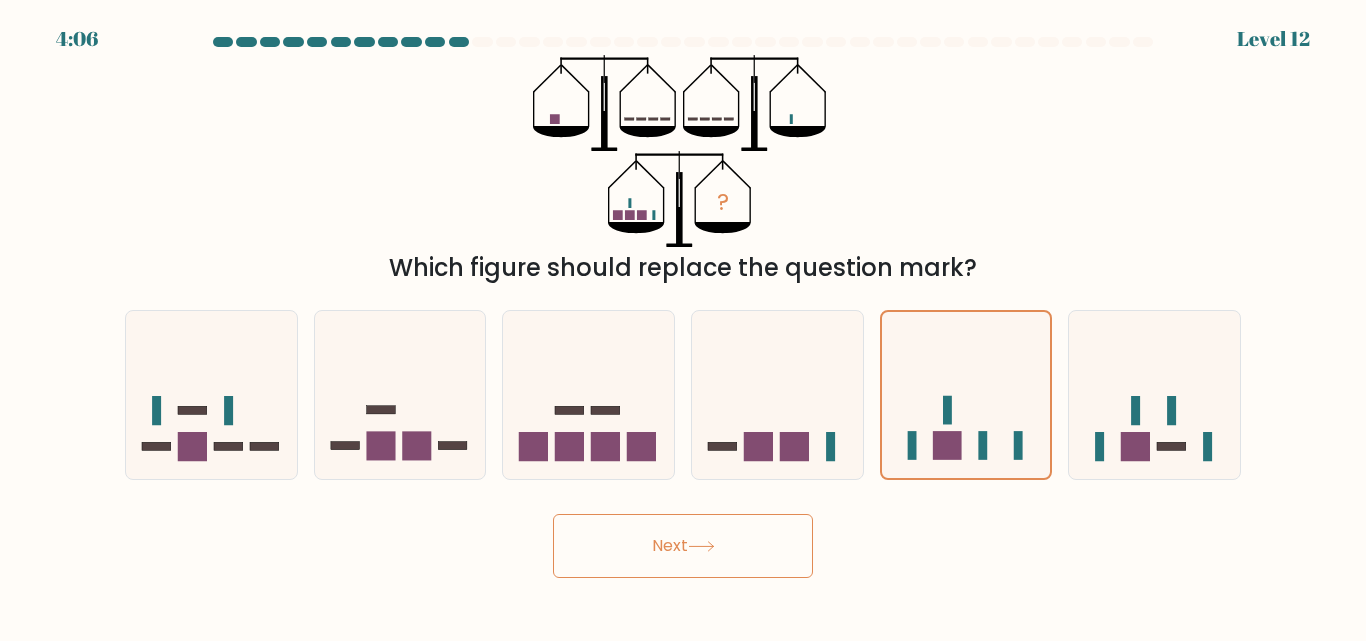 click on "Next" at bounding box center [683, 546] 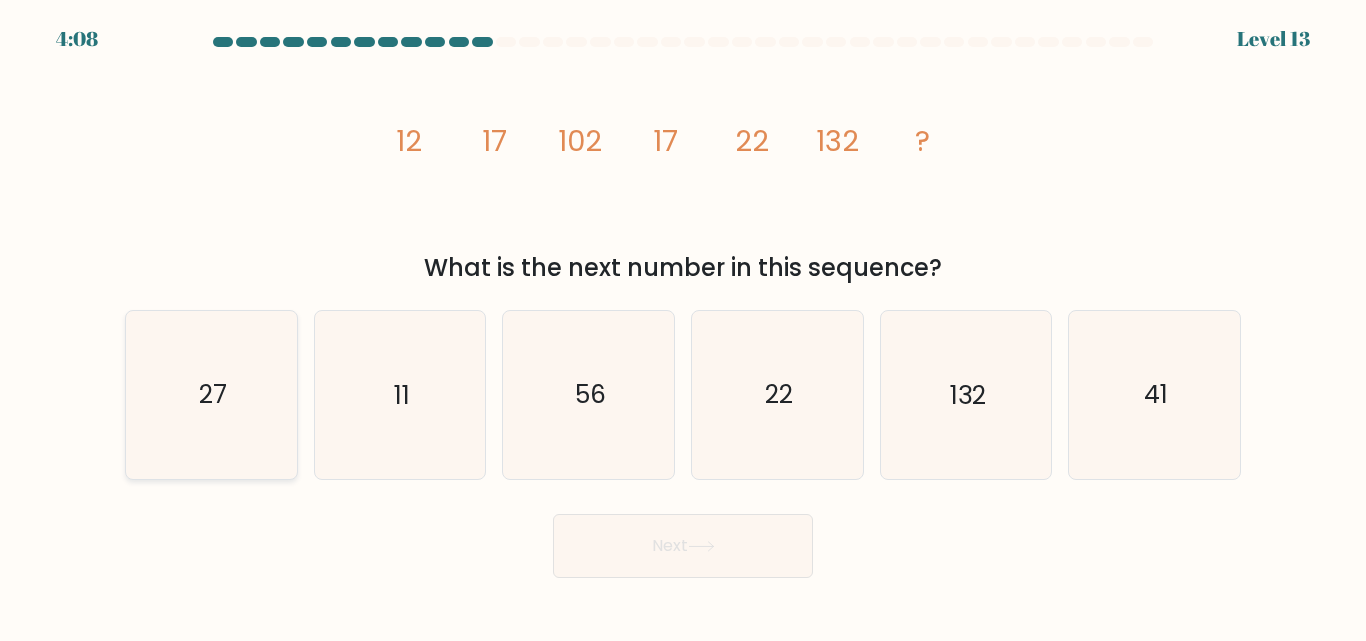 click on "27" 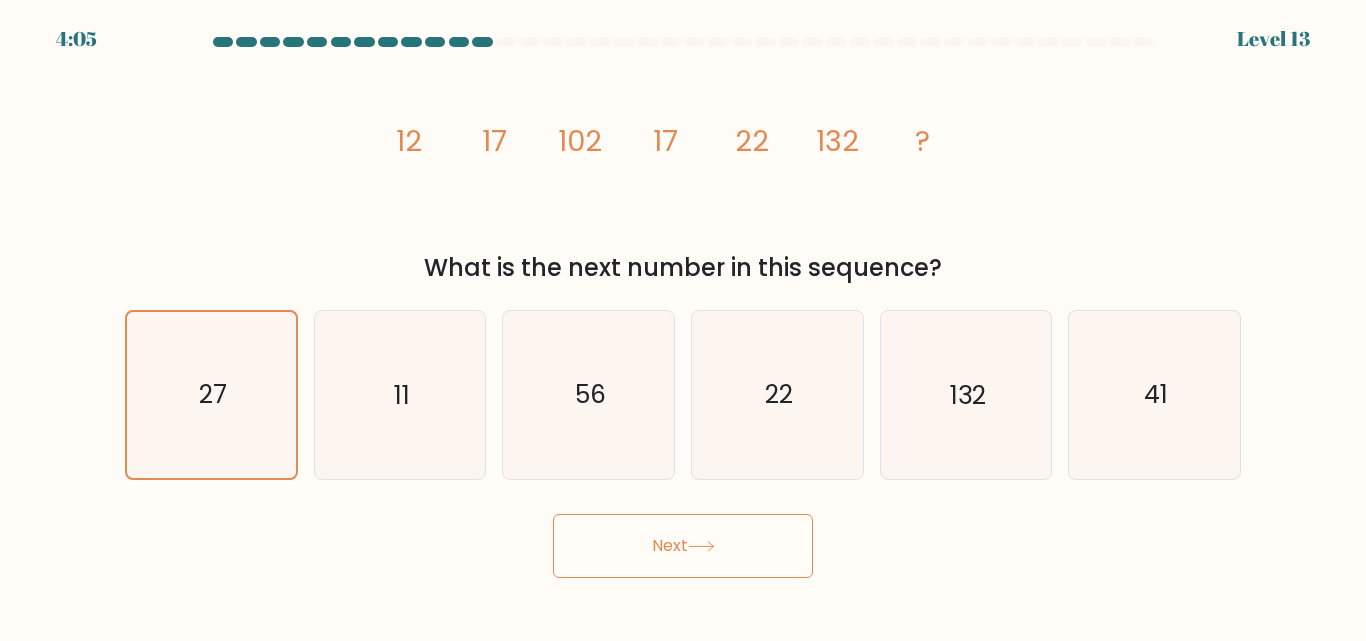click on "Next" at bounding box center [683, 546] 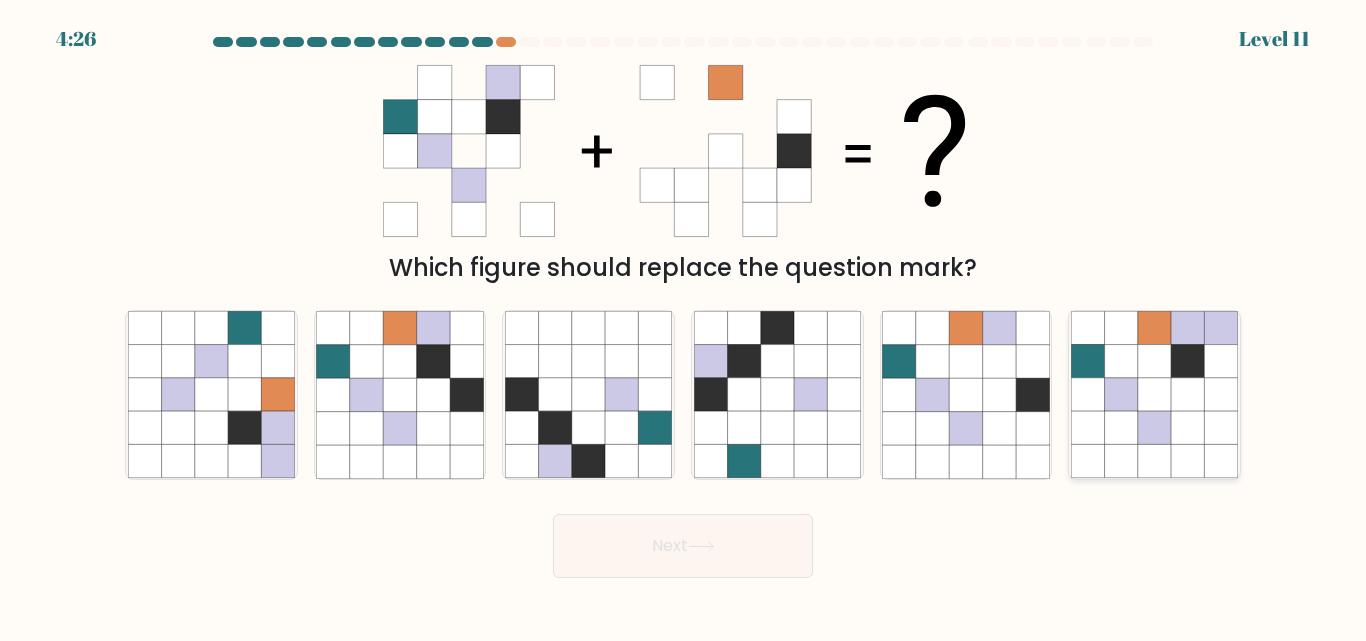 click 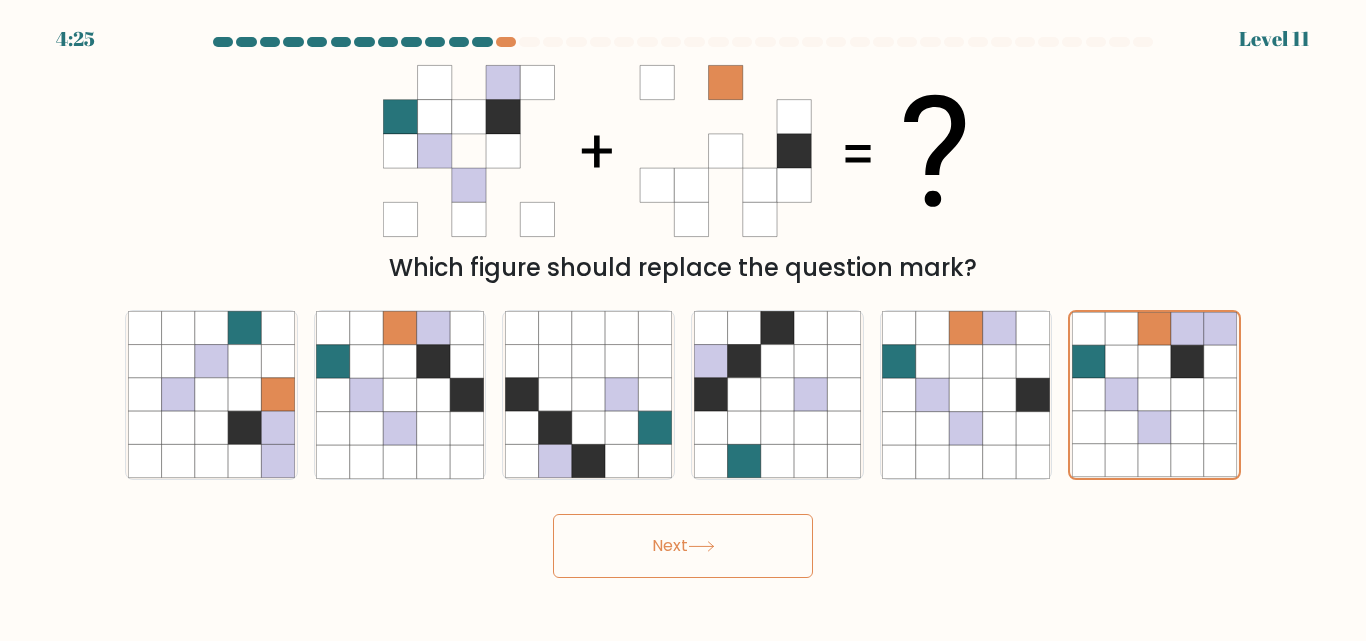 click 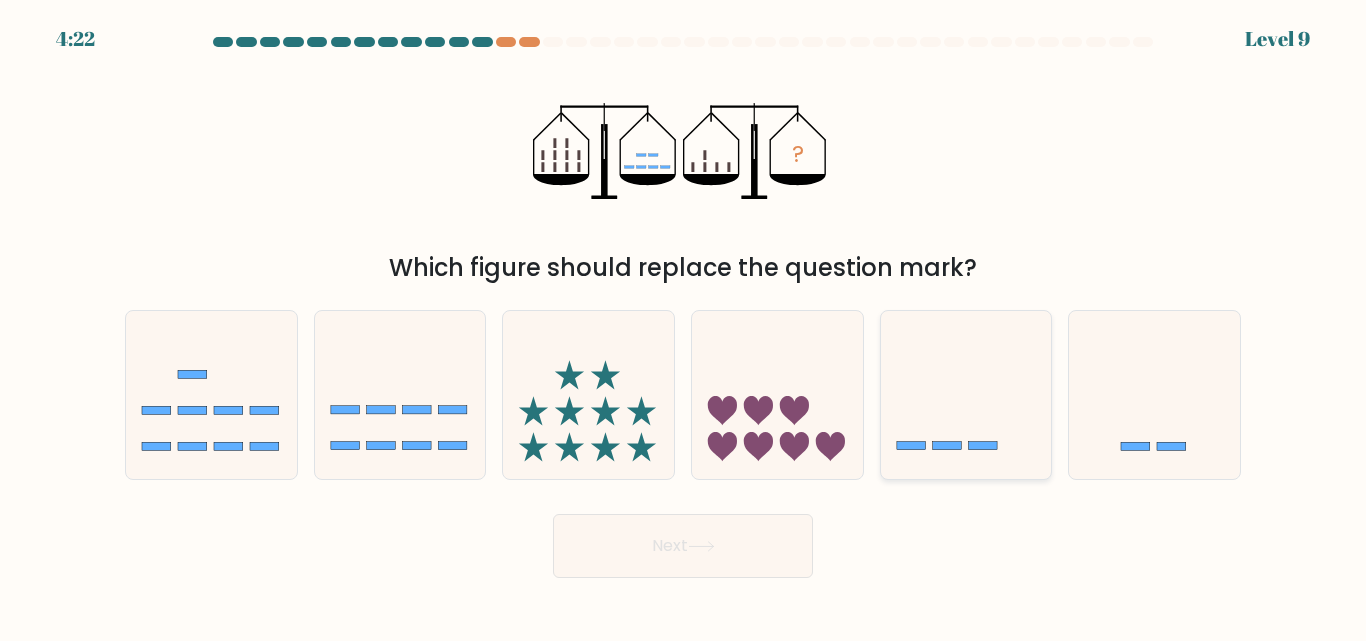 click 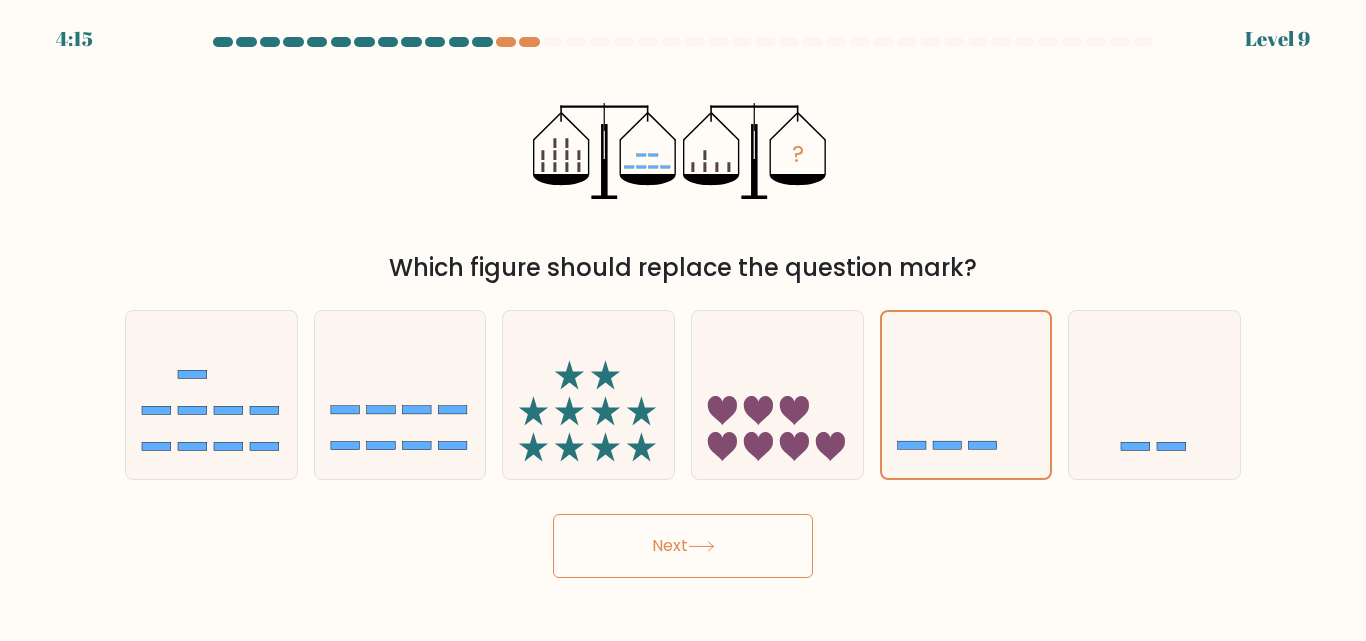 click on "Next" at bounding box center (683, 546) 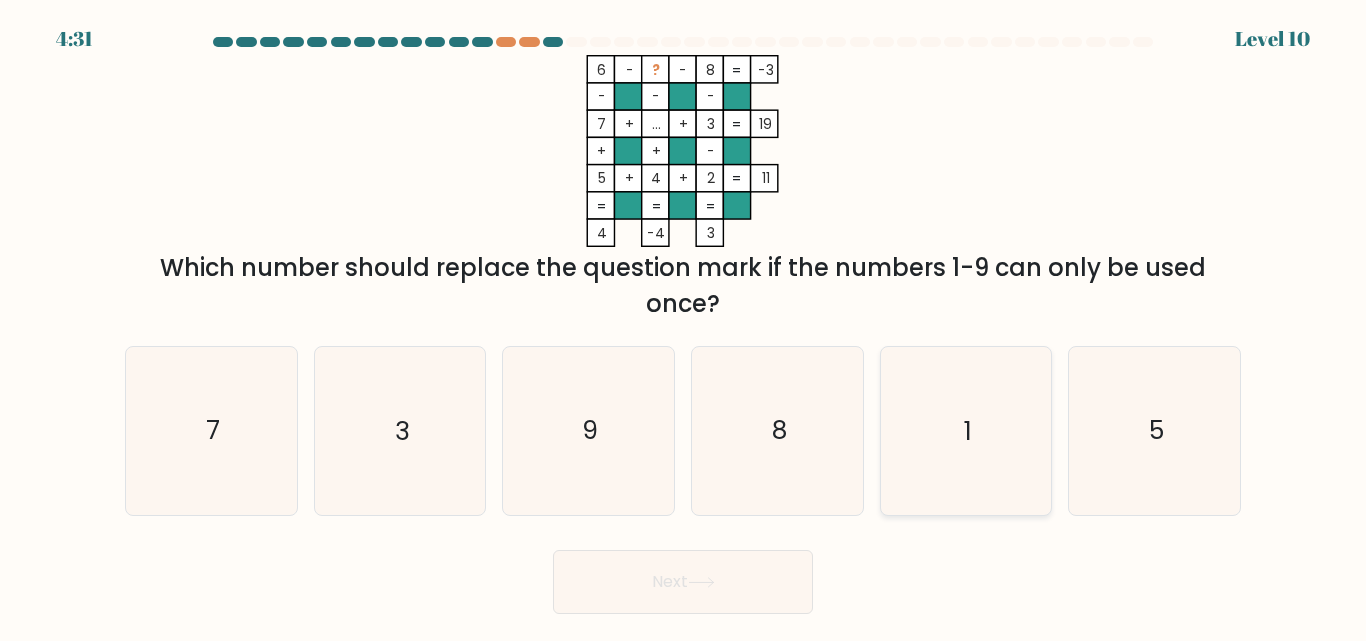 click on "1" 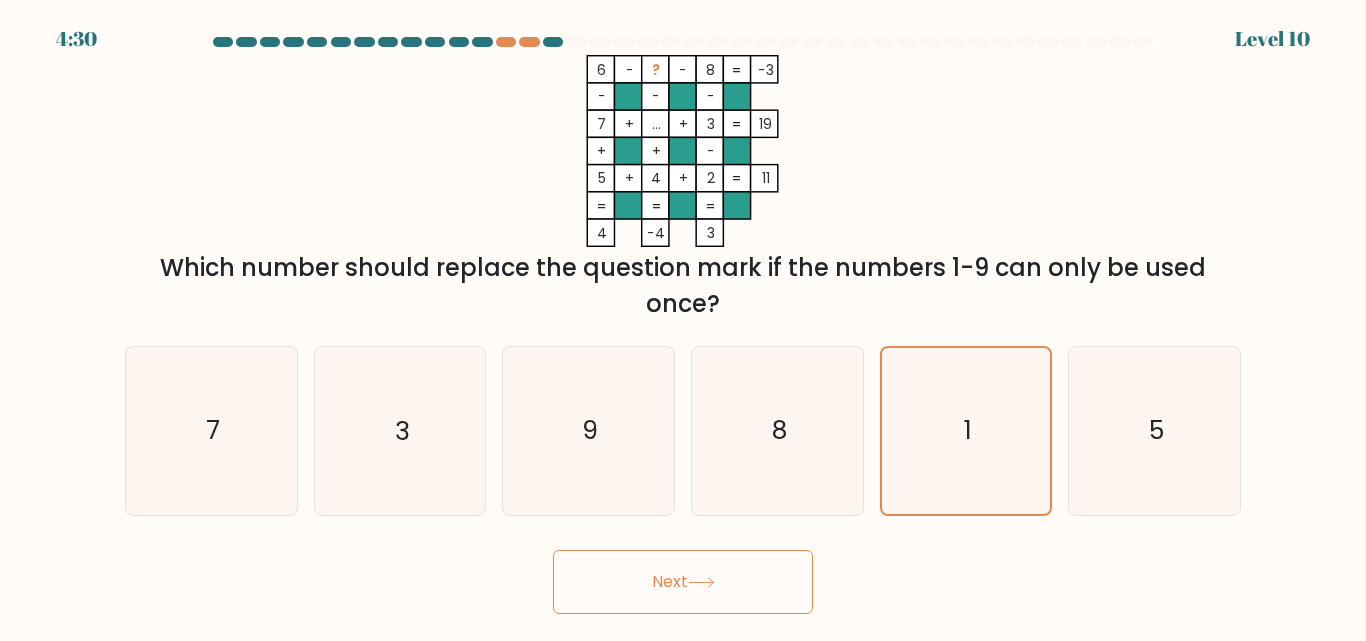 click on "Next" at bounding box center [683, 582] 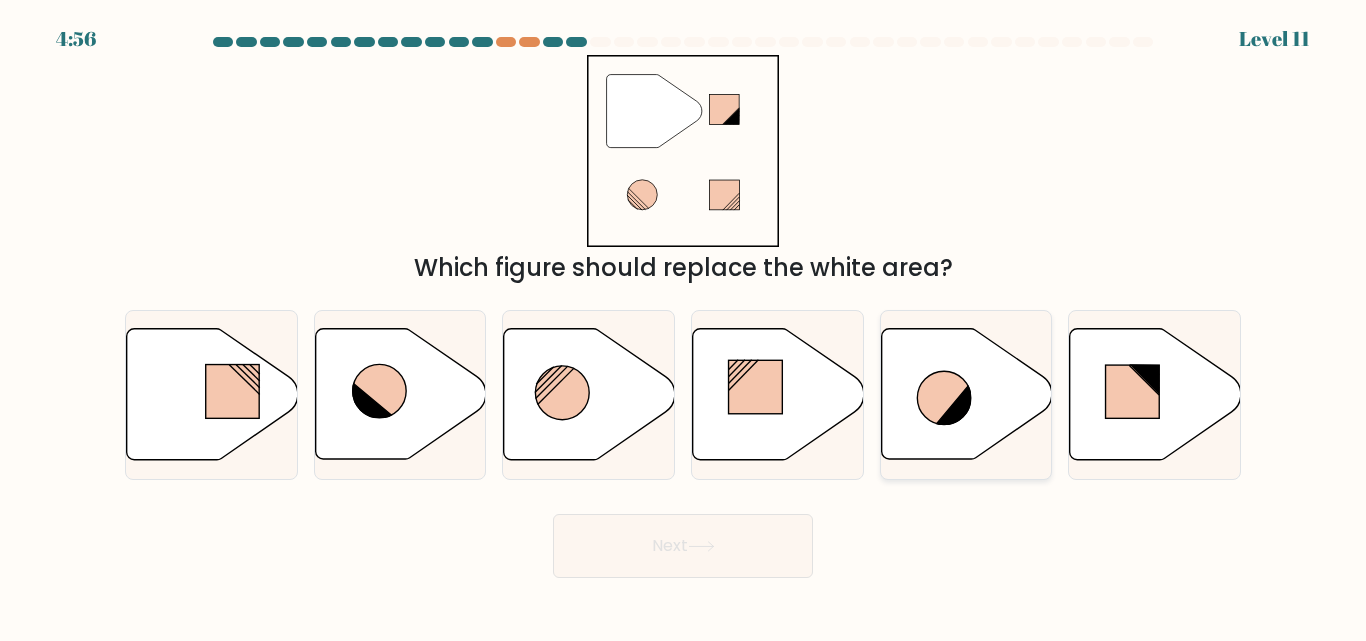 click 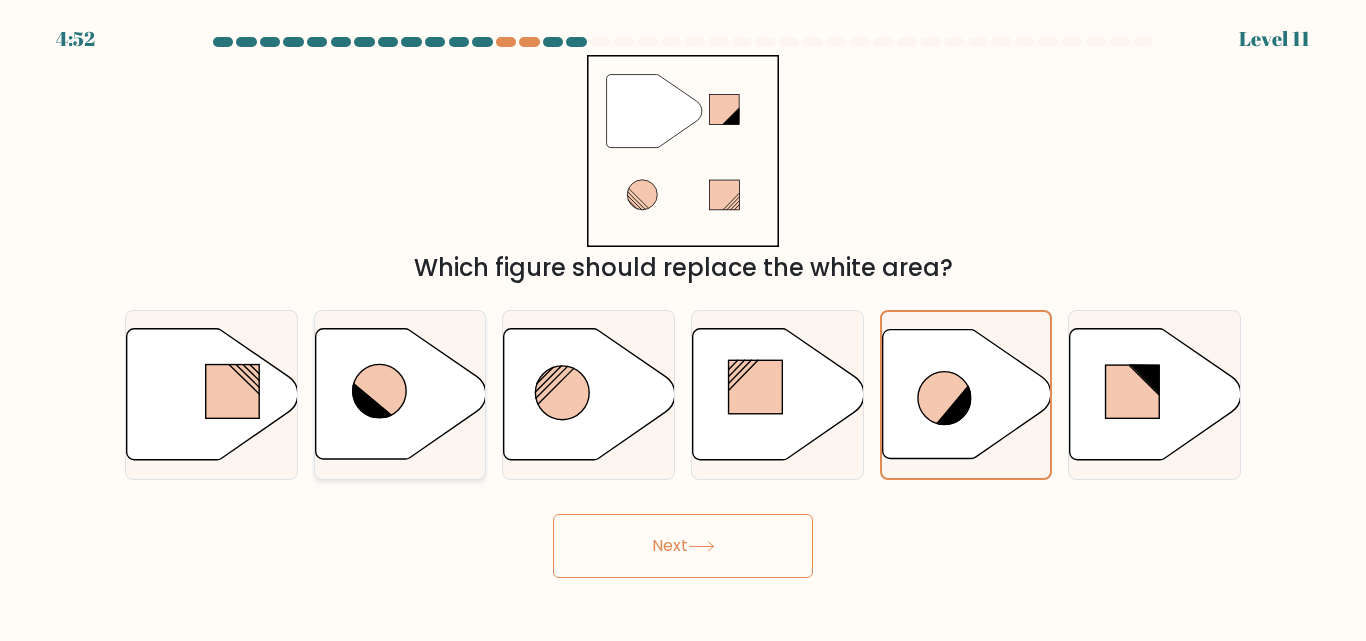 click 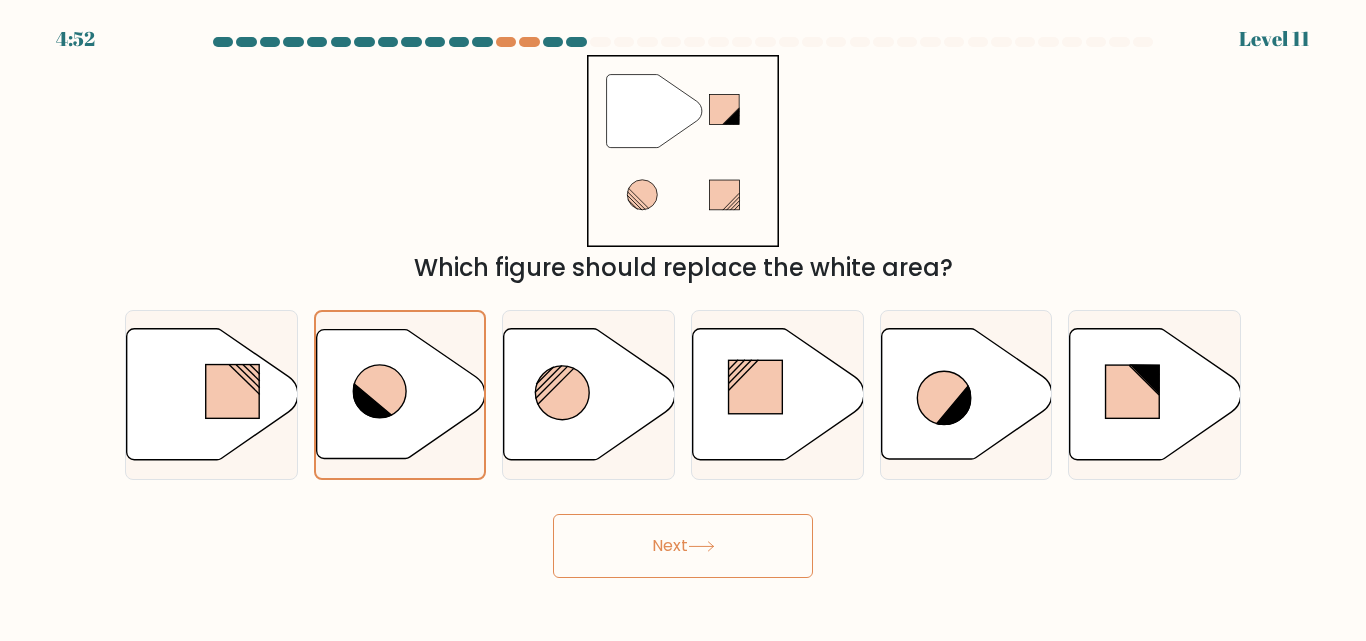 click 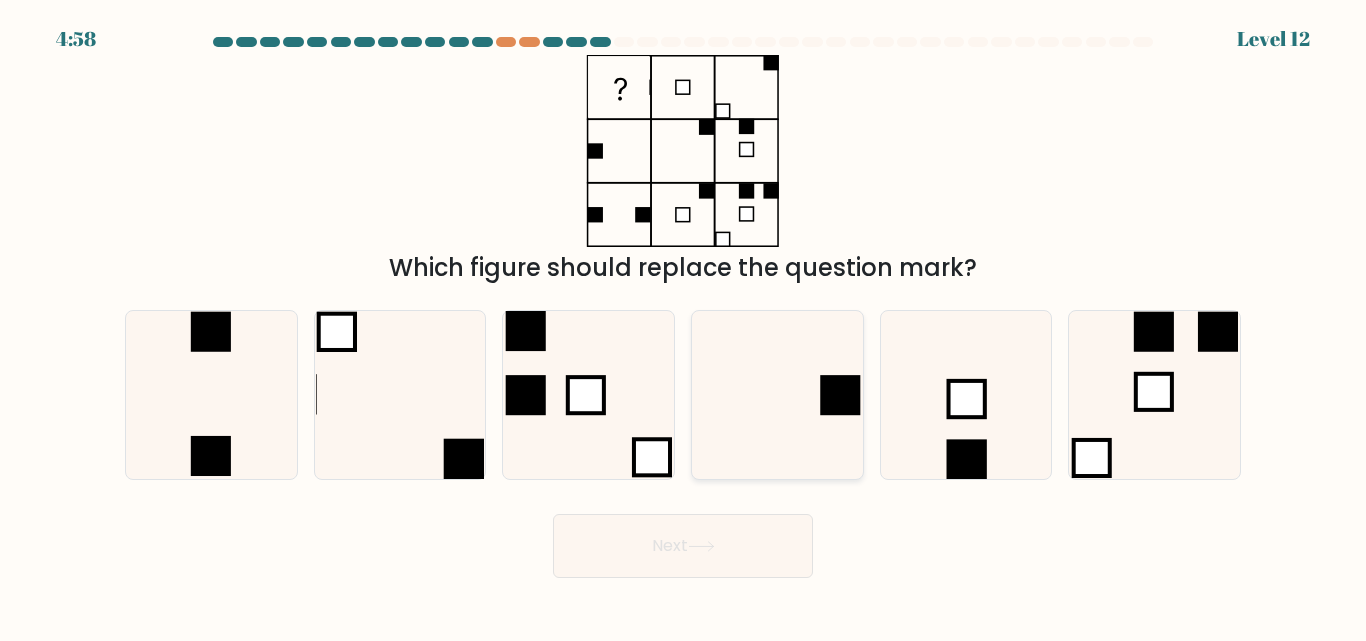 click 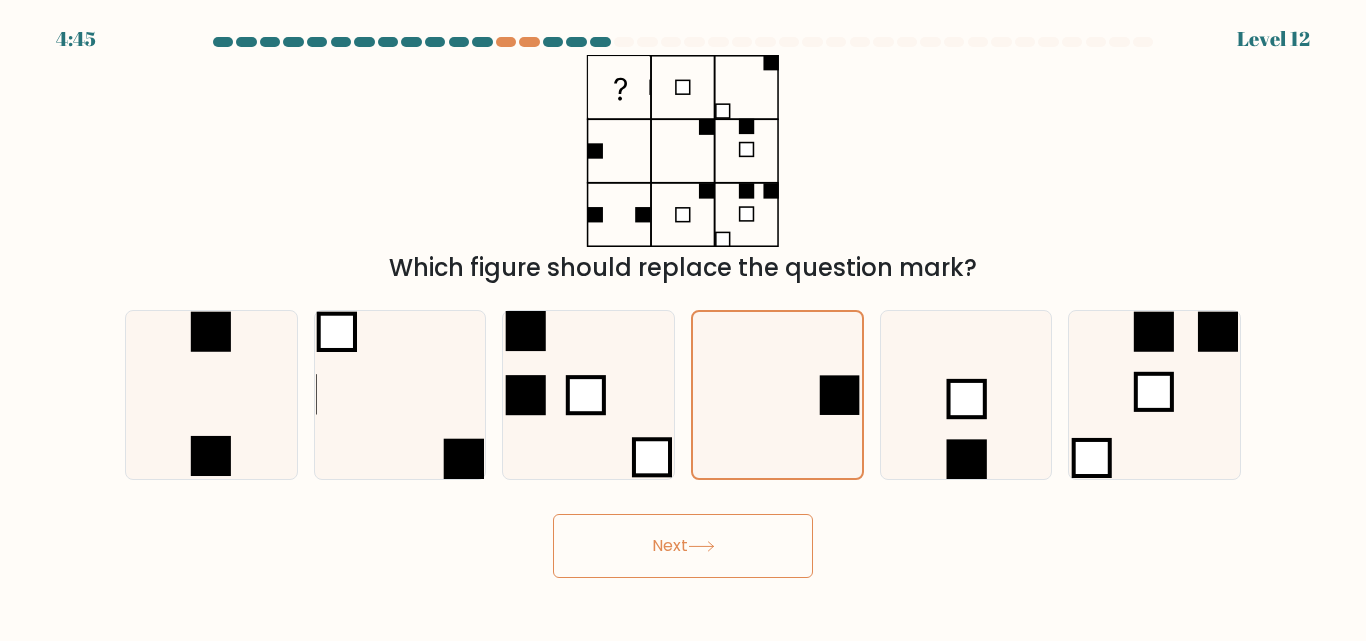 click on "Next" at bounding box center [683, 546] 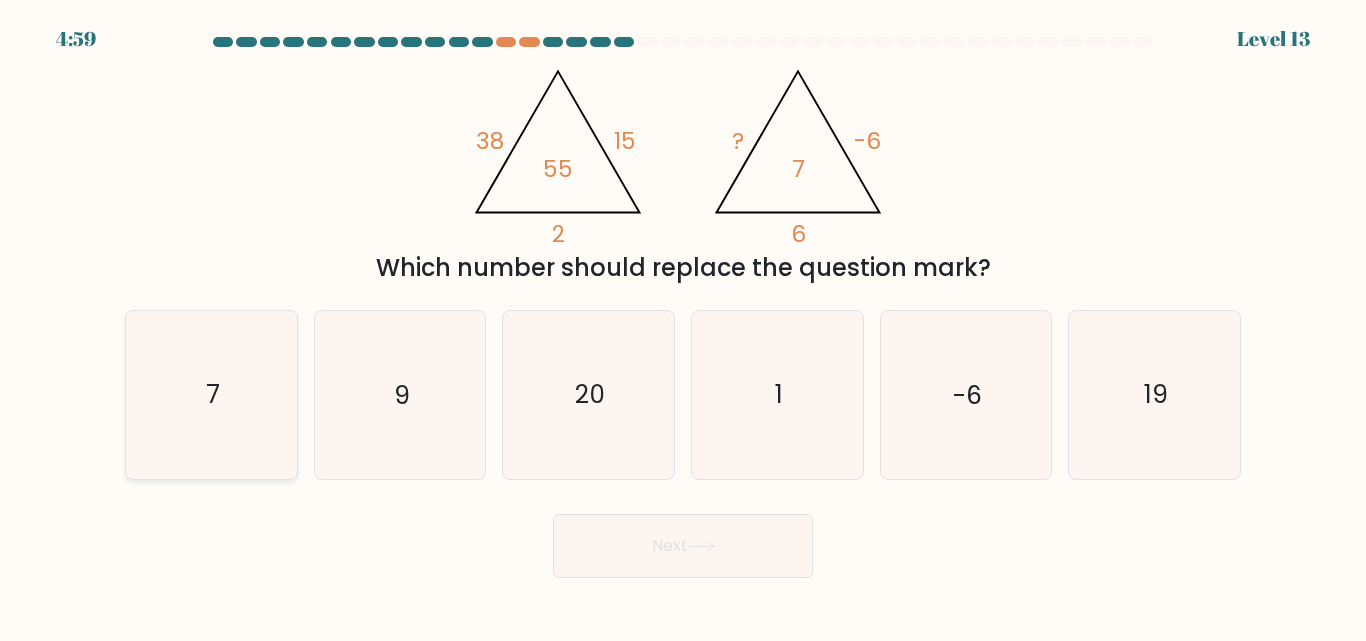 click on "7" 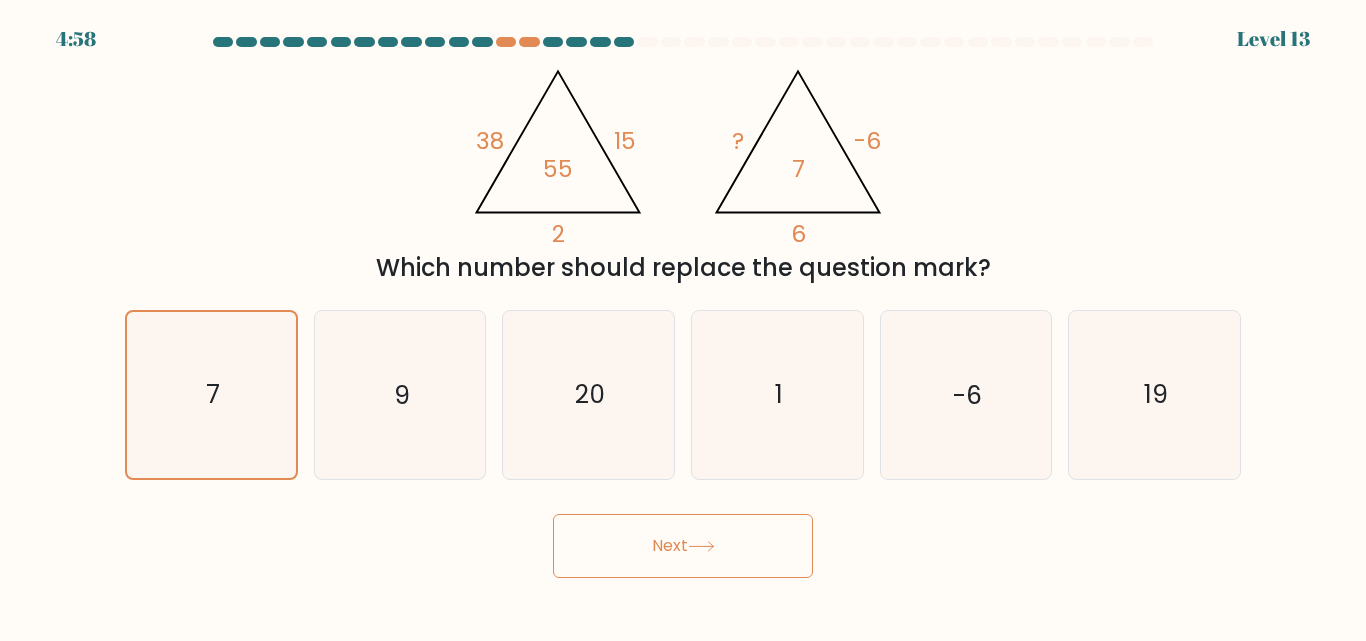 click on "Next" at bounding box center (683, 546) 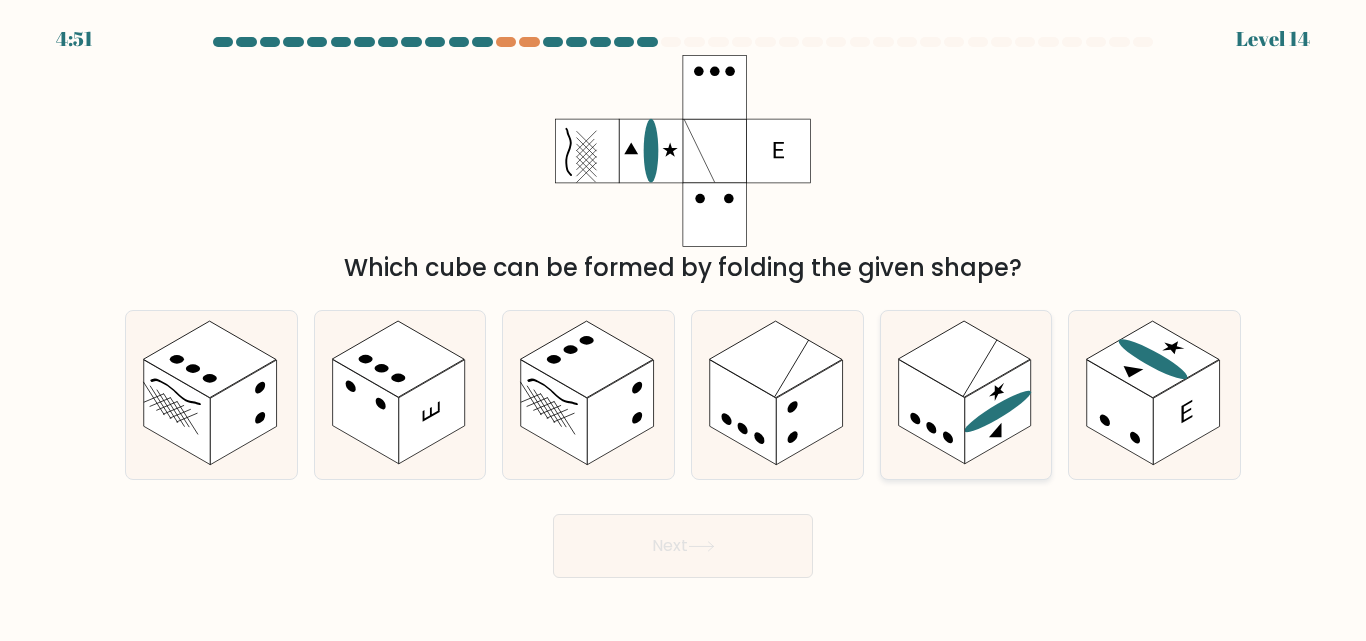 click 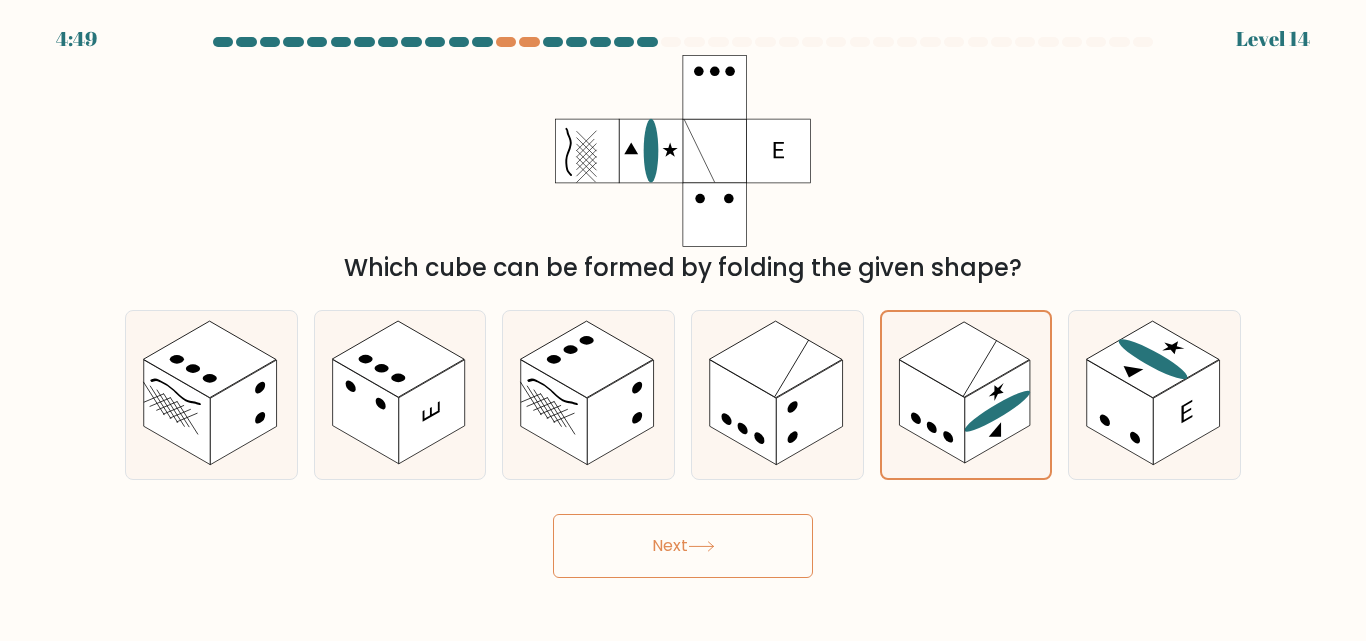 click on "Next" at bounding box center (683, 546) 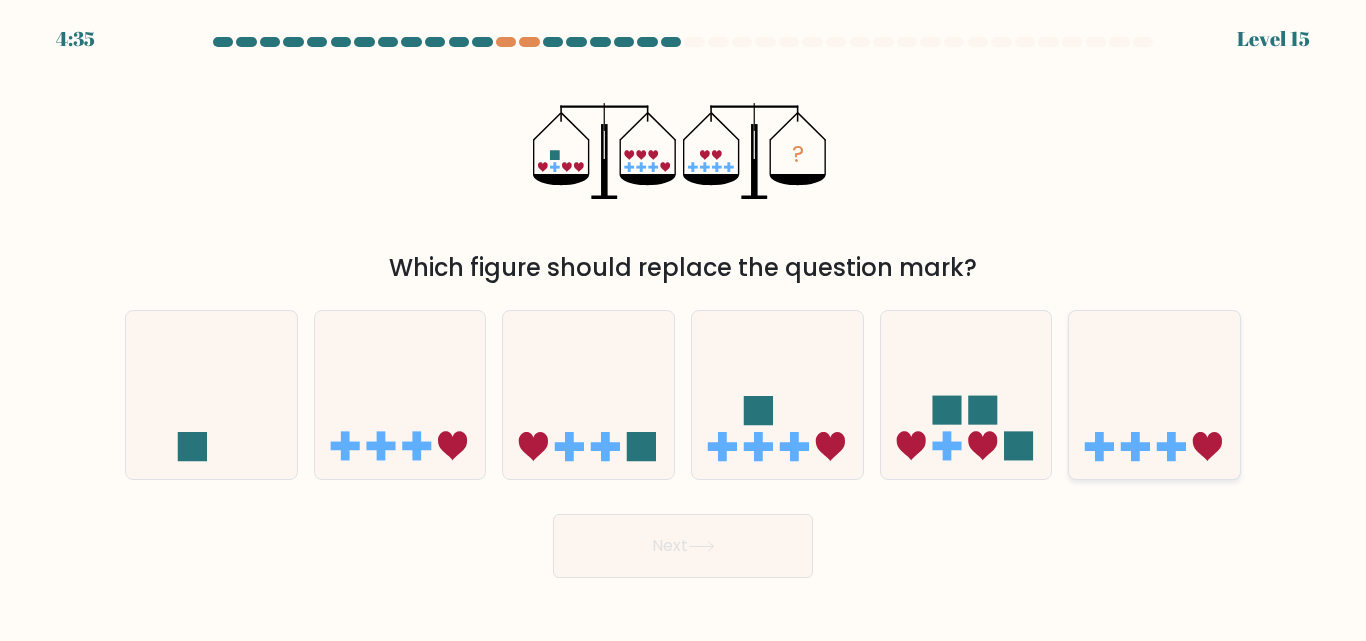 click 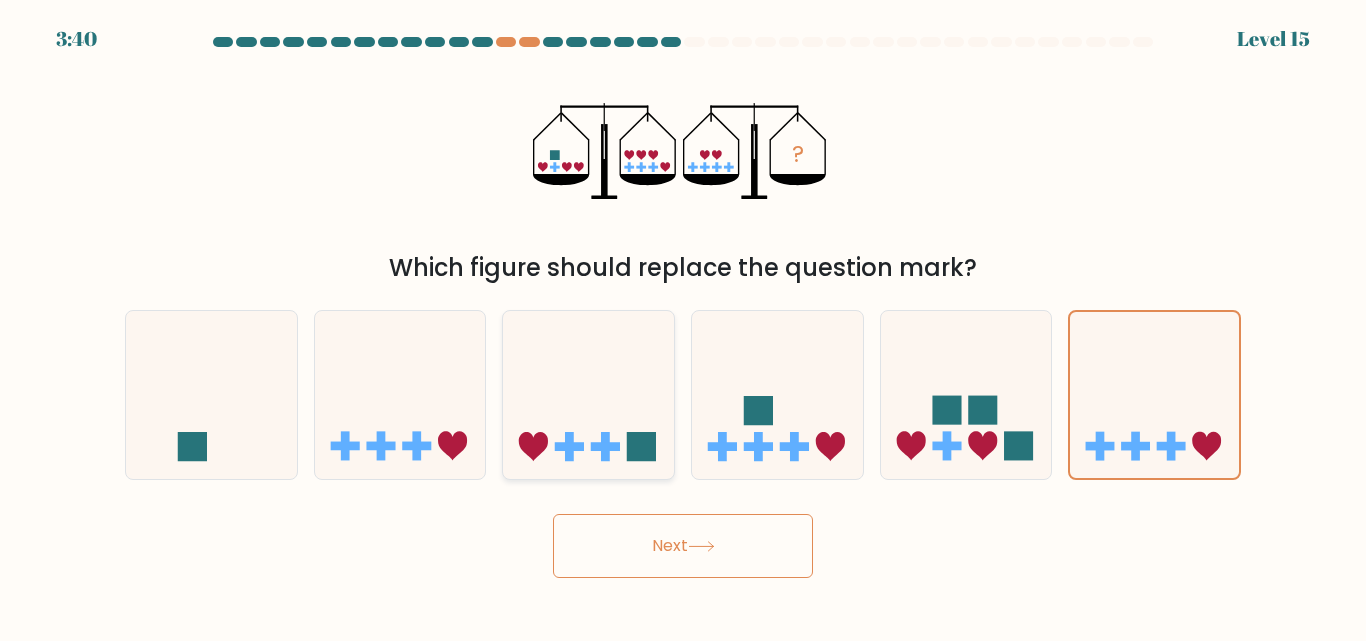 click 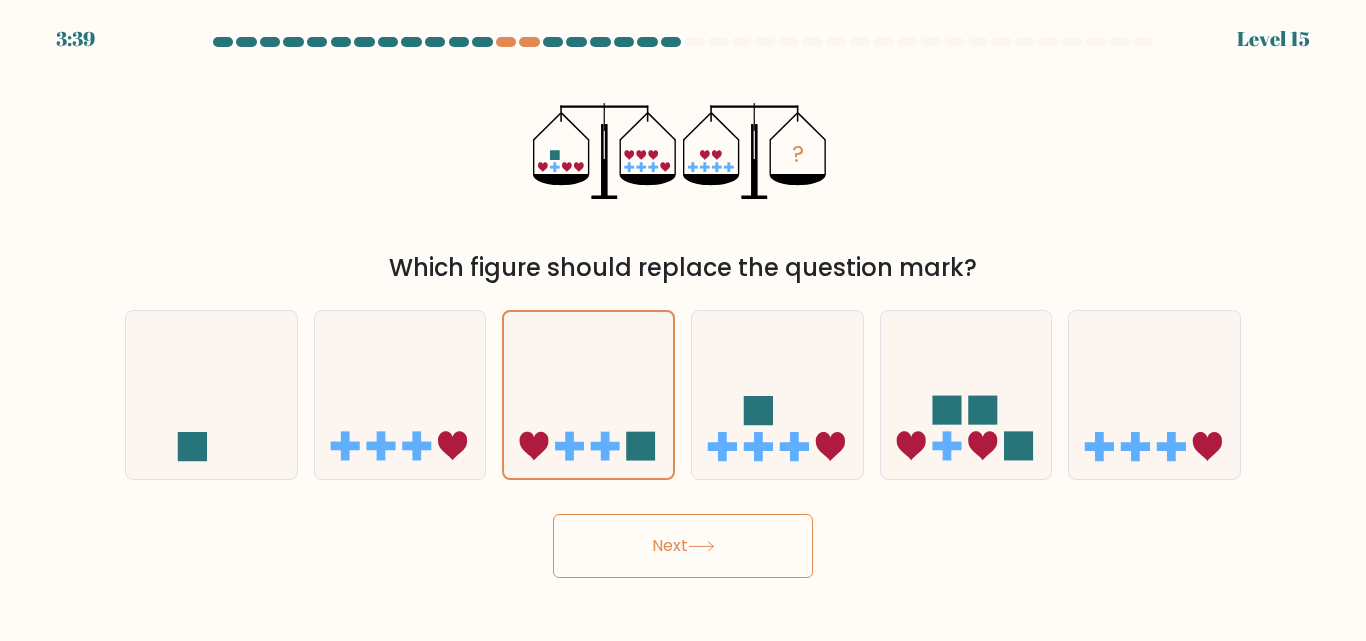 click on "Next" at bounding box center [683, 546] 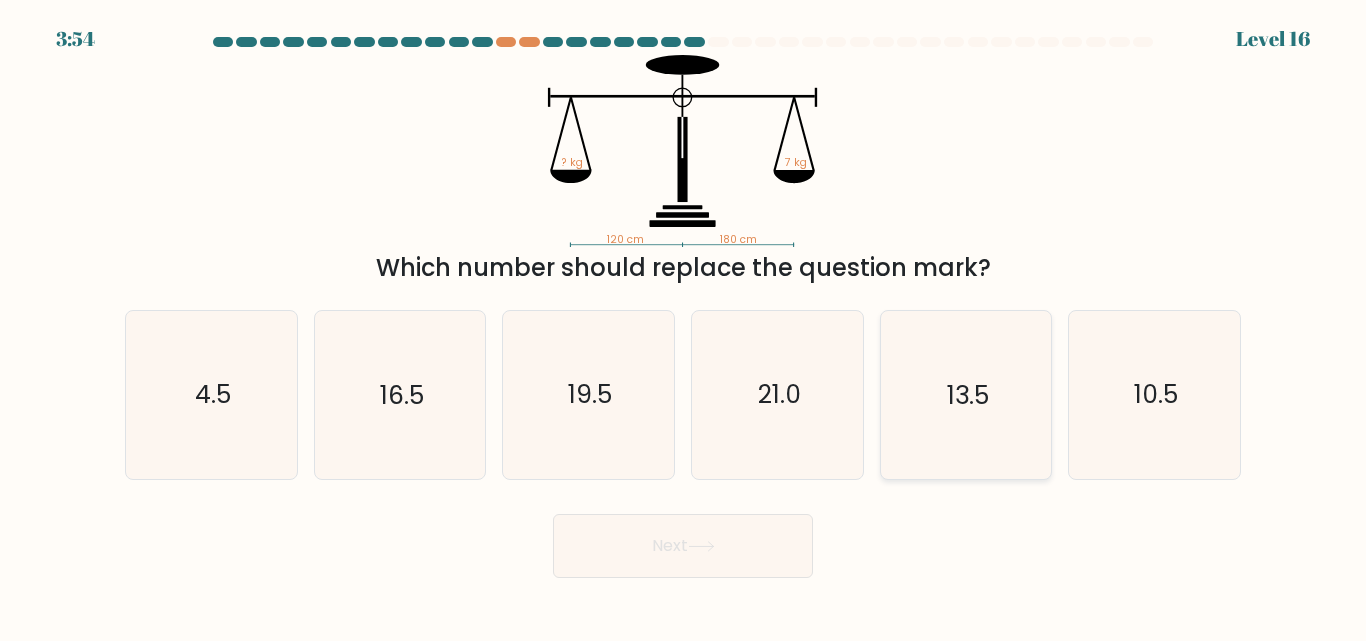 click on "13.5" 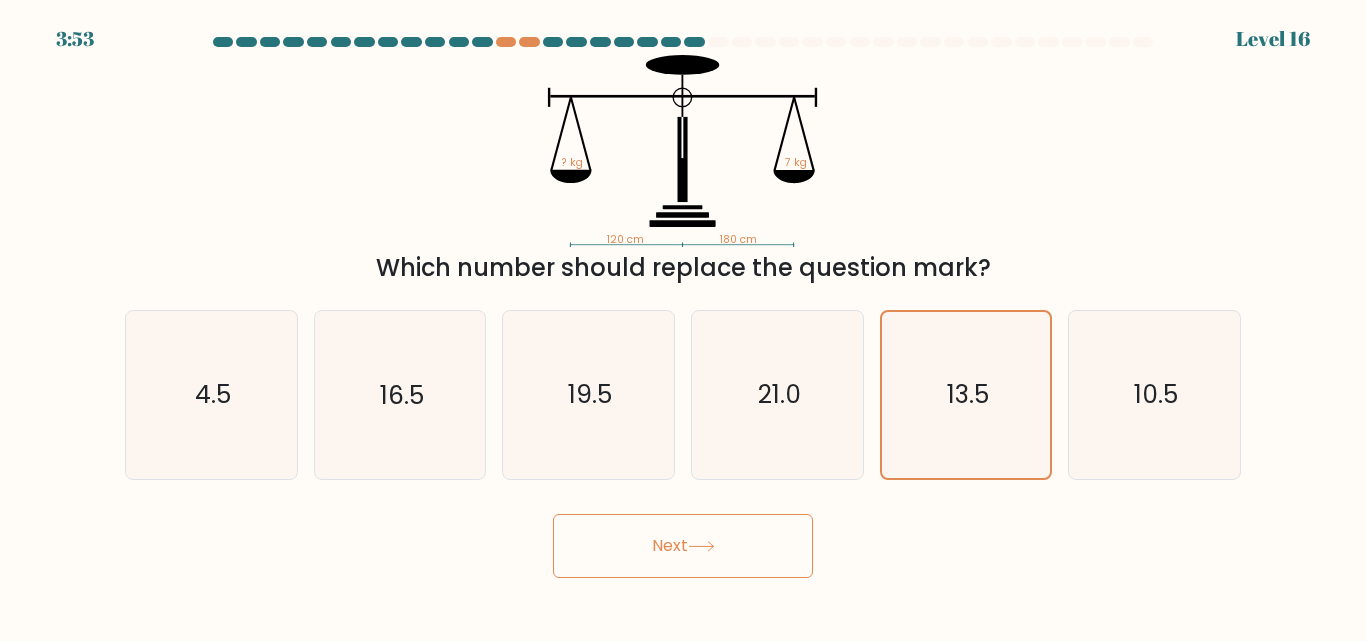 click 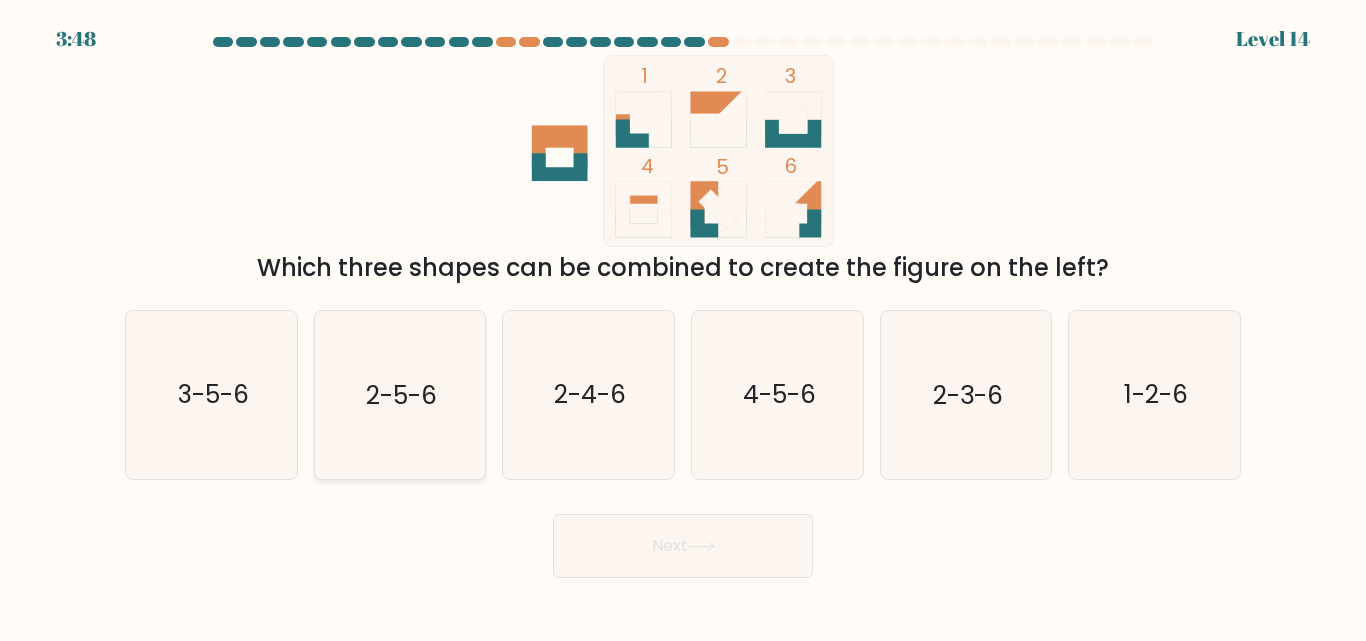 click on "2-5-6" 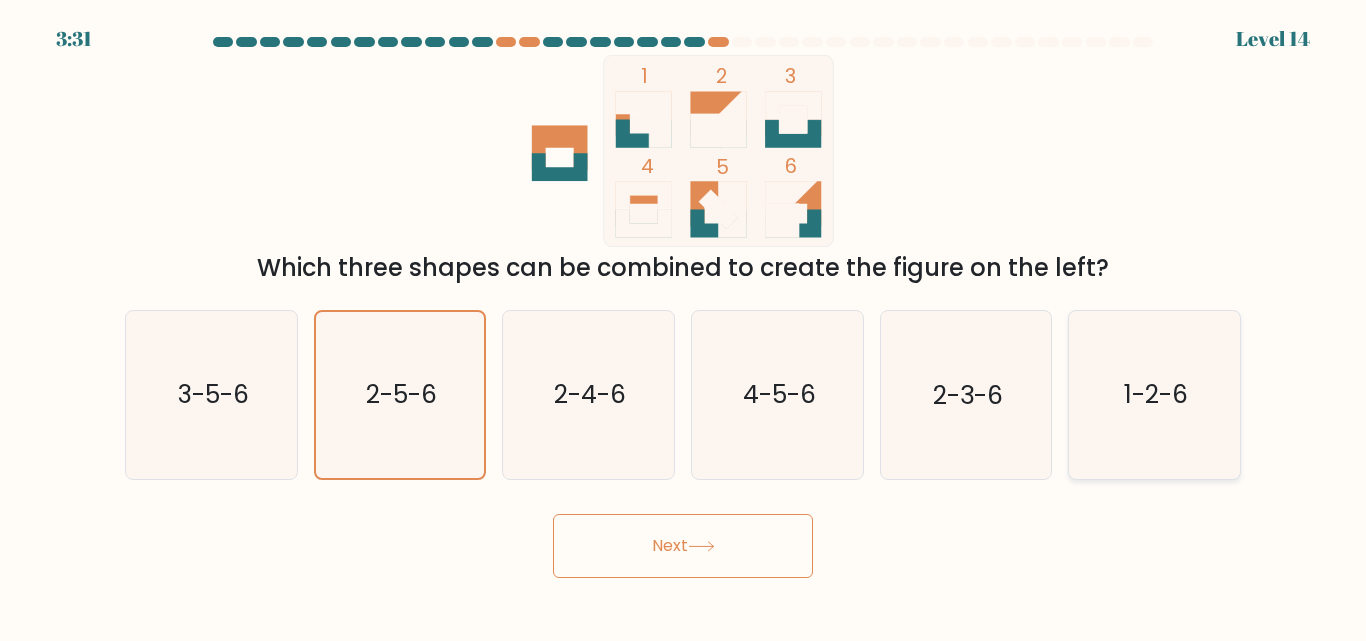 click on "1-2-6" 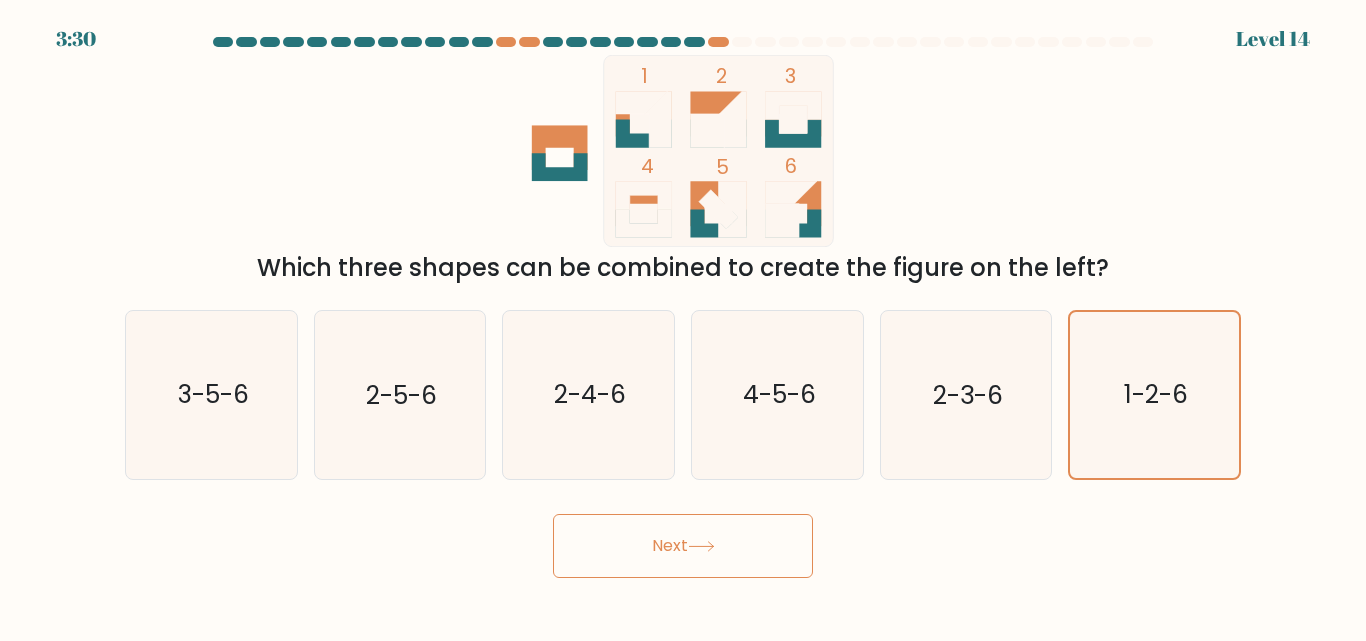 click on "Next" at bounding box center [683, 546] 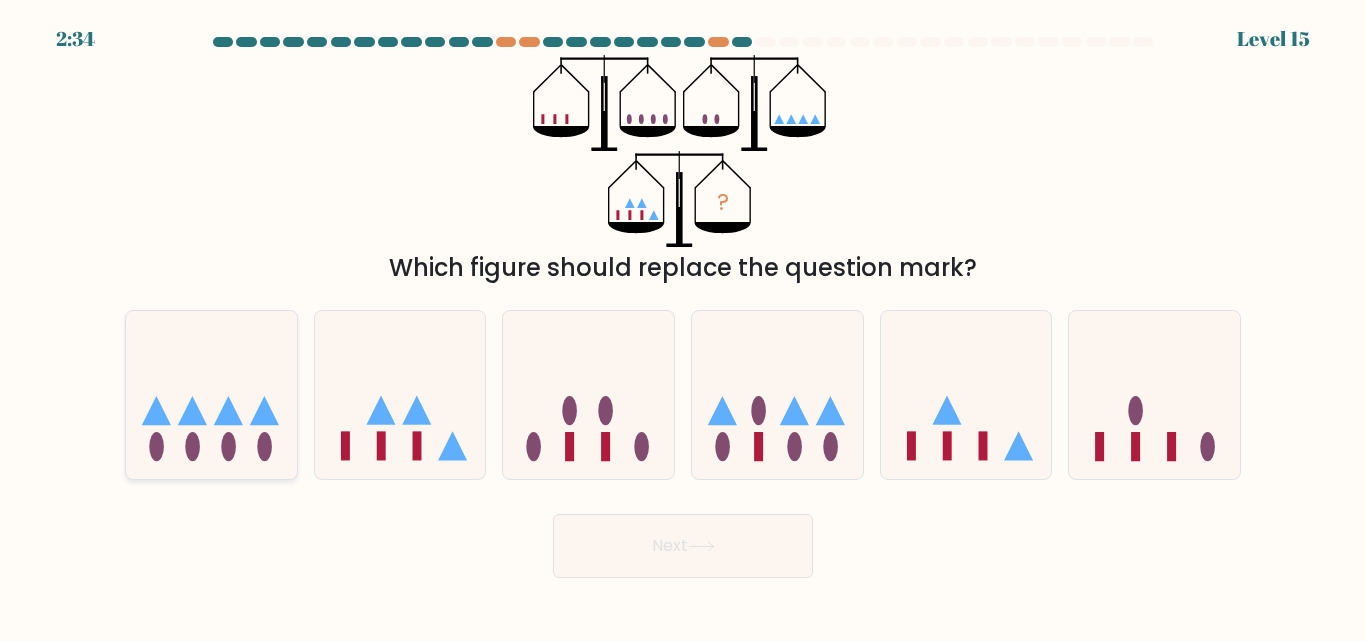 click 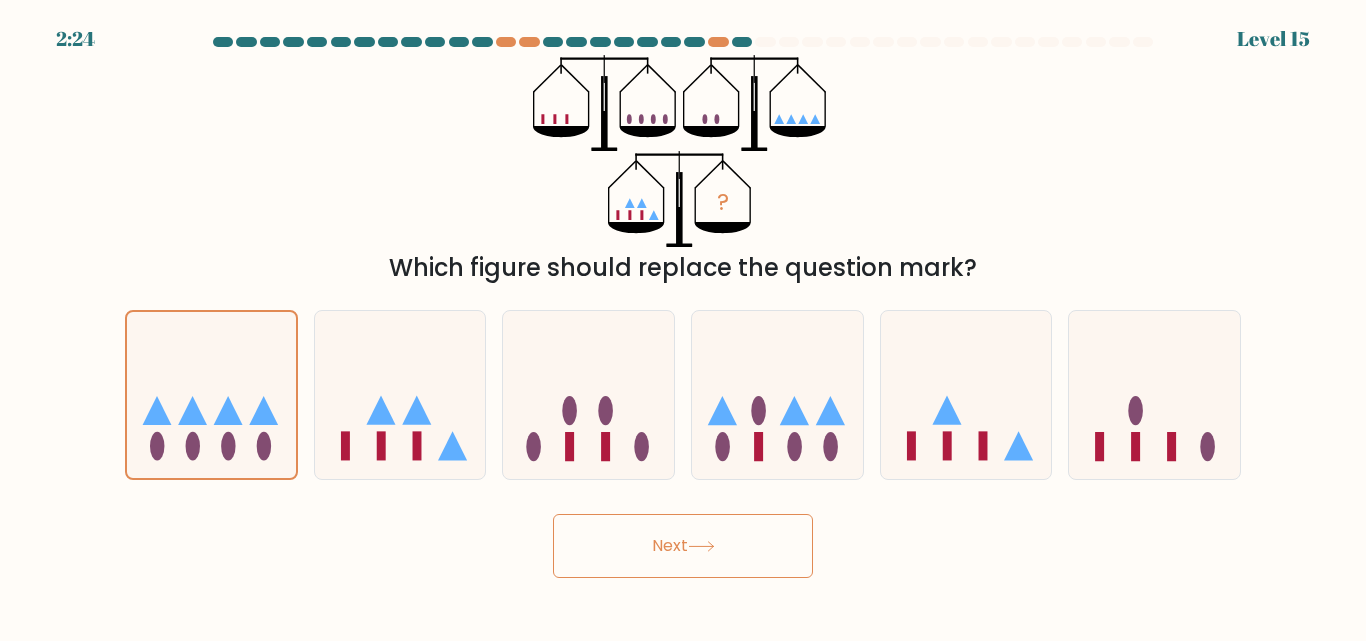 click on "Next" at bounding box center (683, 546) 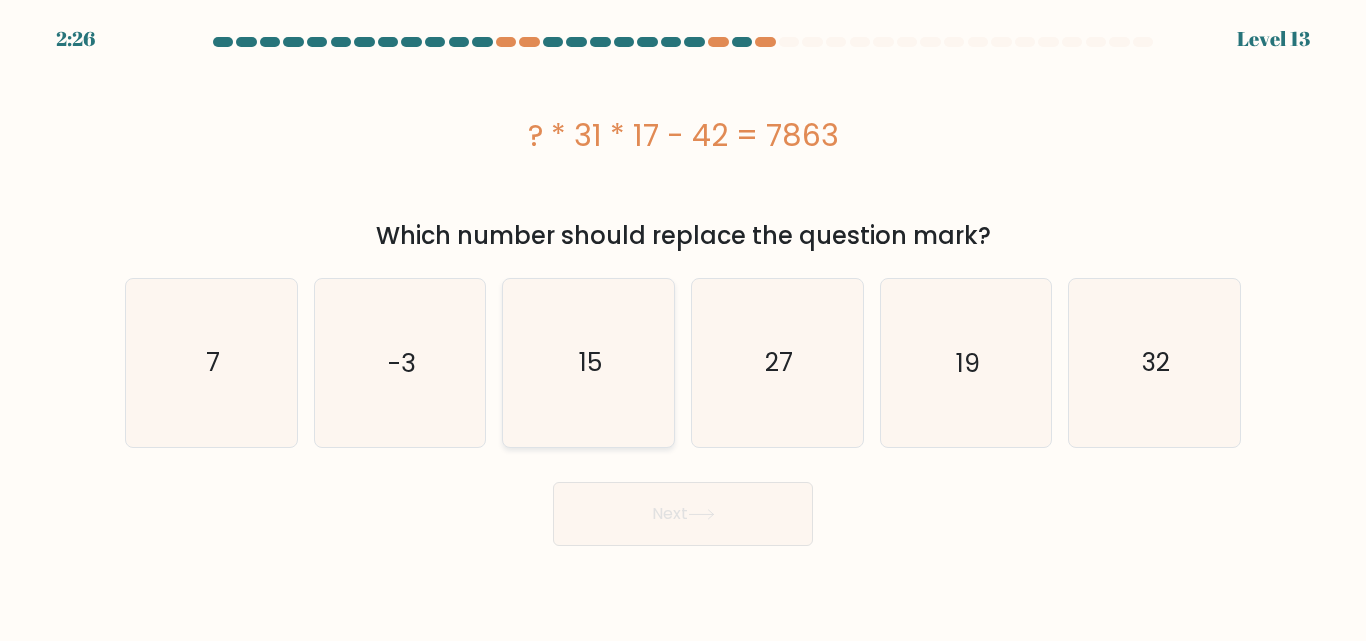 click on "15" 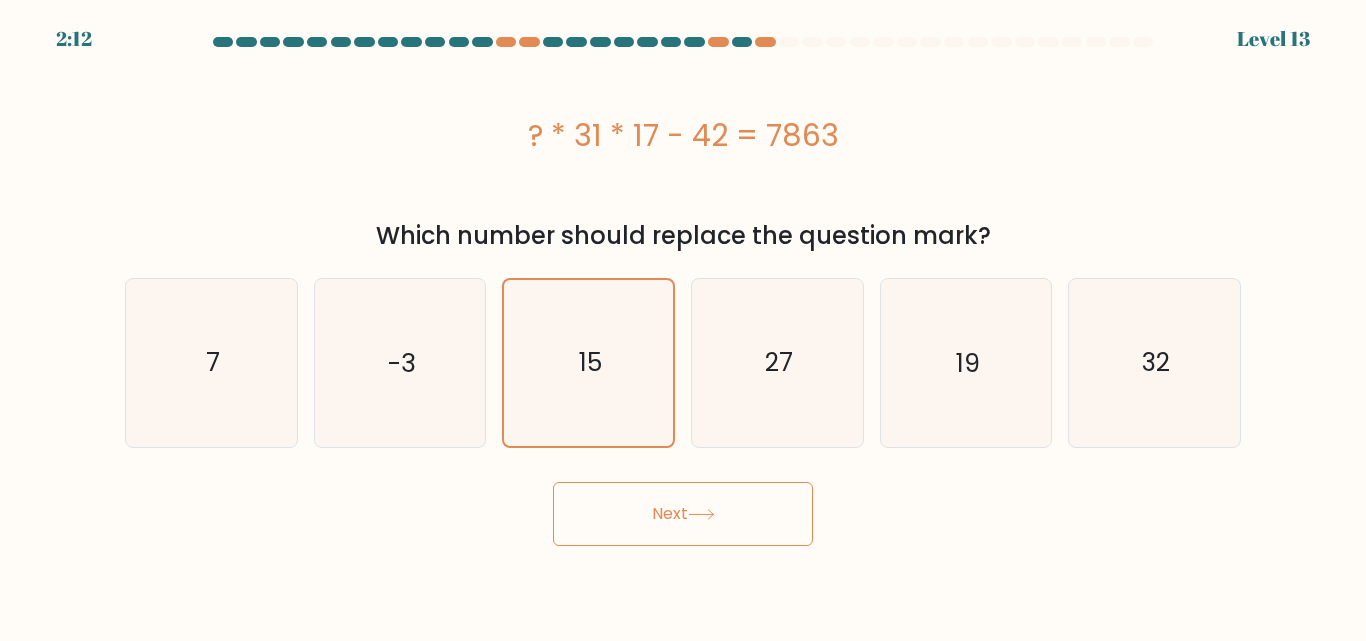 click on "Next" at bounding box center (683, 514) 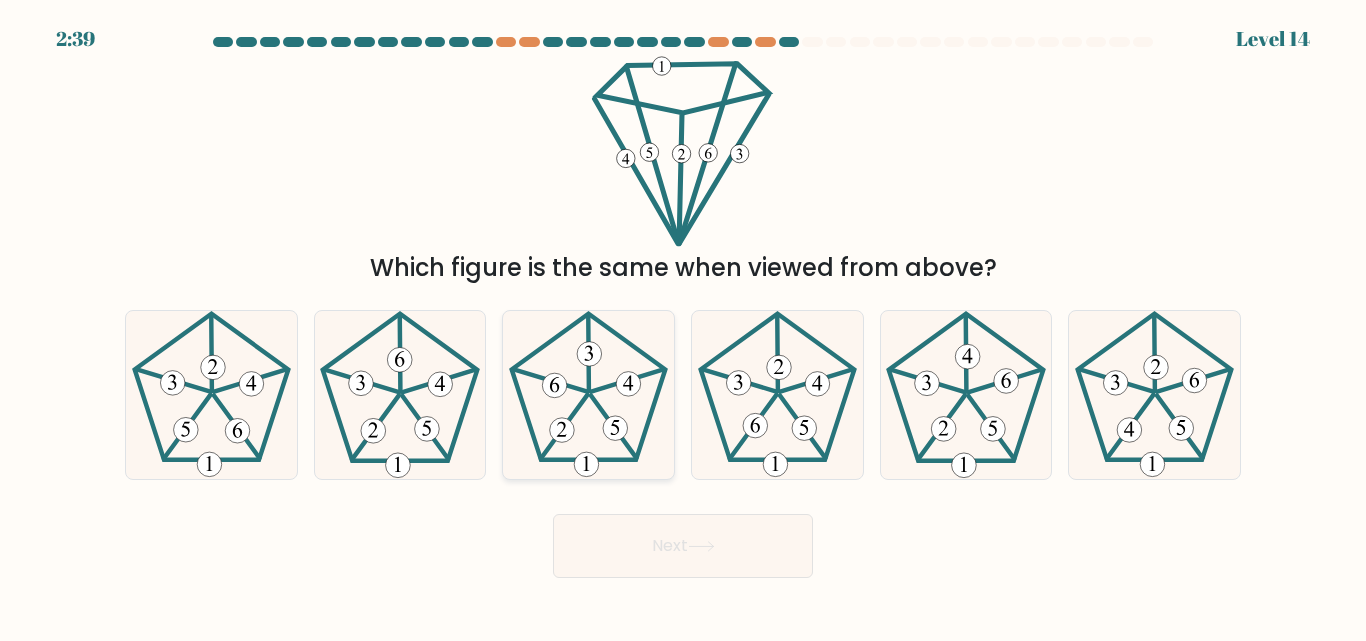 click 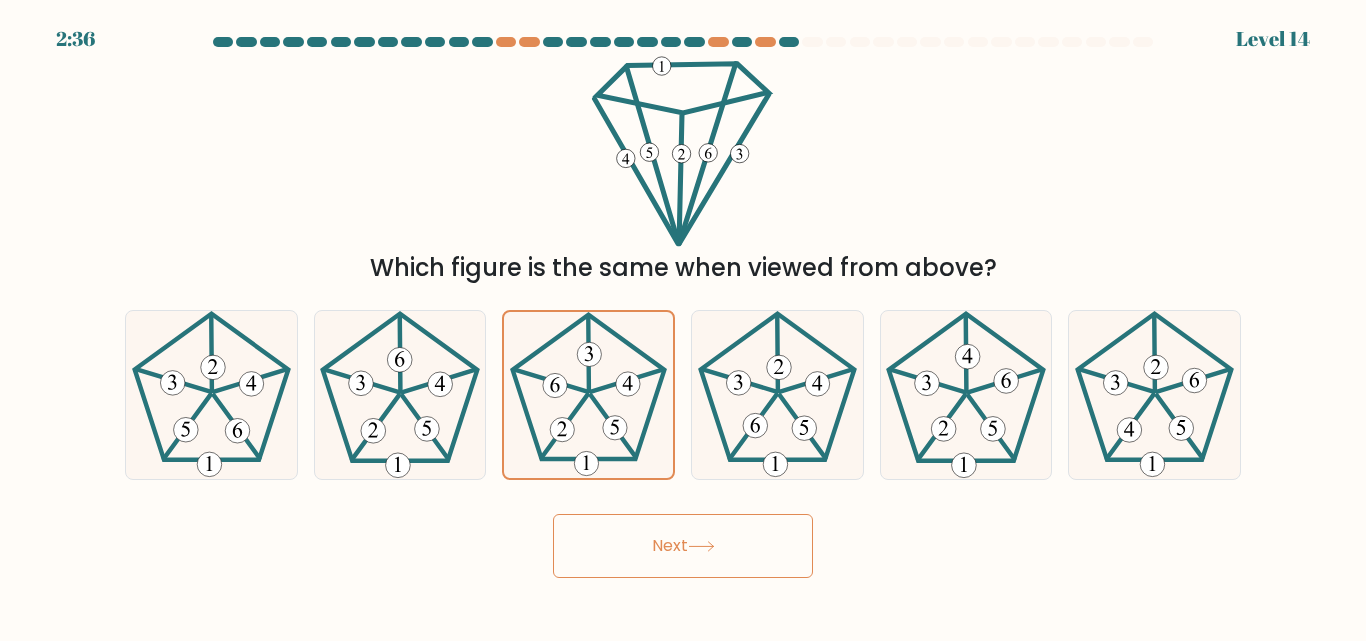 click on "Next" at bounding box center [683, 546] 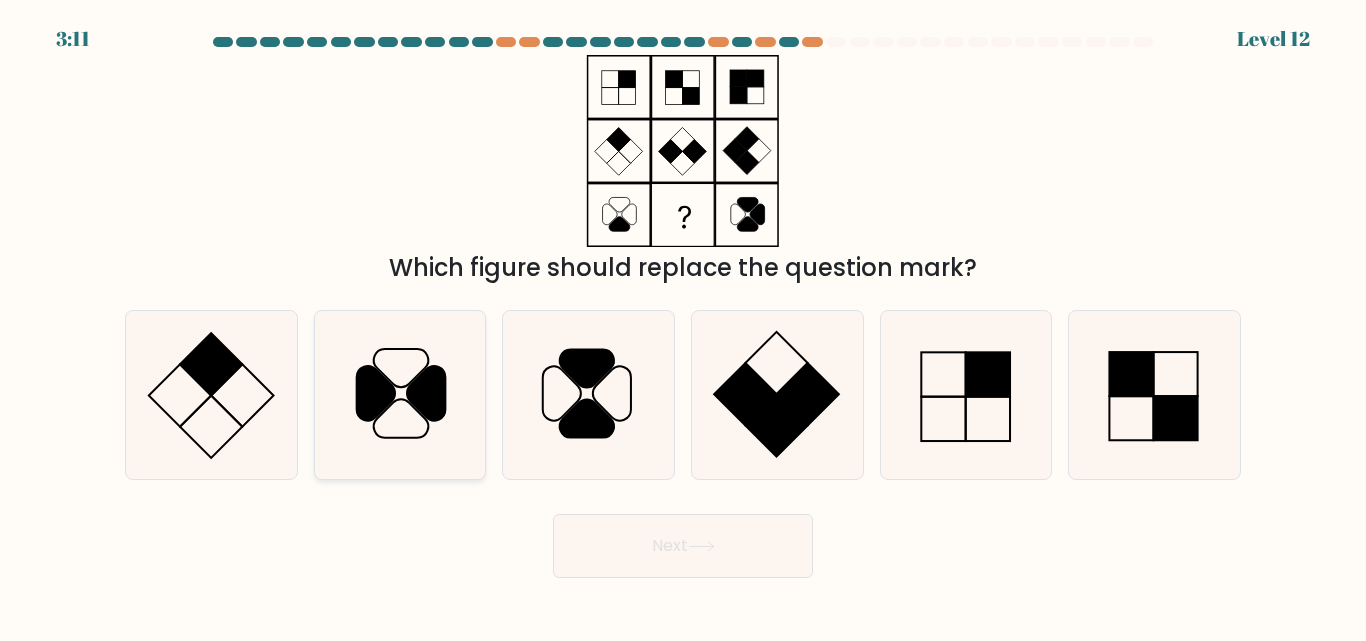 drag, startPoint x: 422, startPoint y: 397, endPoint x: 461, endPoint y: 404, distance: 39.623226 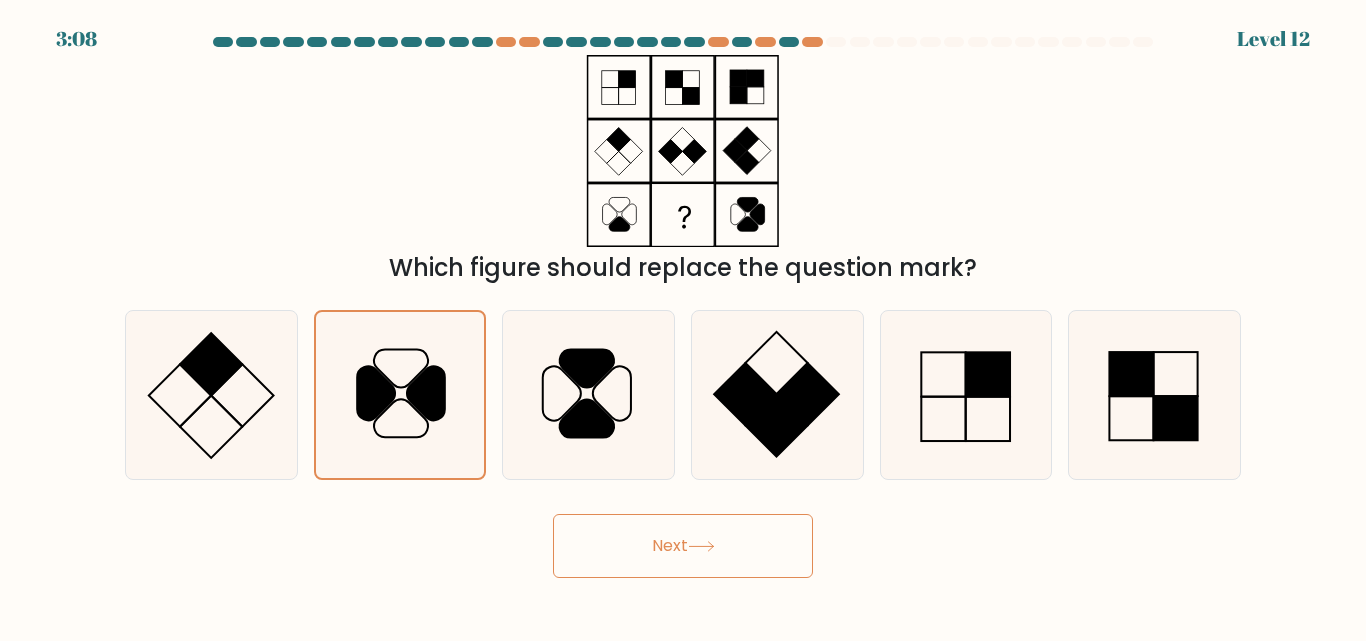 click on "Next" at bounding box center [683, 546] 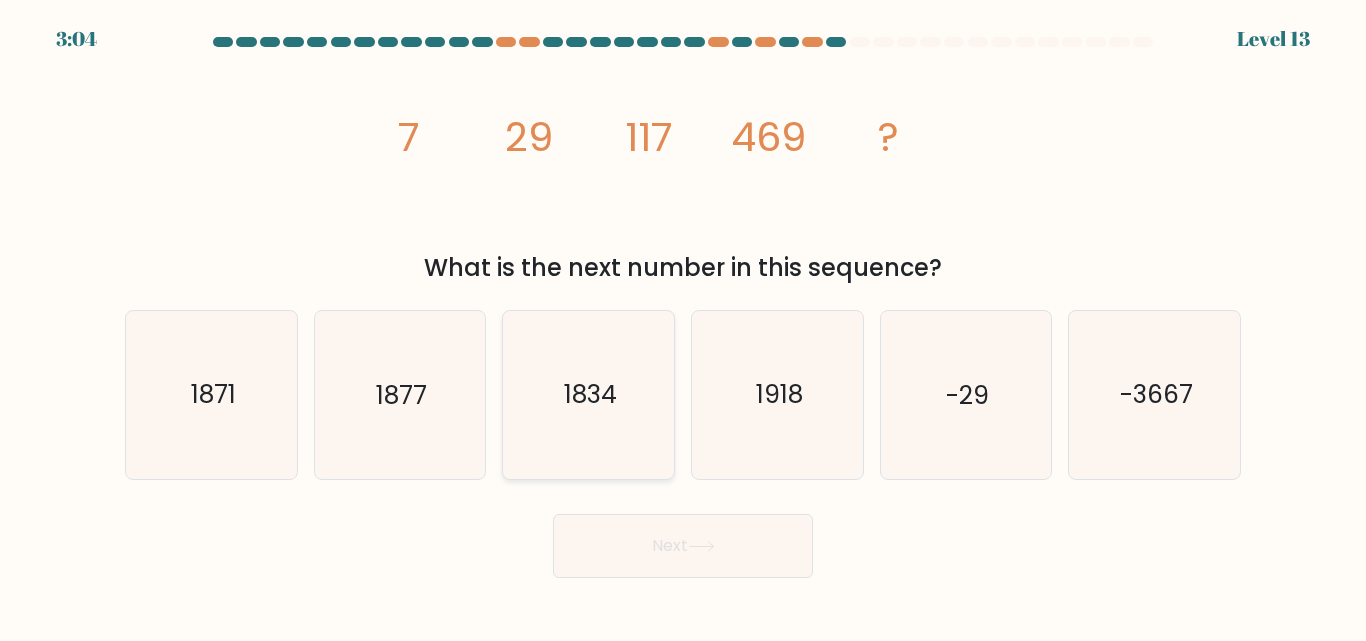 click on "1834" 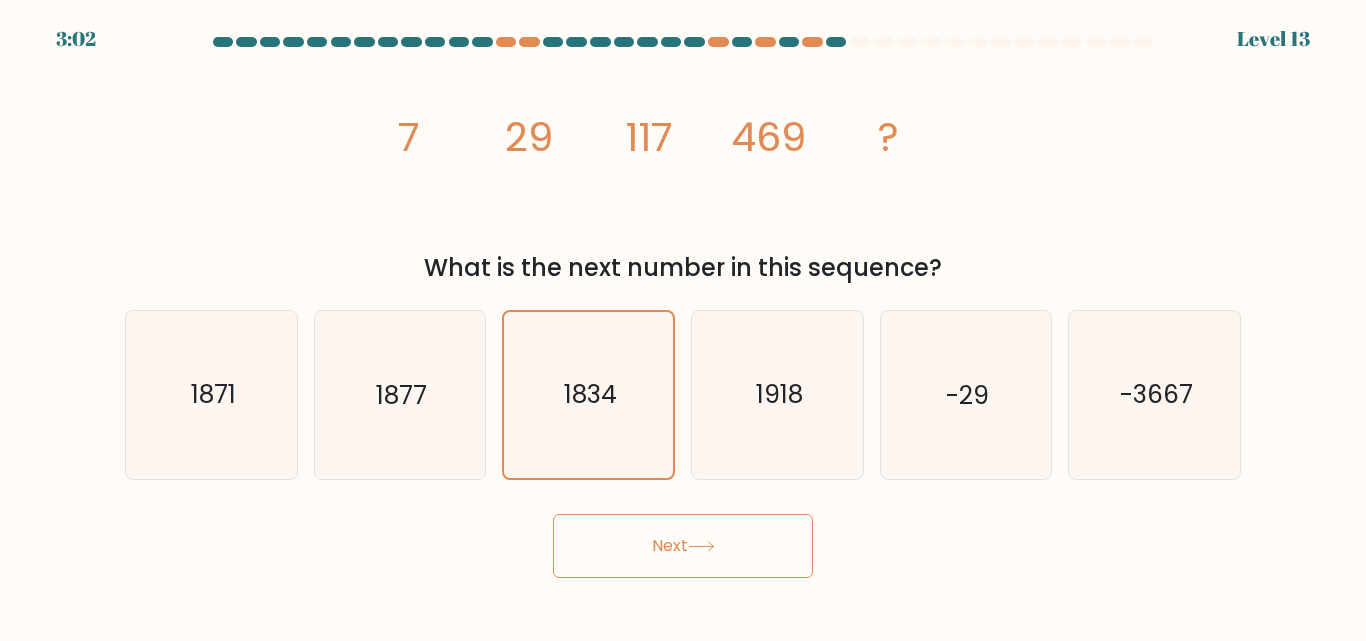 click on "Next" at bounding box center (683, 546) 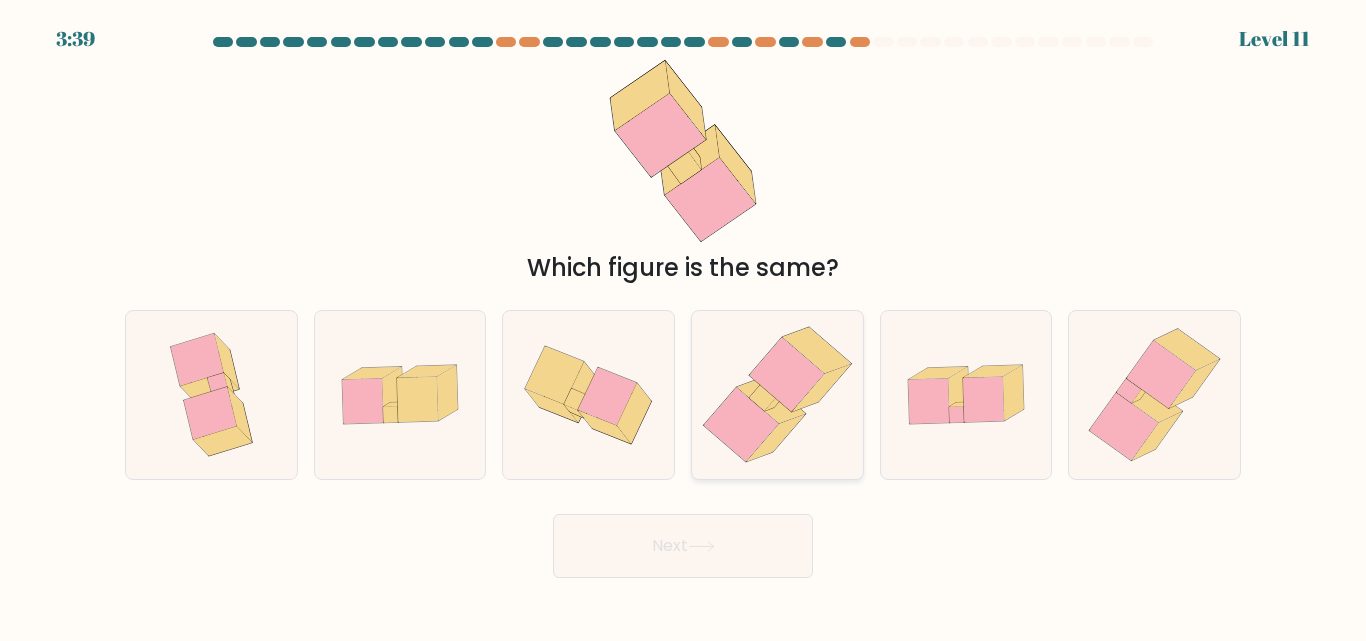 click 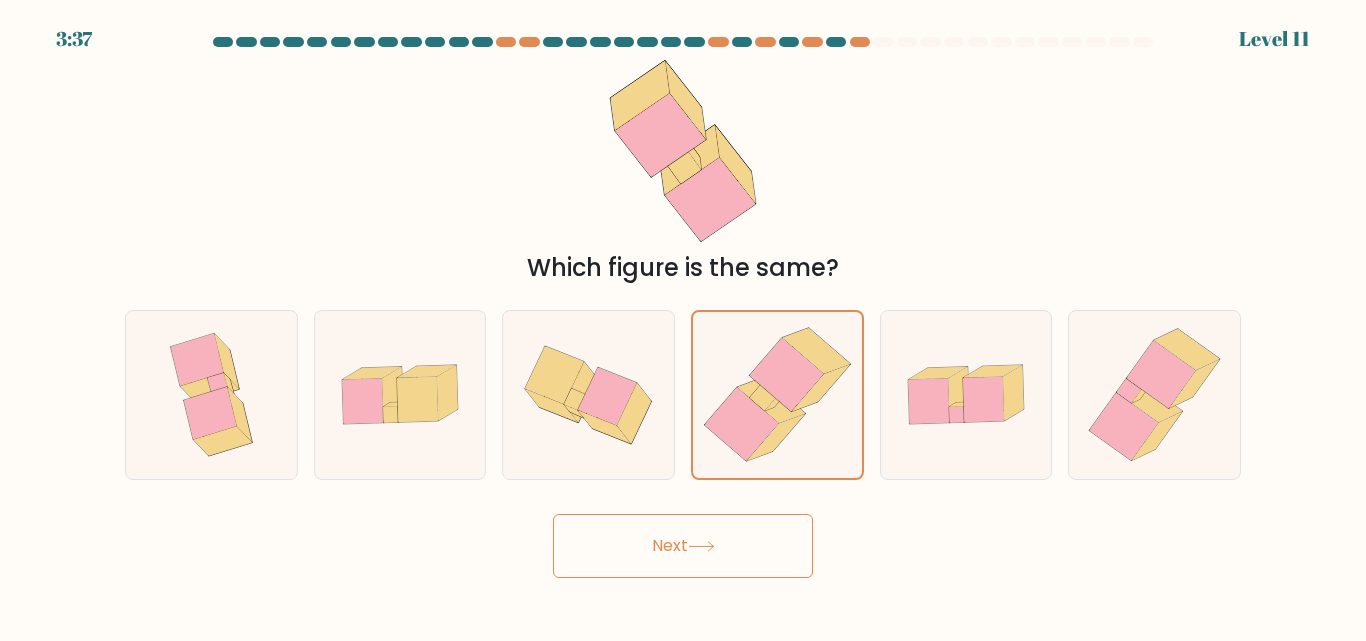 click on "Next" at bounding box center (683, 546) 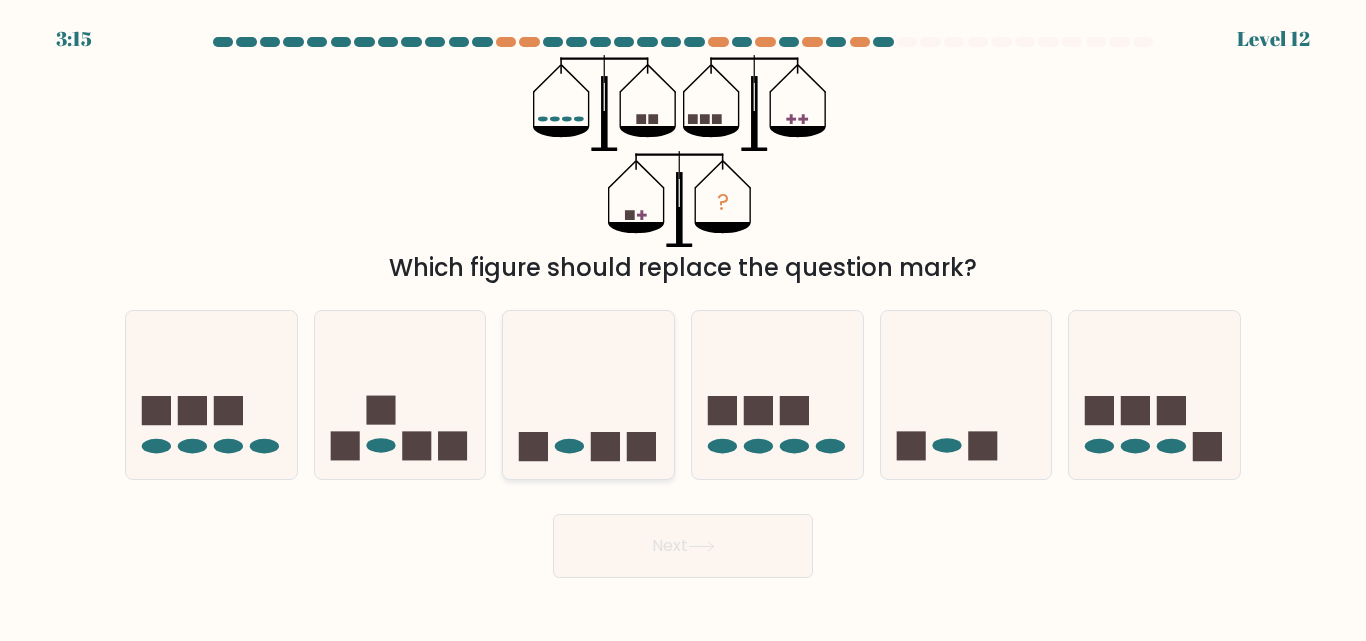 click 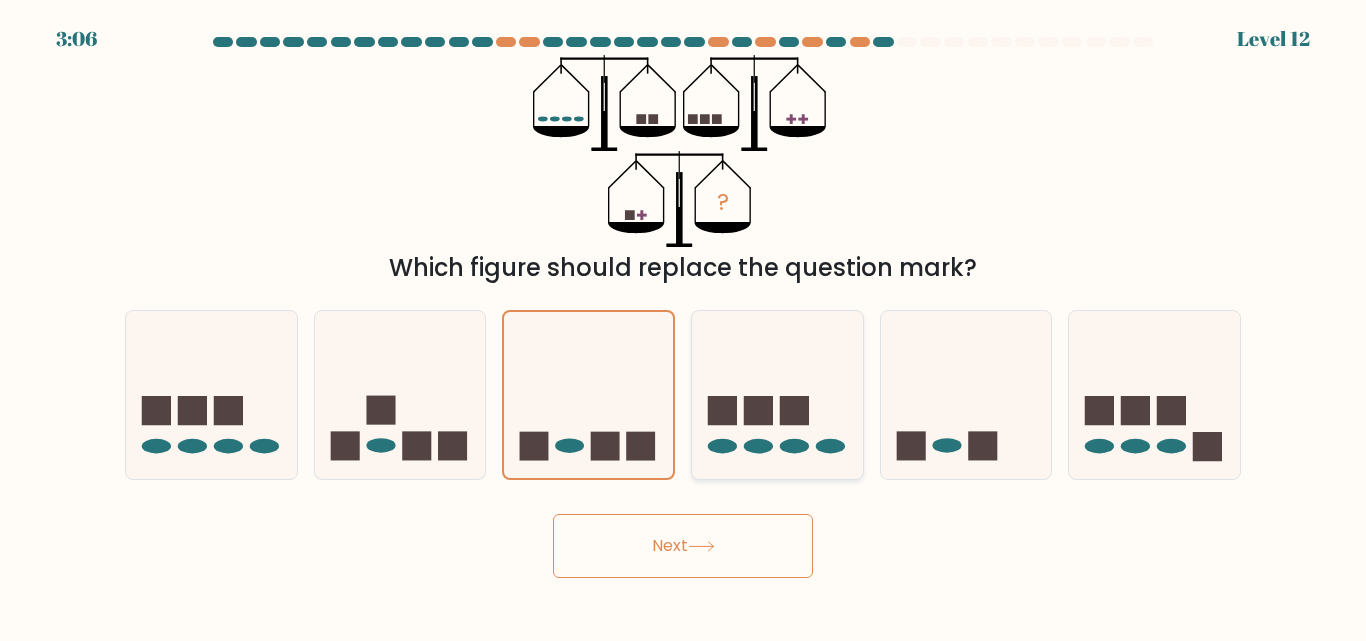 click 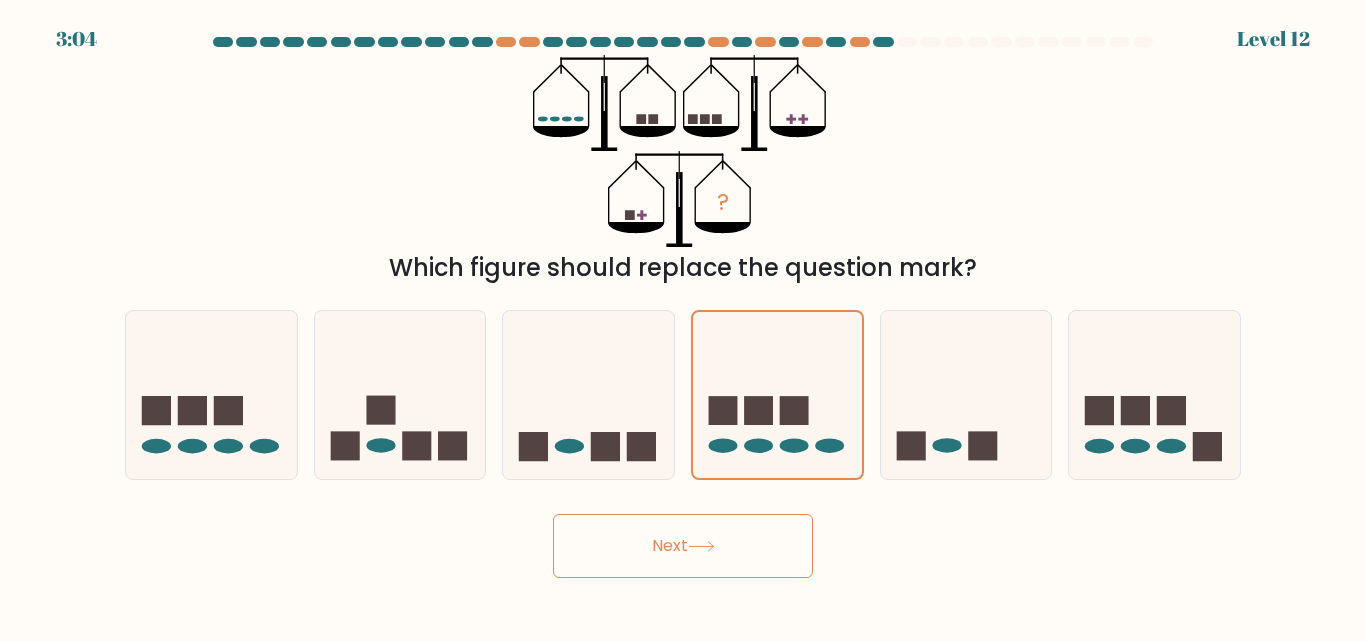 click on "Next" at bounding box center (683, 546) 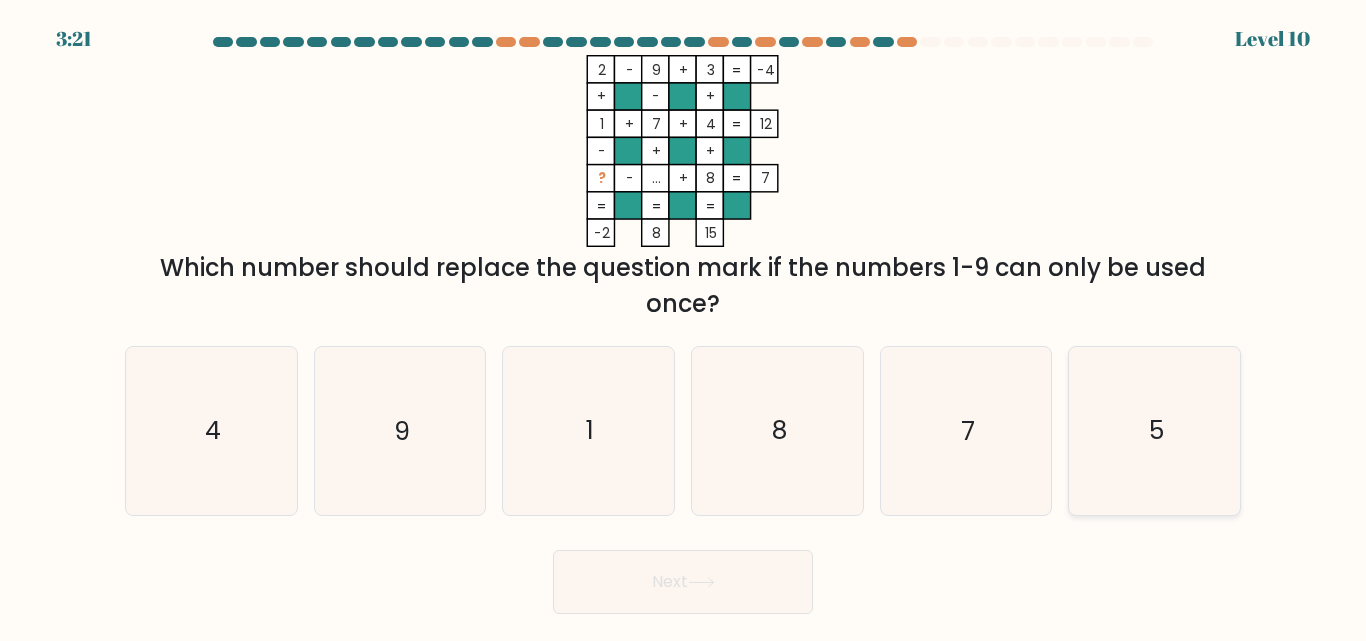 click on "5" 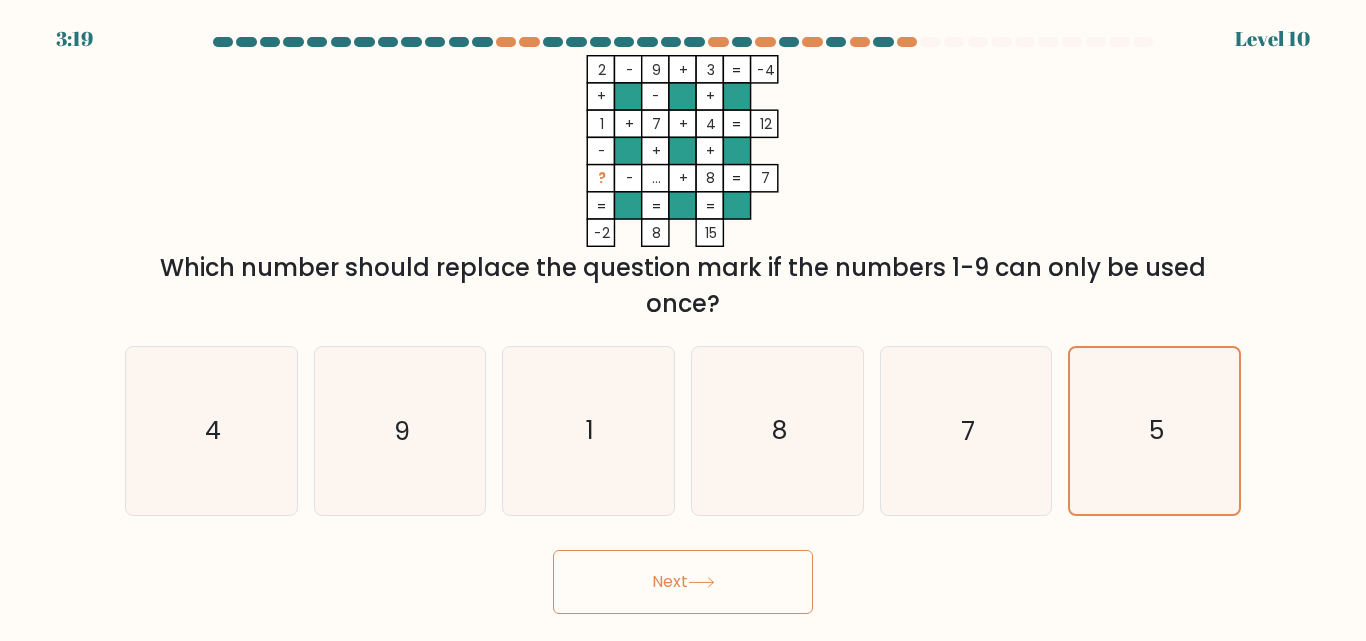 click on "Next" at bounding box center (683, 582) 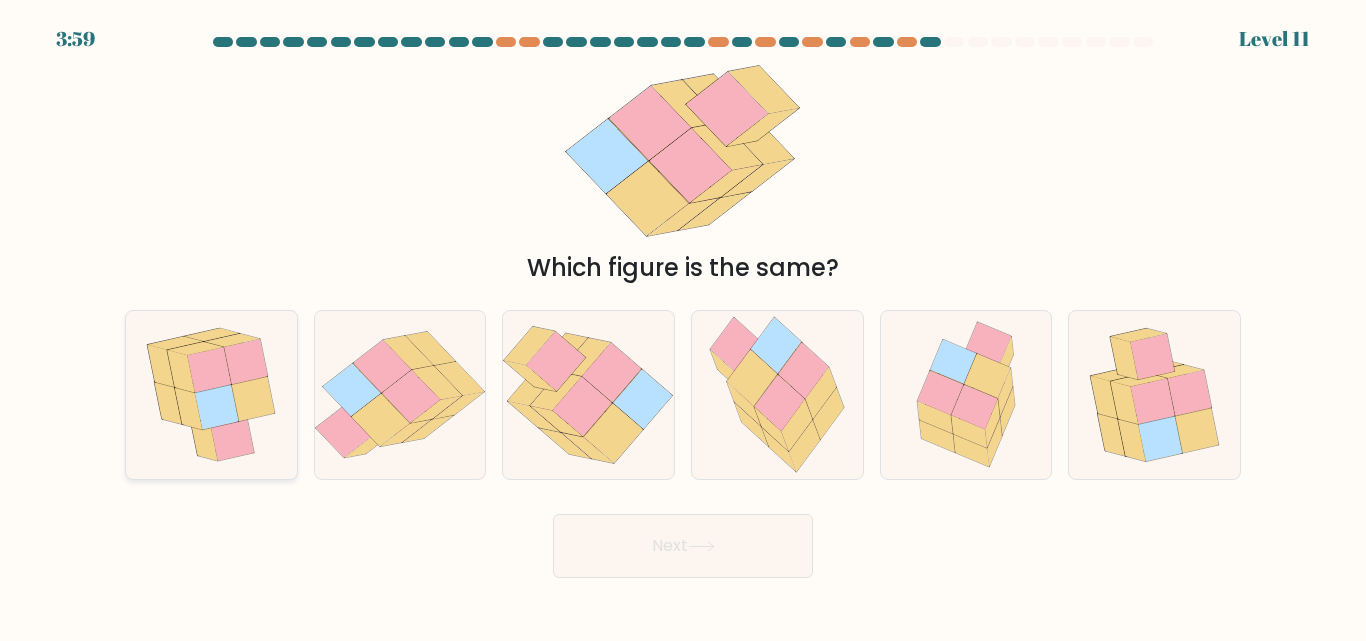 click 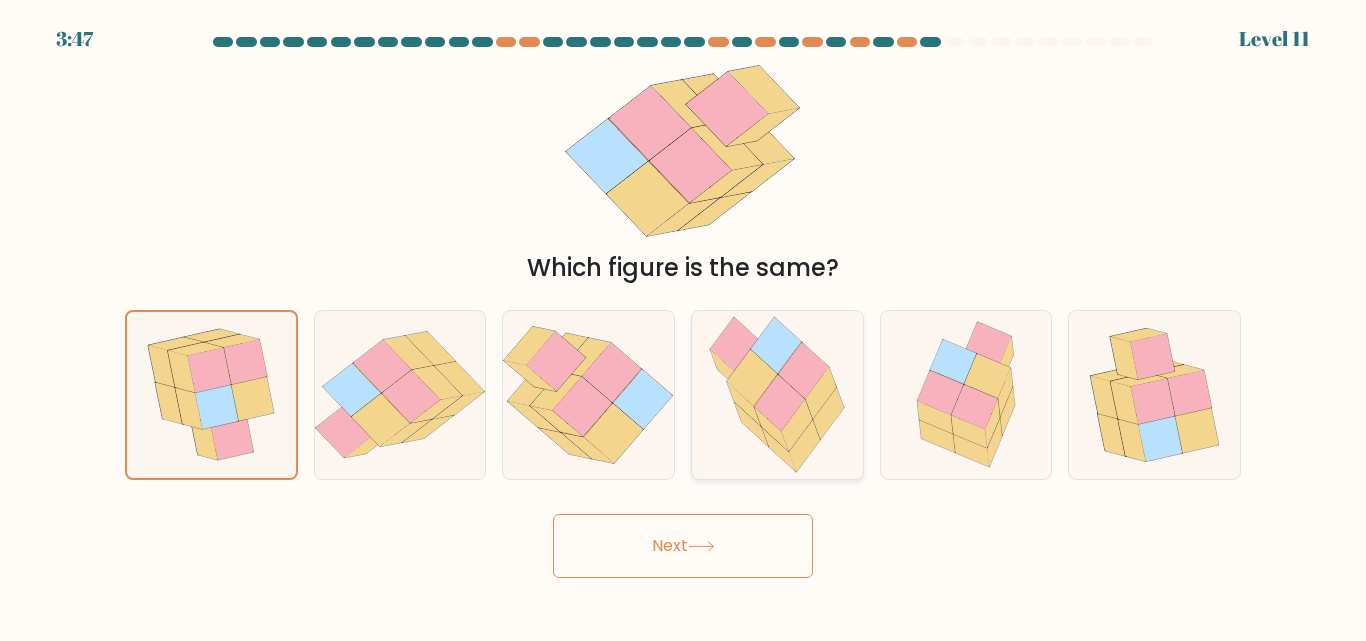 click 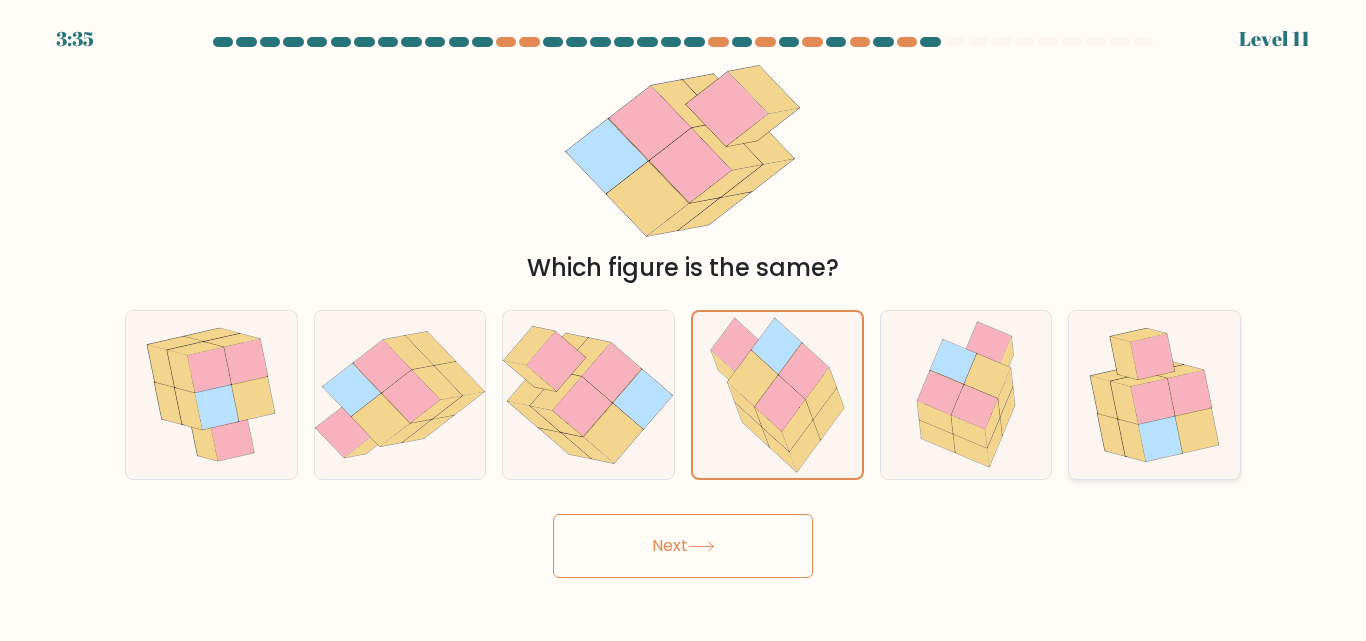 click 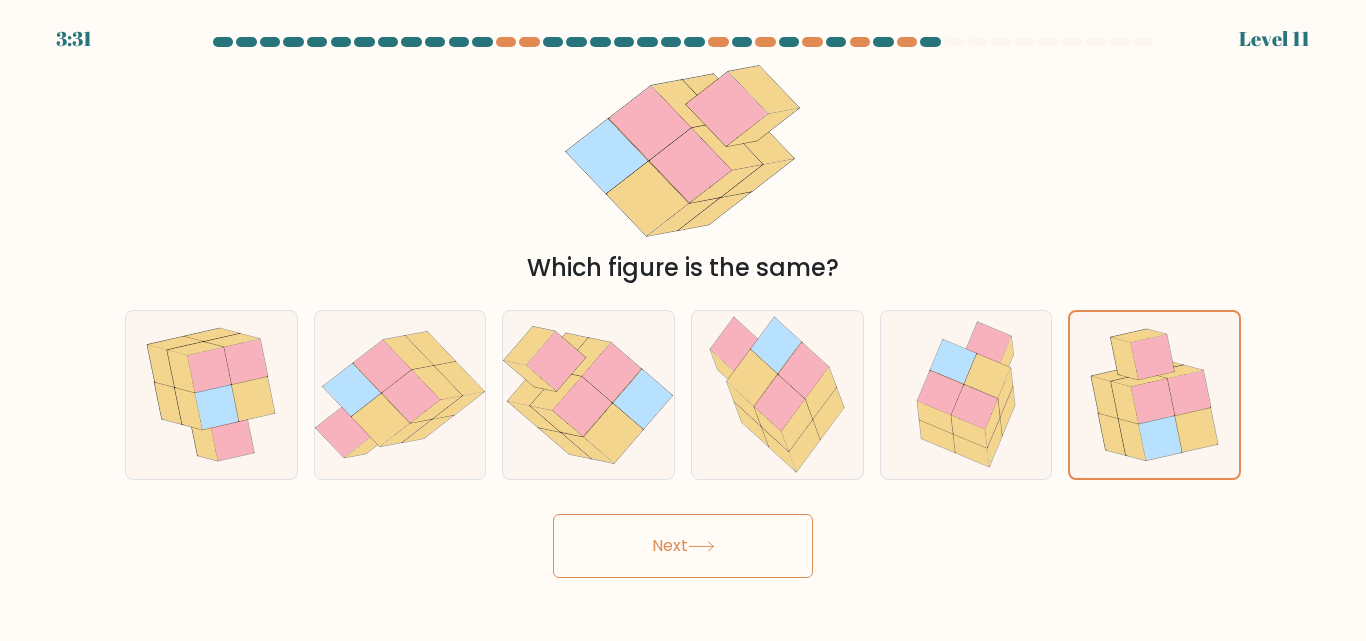 click on "Next" at bounding box center (683, 546) 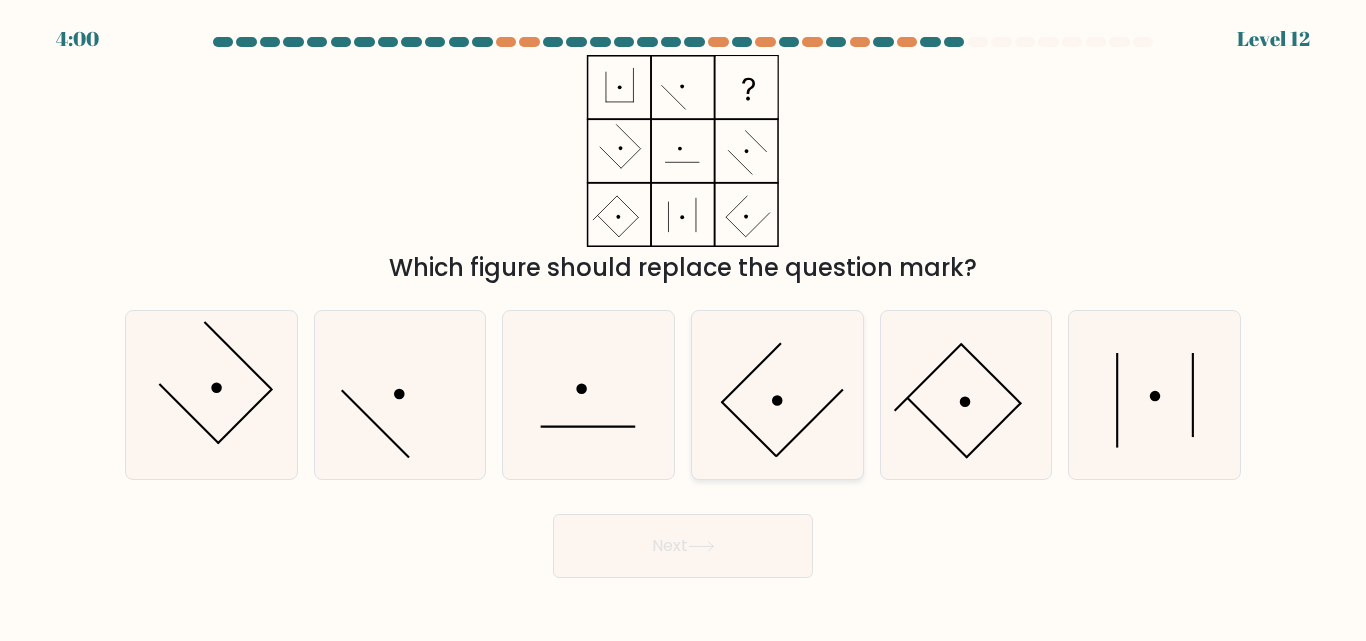 click 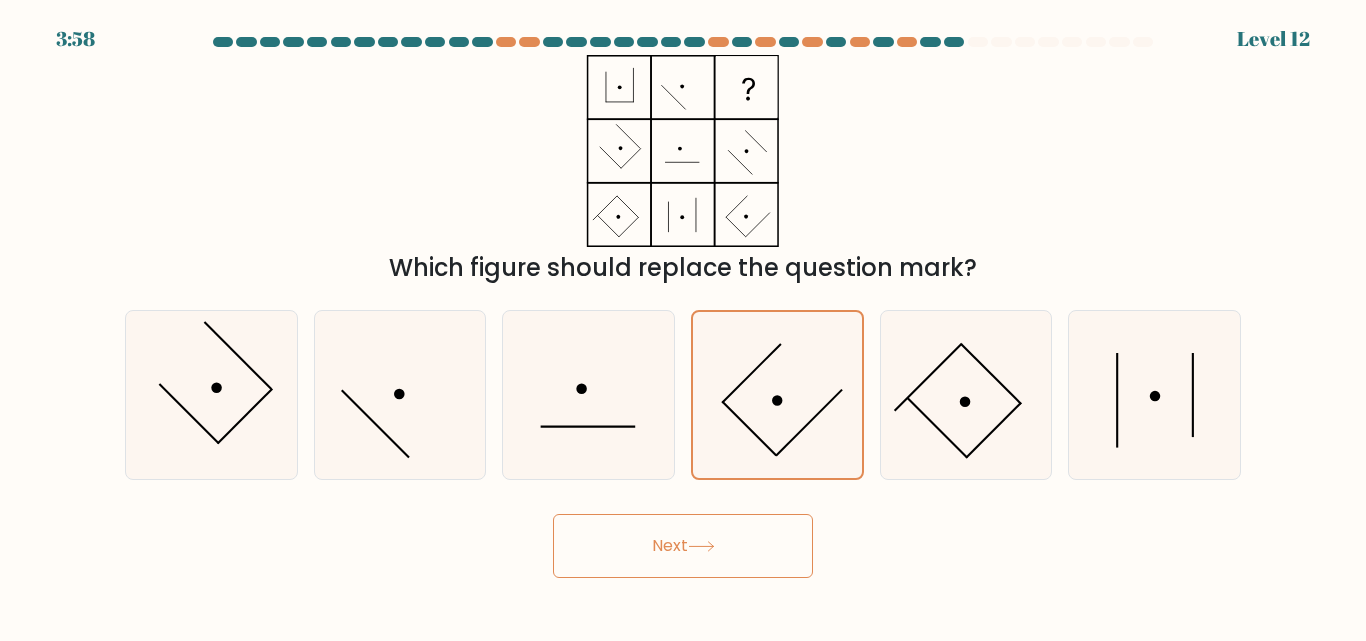 click on "Next" at bounding box center [683, 546] 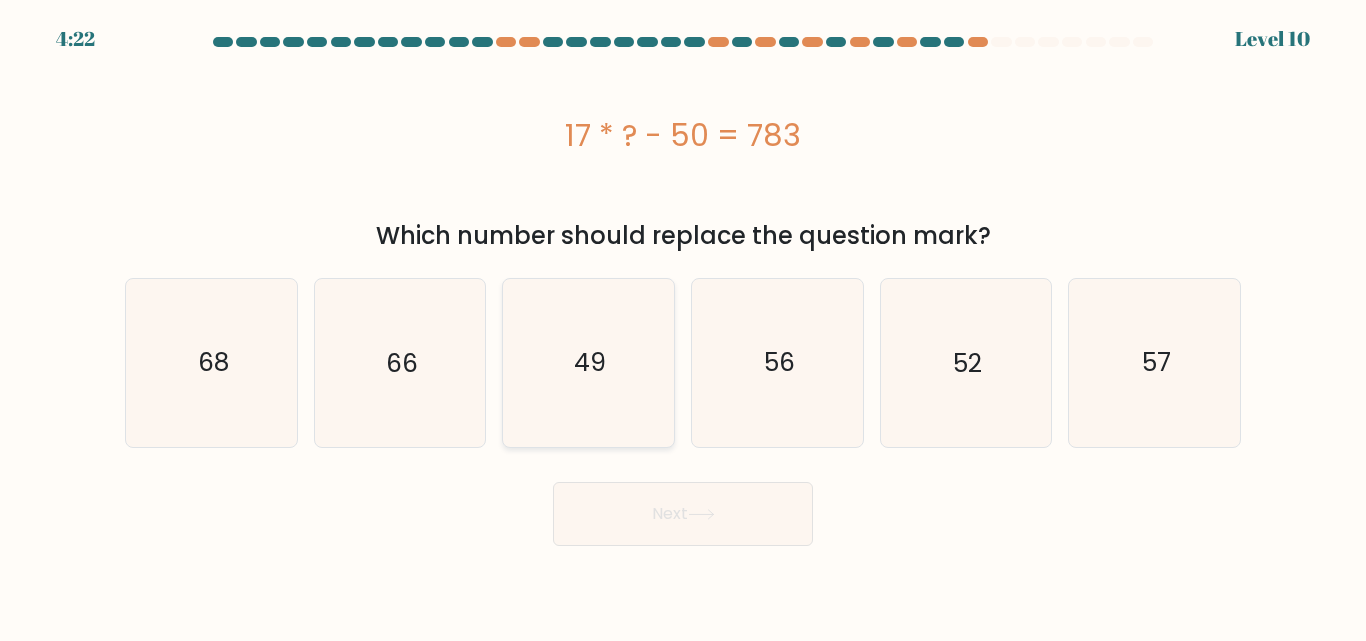 click on "49" 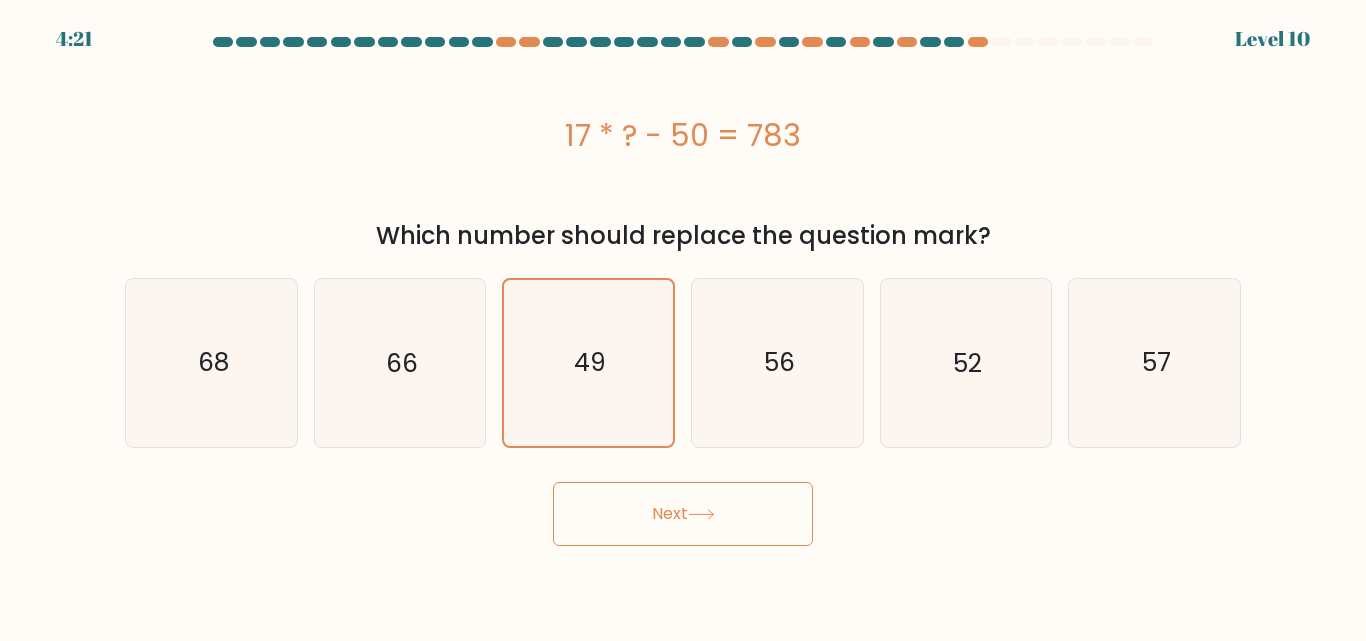 click on "Next" at bounding box center [683, 514] 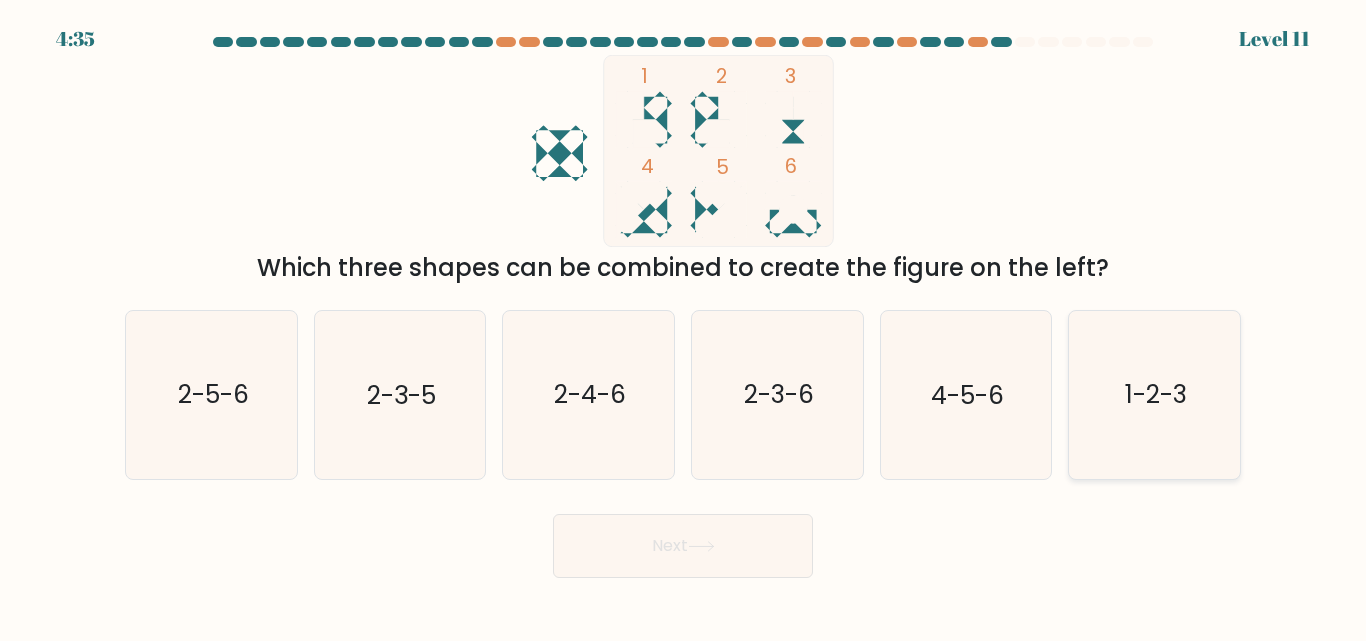 click on "1-2-3" 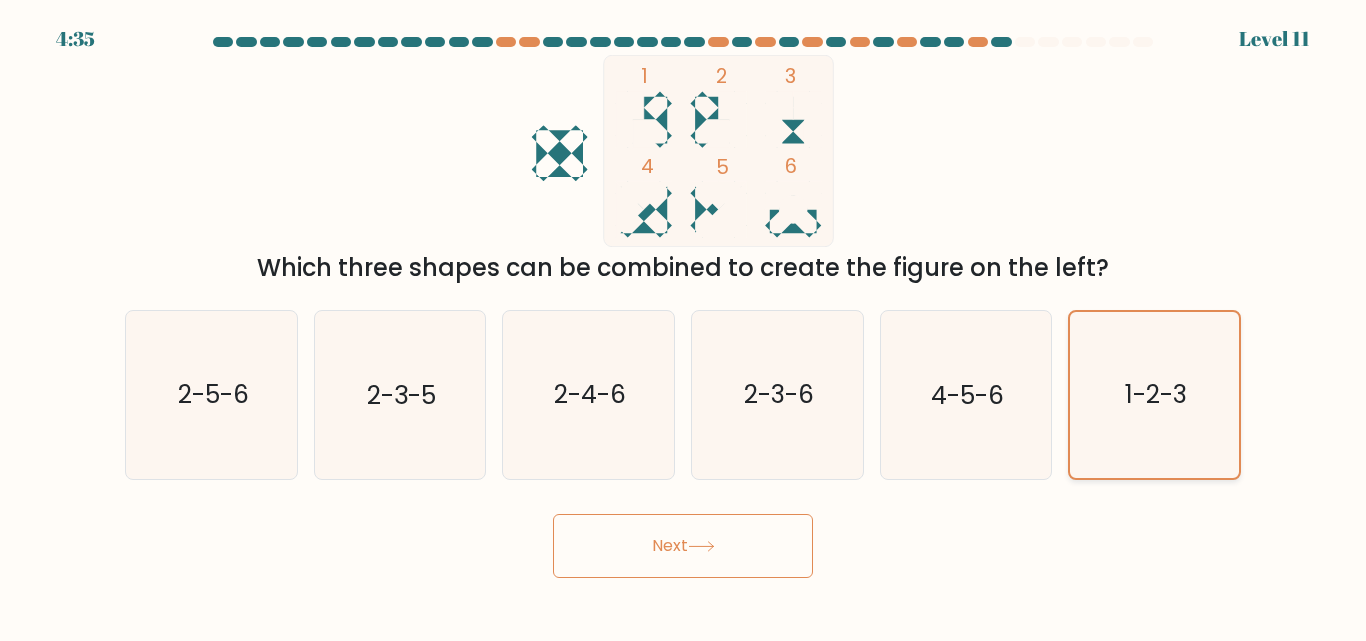 click on "1-2-3" 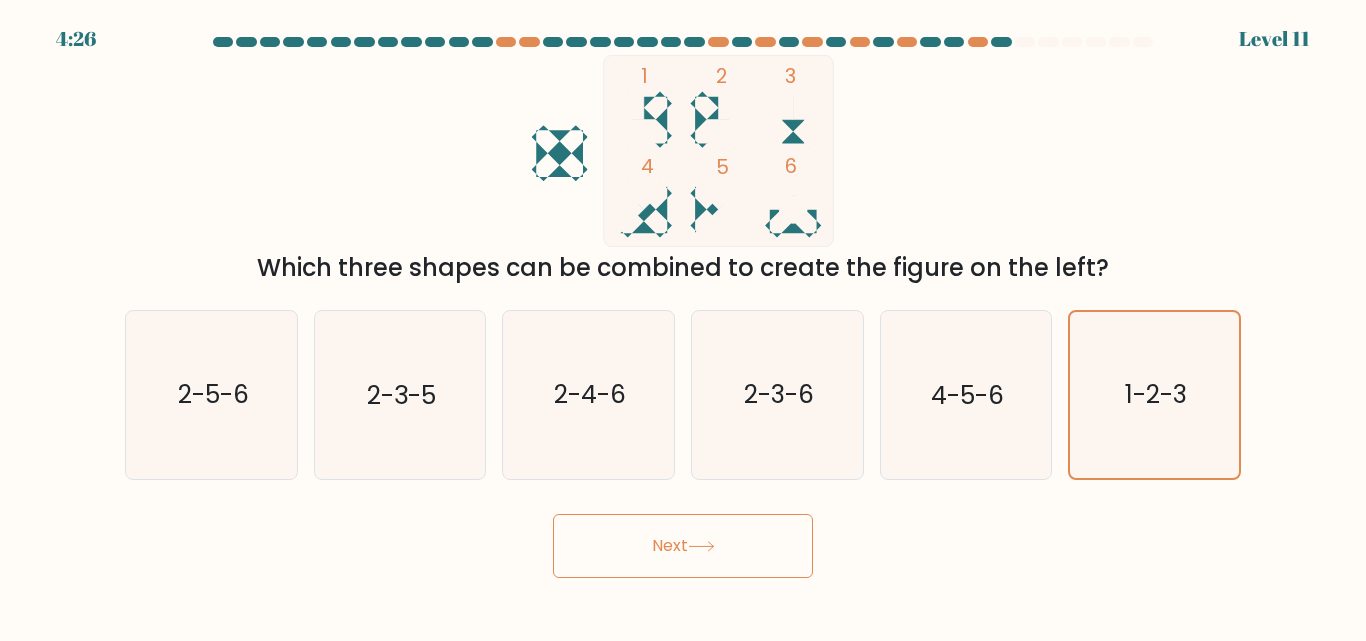 drag, startPoint x: 791, startPoint y: 138, endPoint x: 669, endPoint y: 138, distance: 122 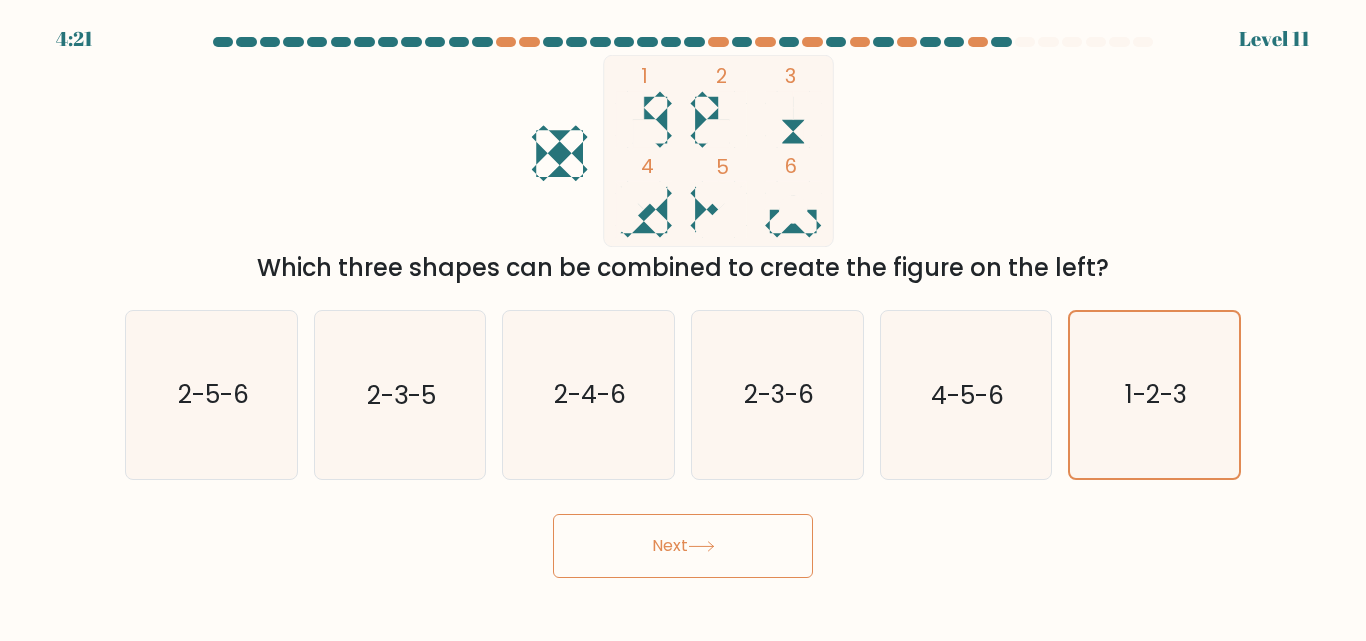 click on "Next" at bounding box center (683, 546) 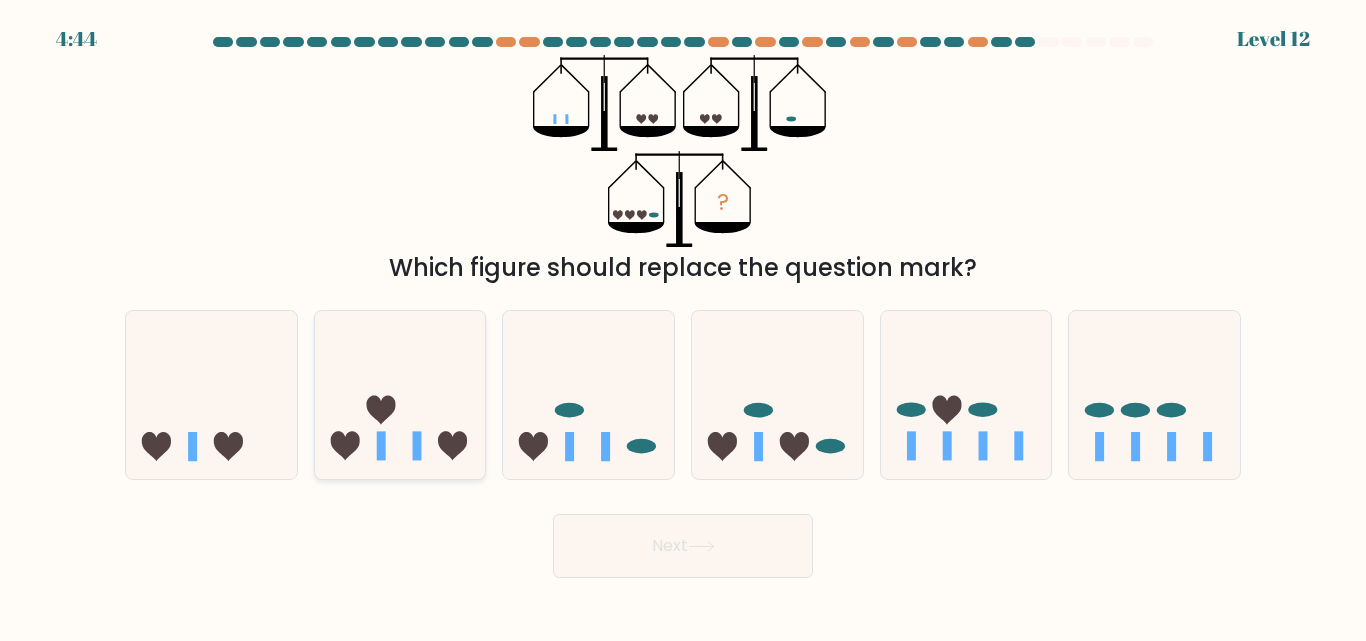 click 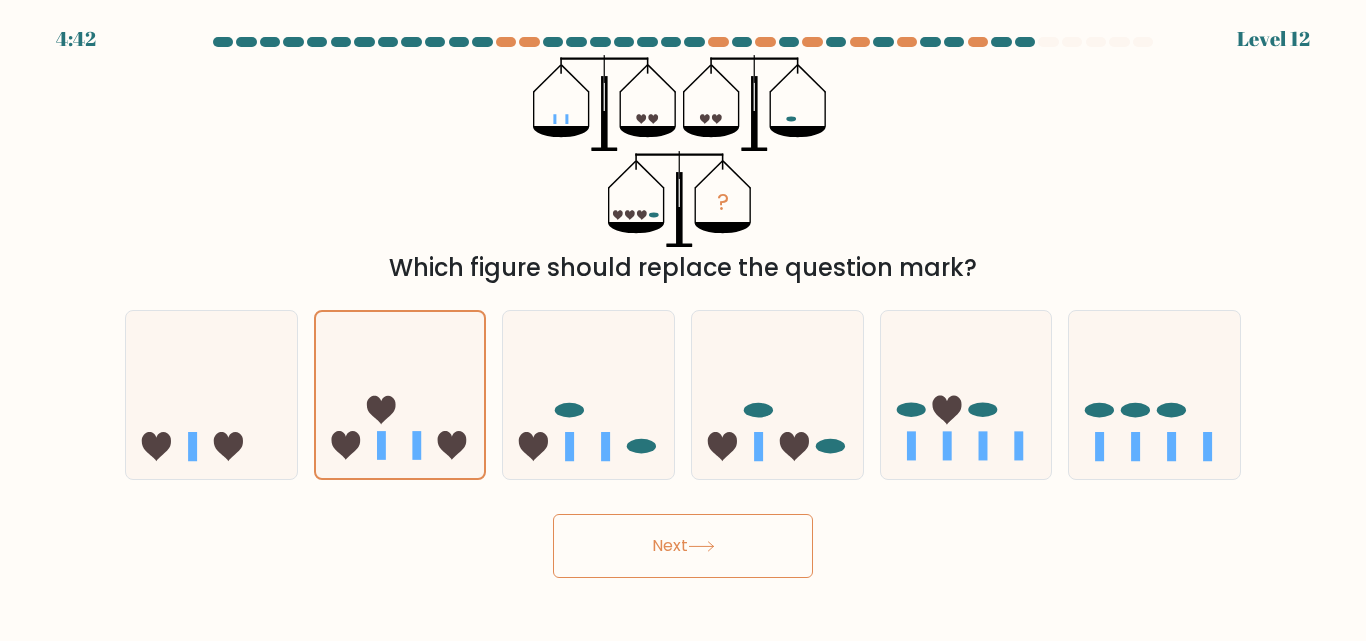 click on "Next" at bounding box center (683, 546) 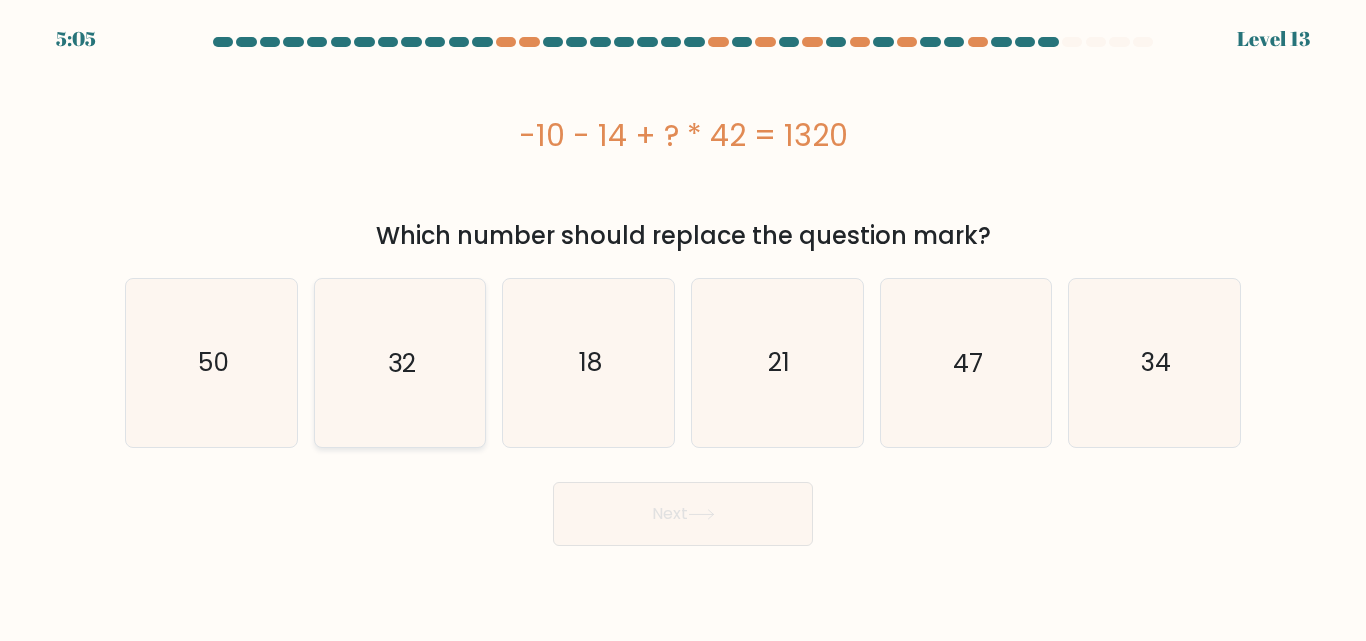 click on "32" 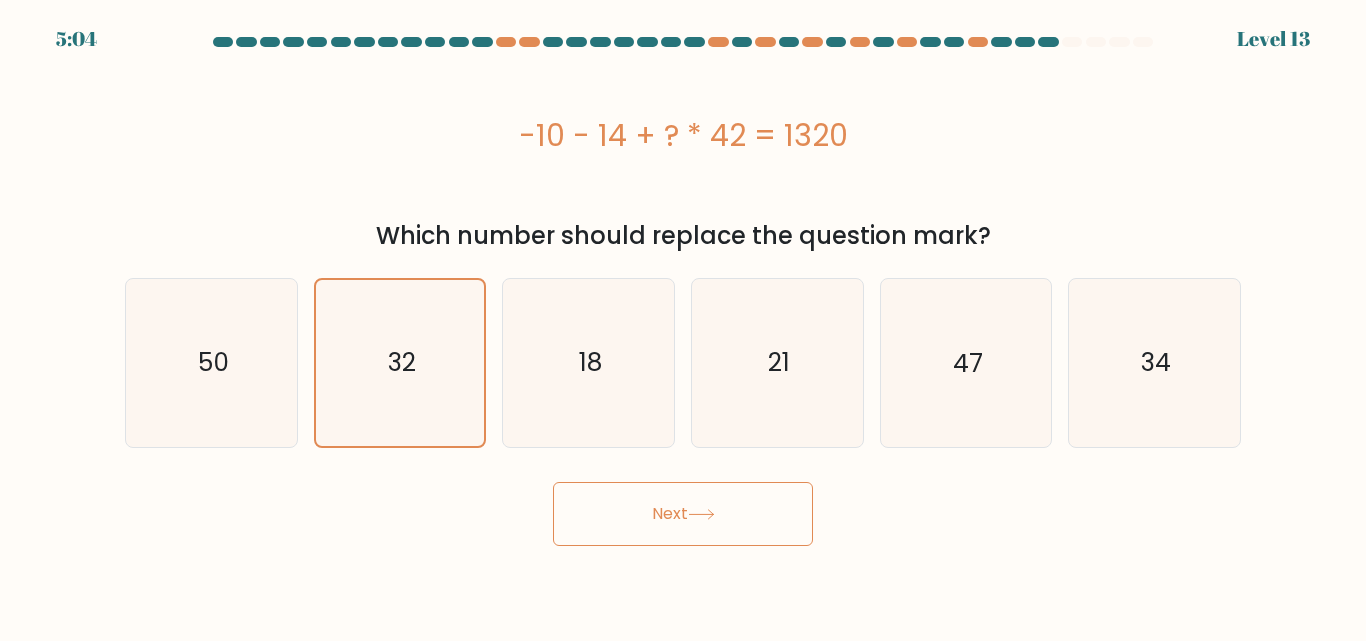 click on "Next" at bounding box center [683, 514] 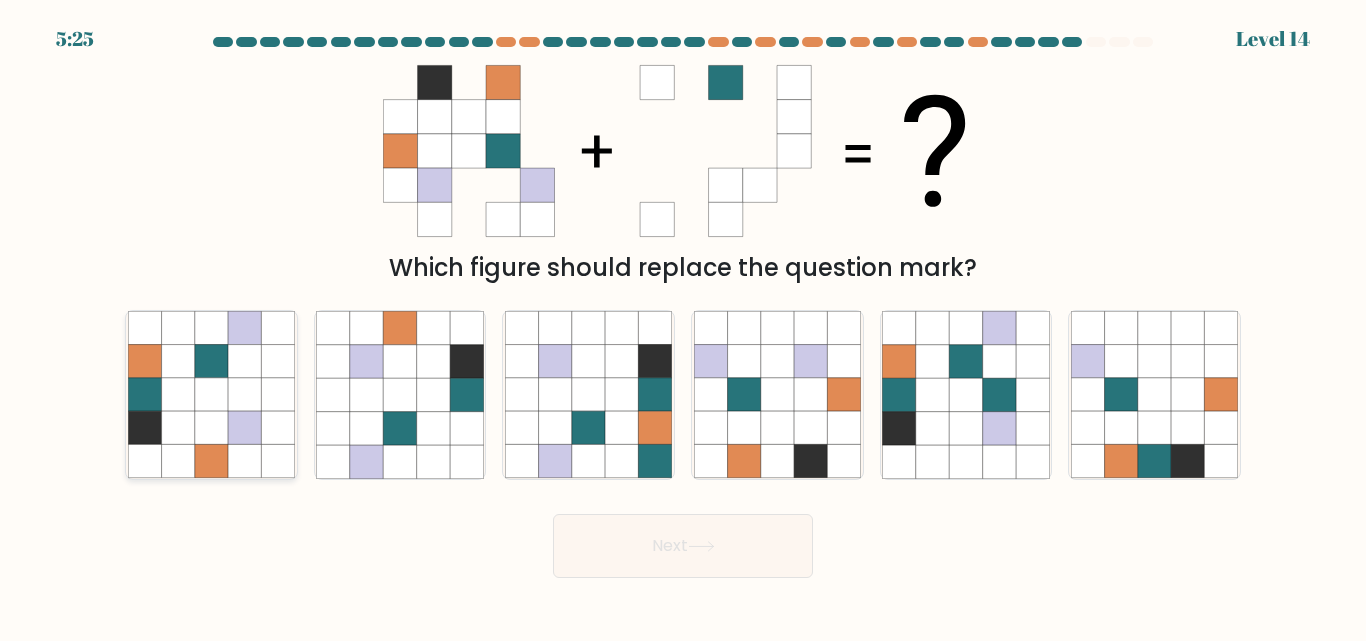 click 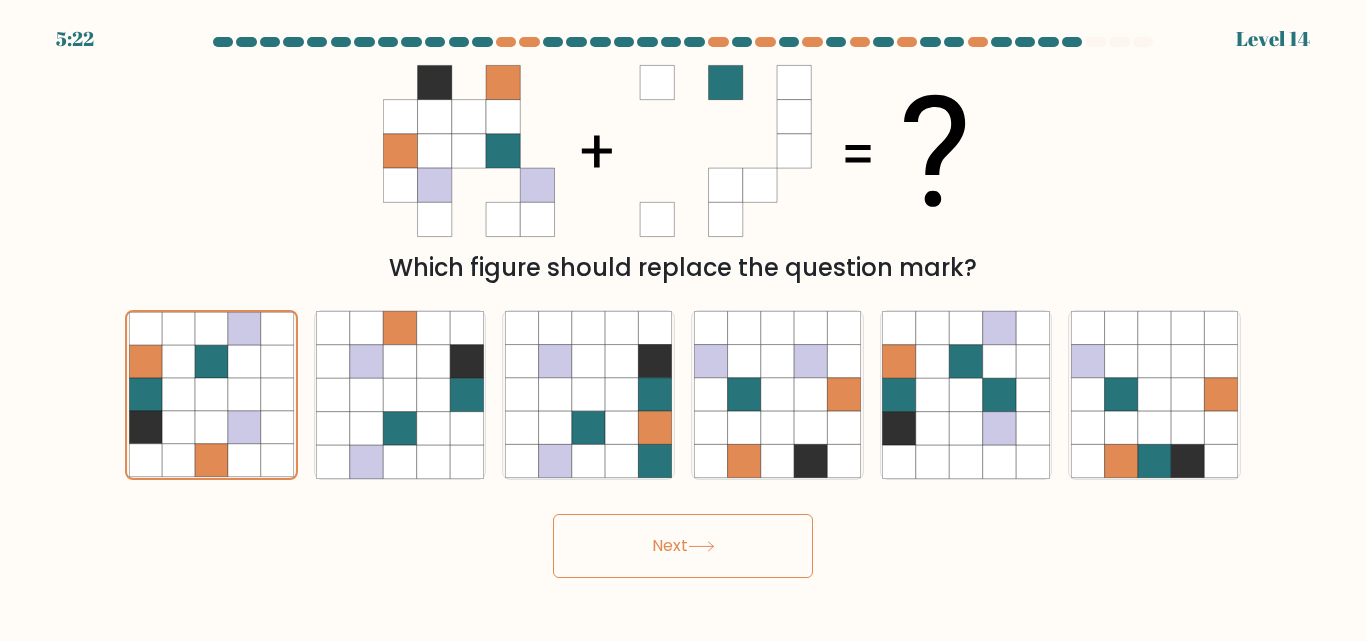 click on "Next" at bounding box center [683, 546] 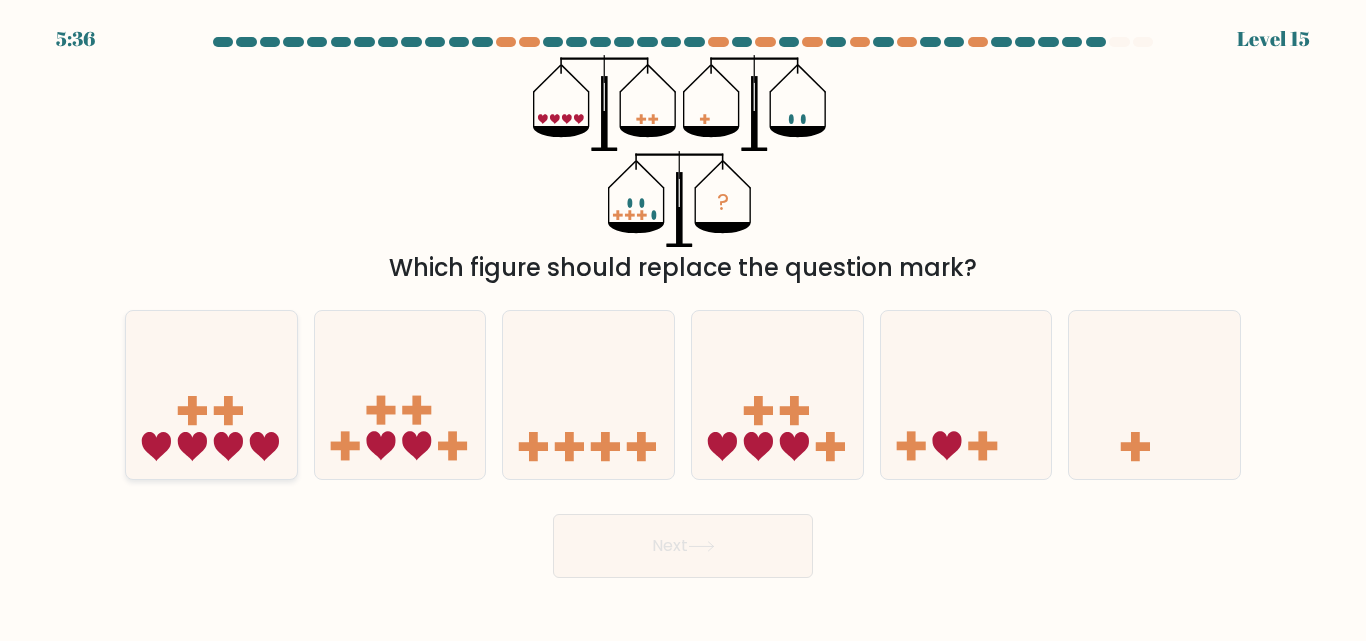 click 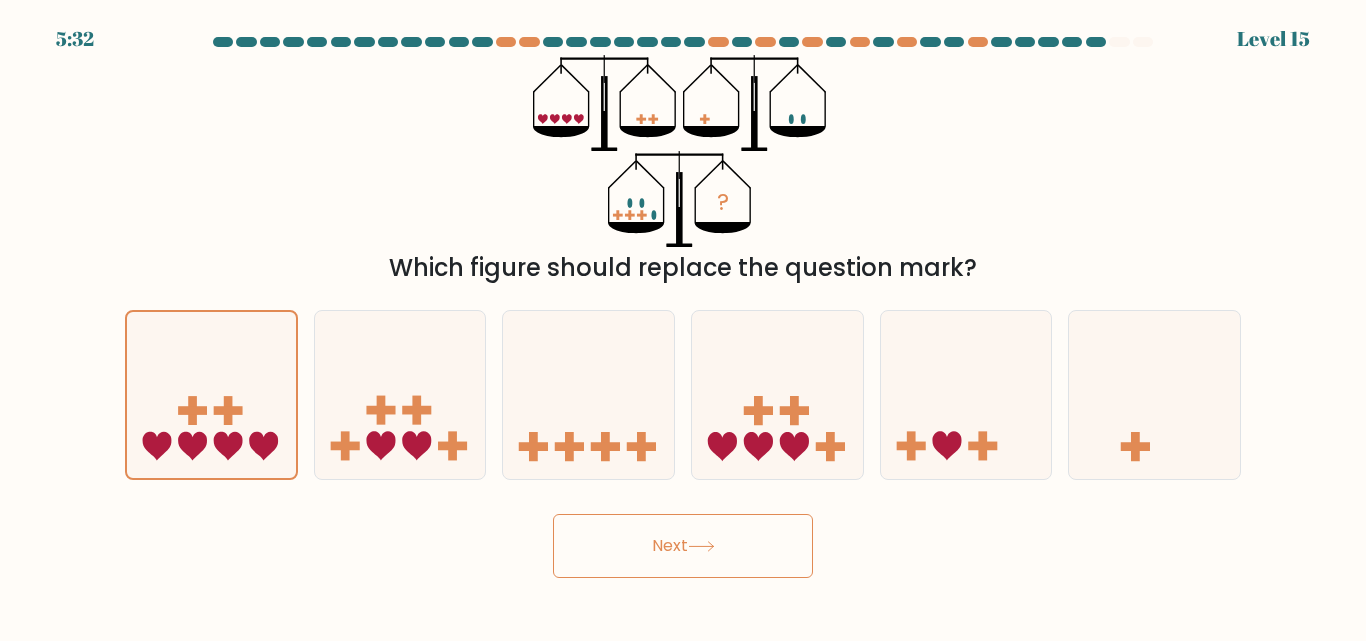 click on "Next" at bounding box center [683, 546] 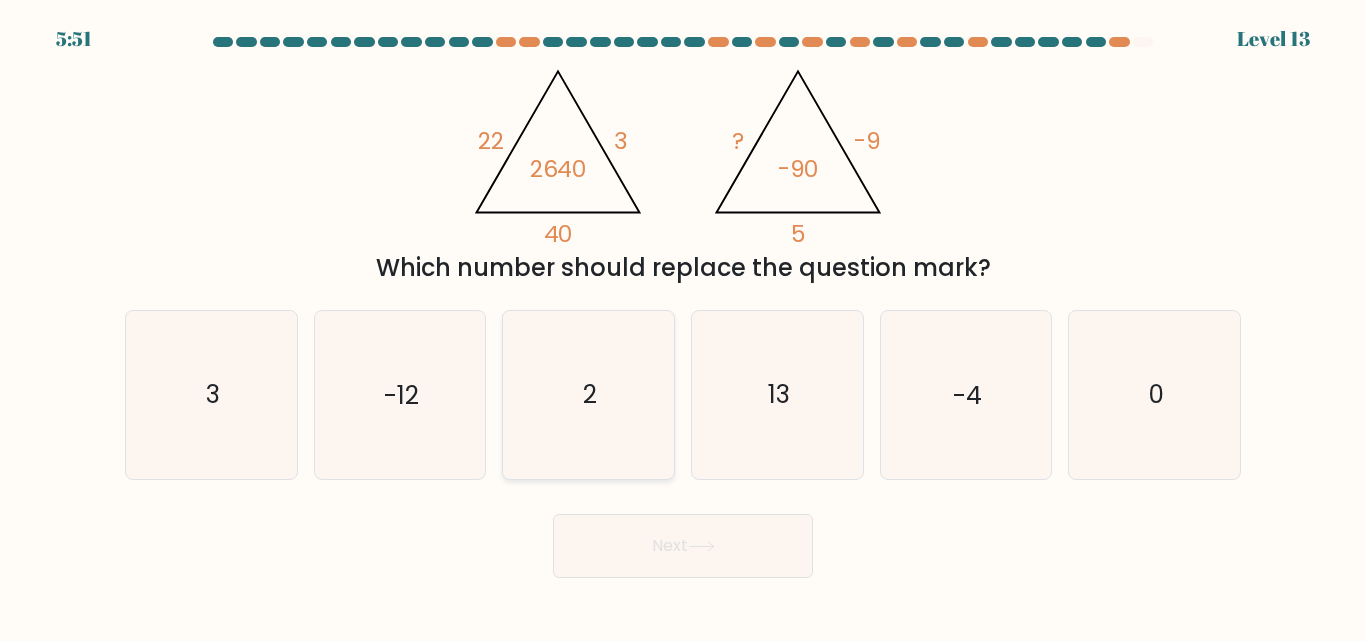 click on "2" 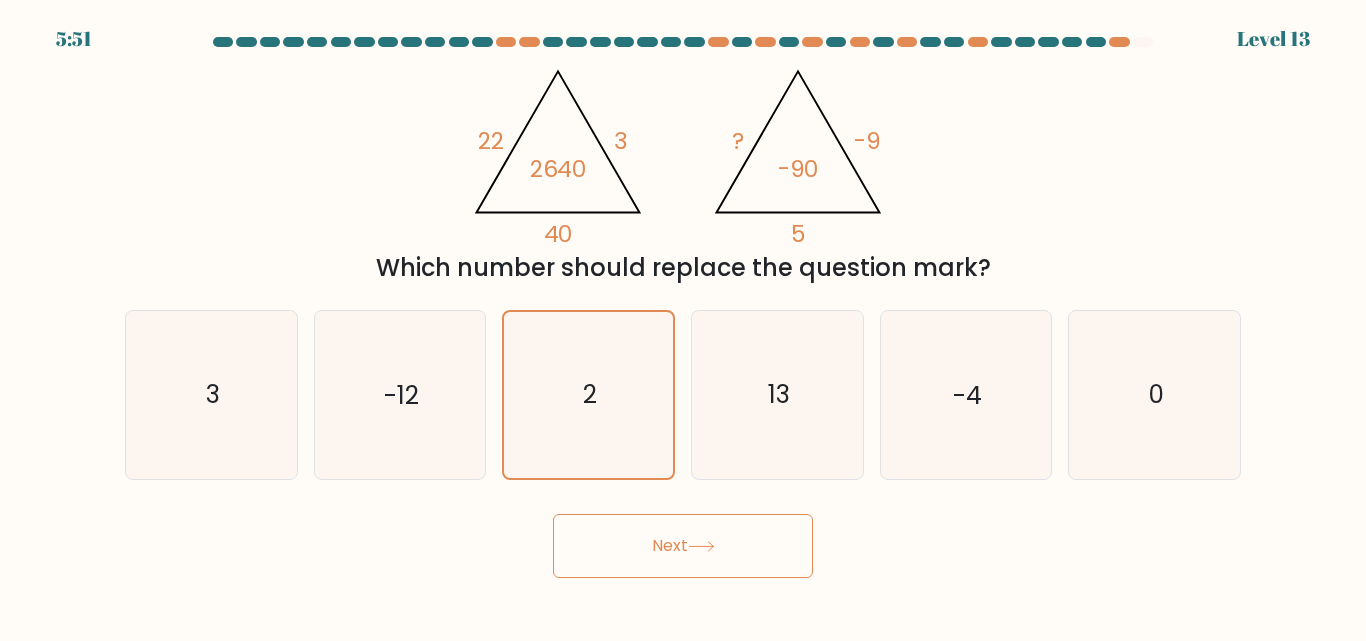 click on "Next" at bounding box center [683, 546] 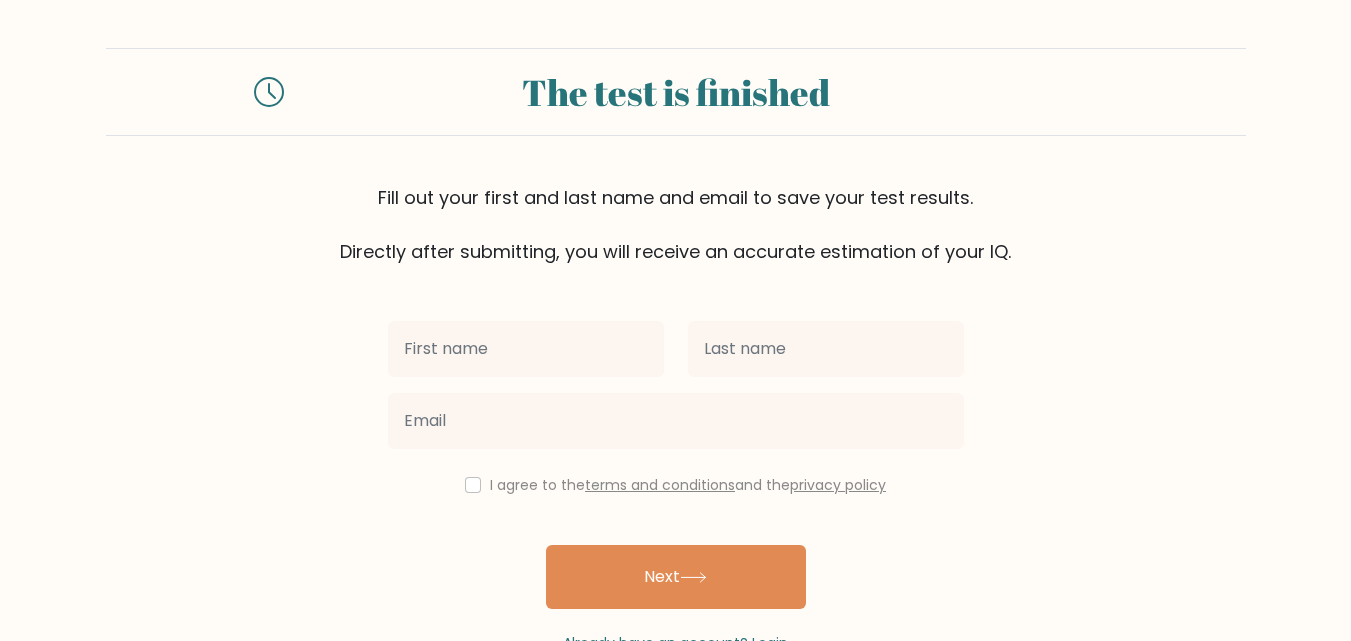 scroll, scrollTop: 0, scrollLeft: 0, axis: both 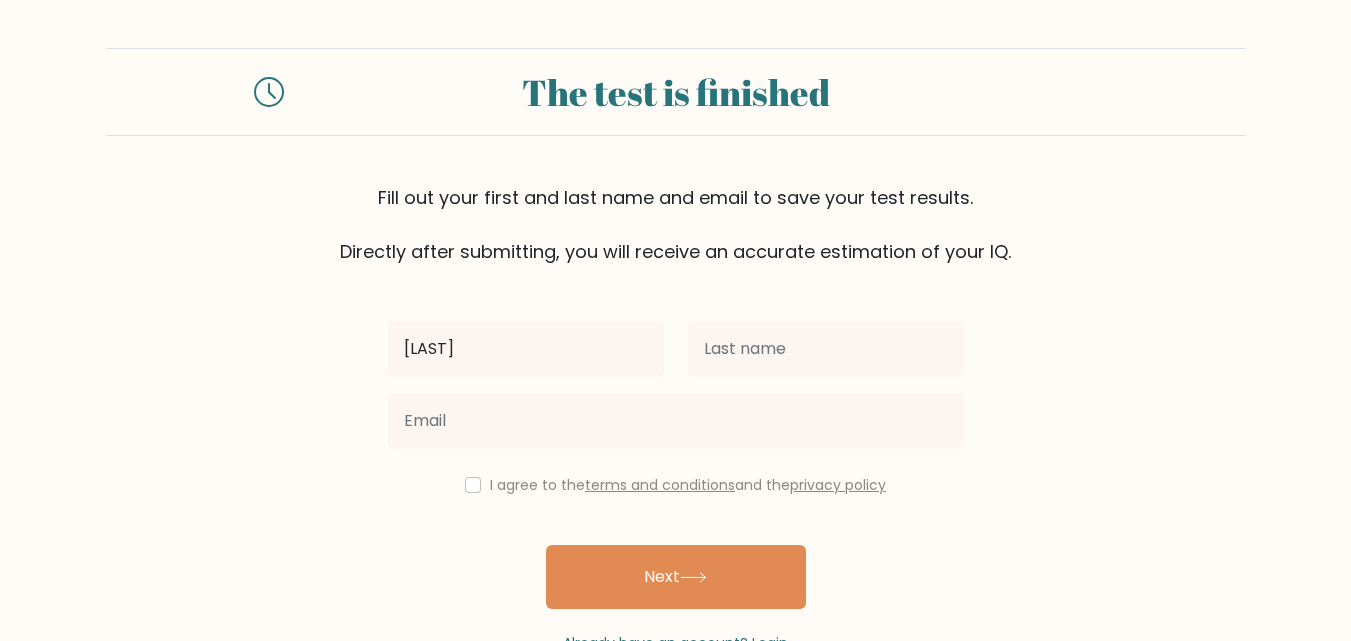 type on "[LAST]" 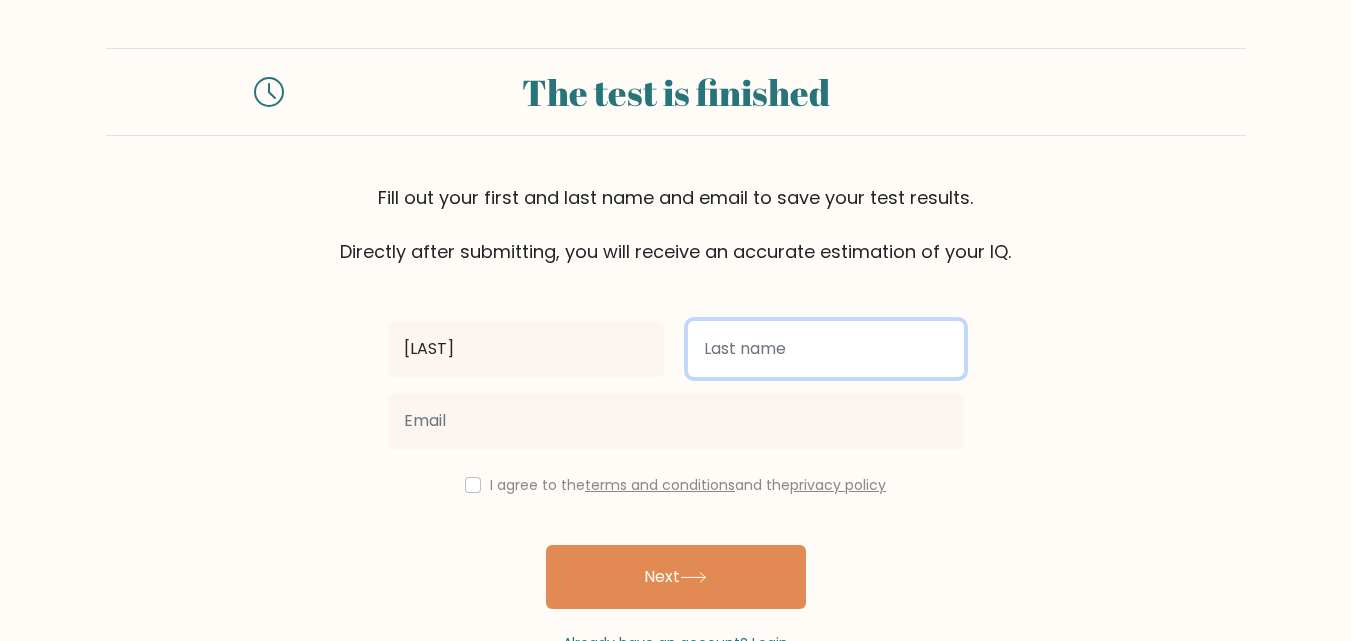 click at bounding box center [826, 349] 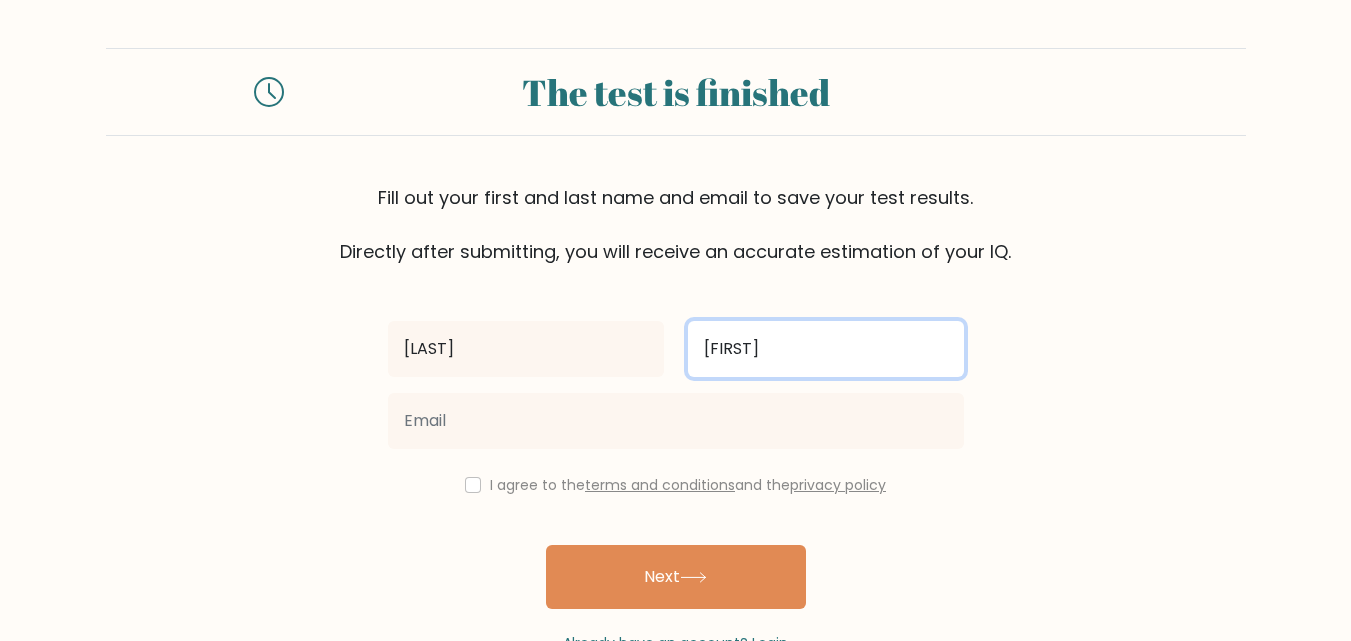 type on "[FIRST]" 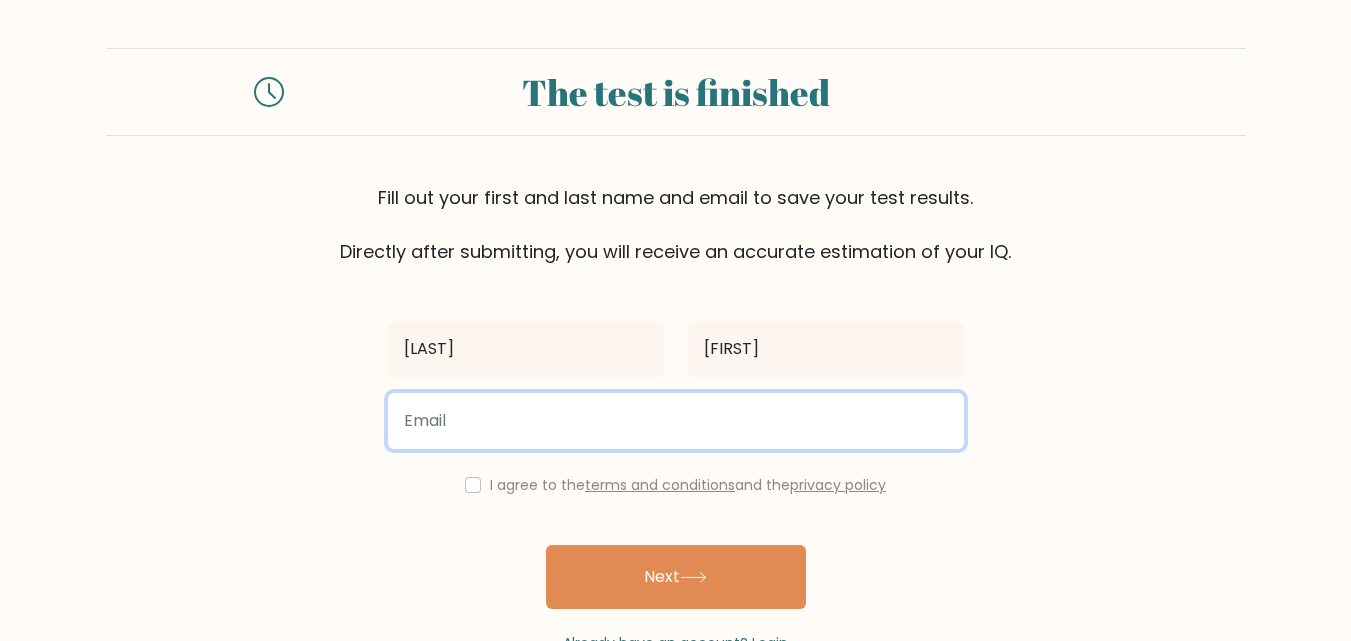 click at bounding box center [676, 421] 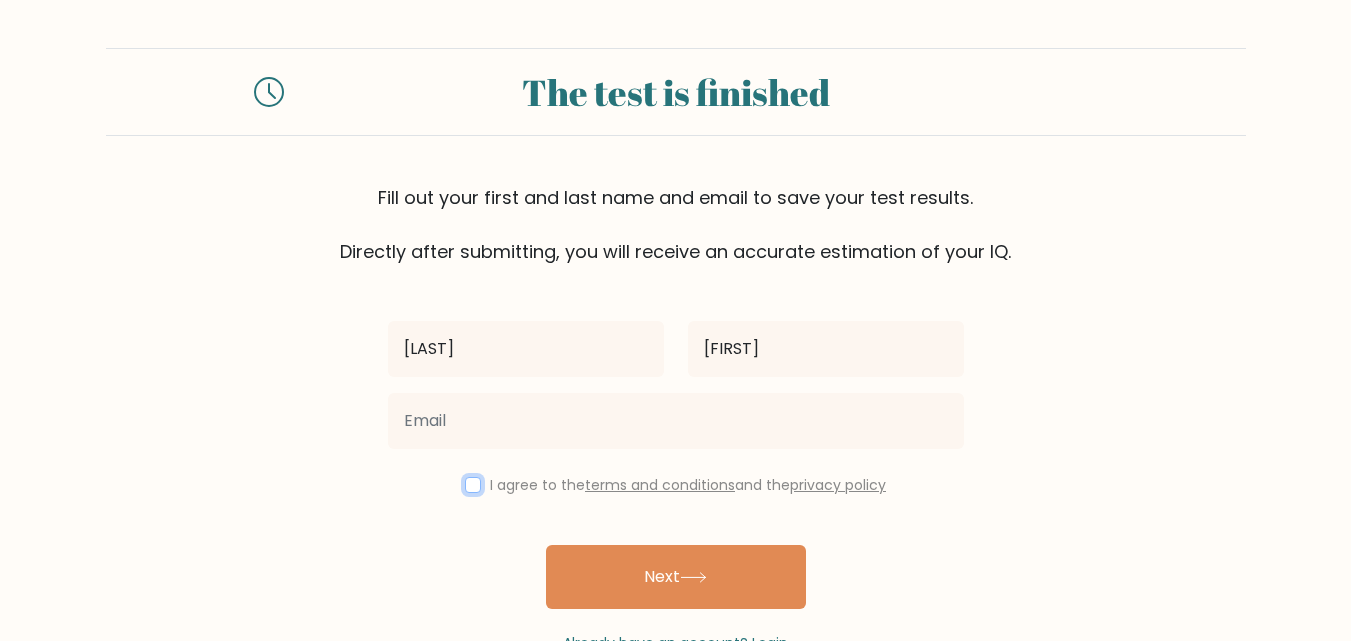 click at bounding box center (473, 485) 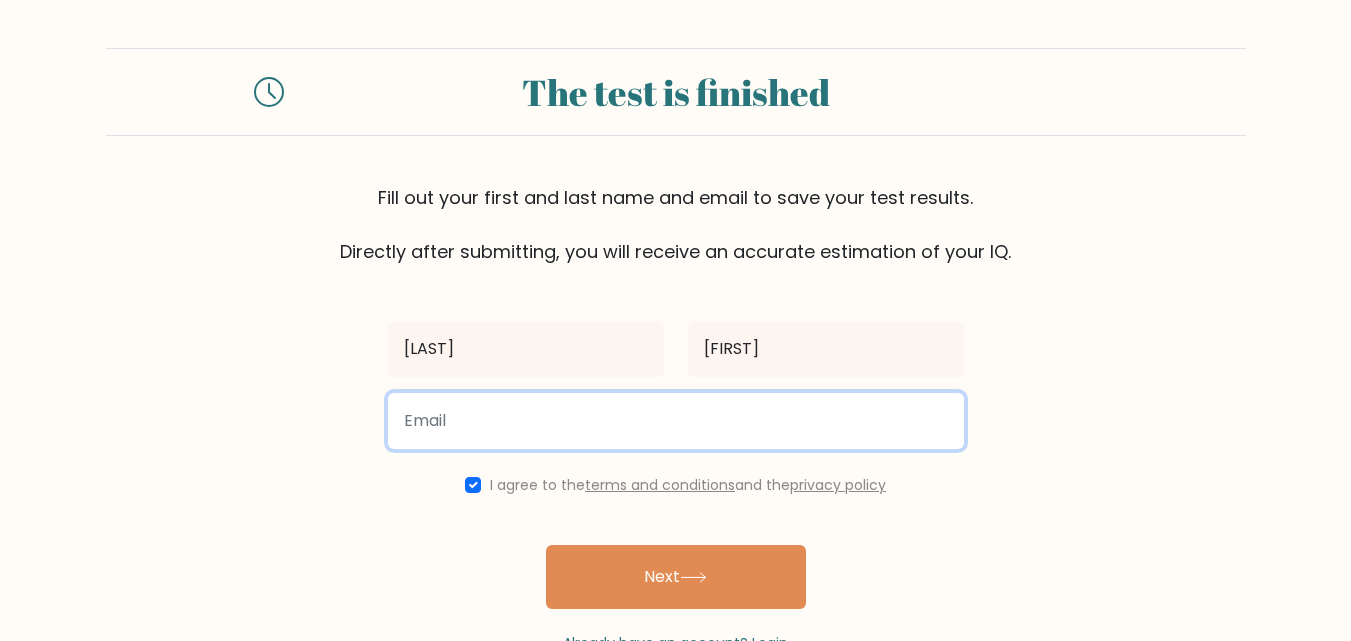 click at bounding box center [676, 421] 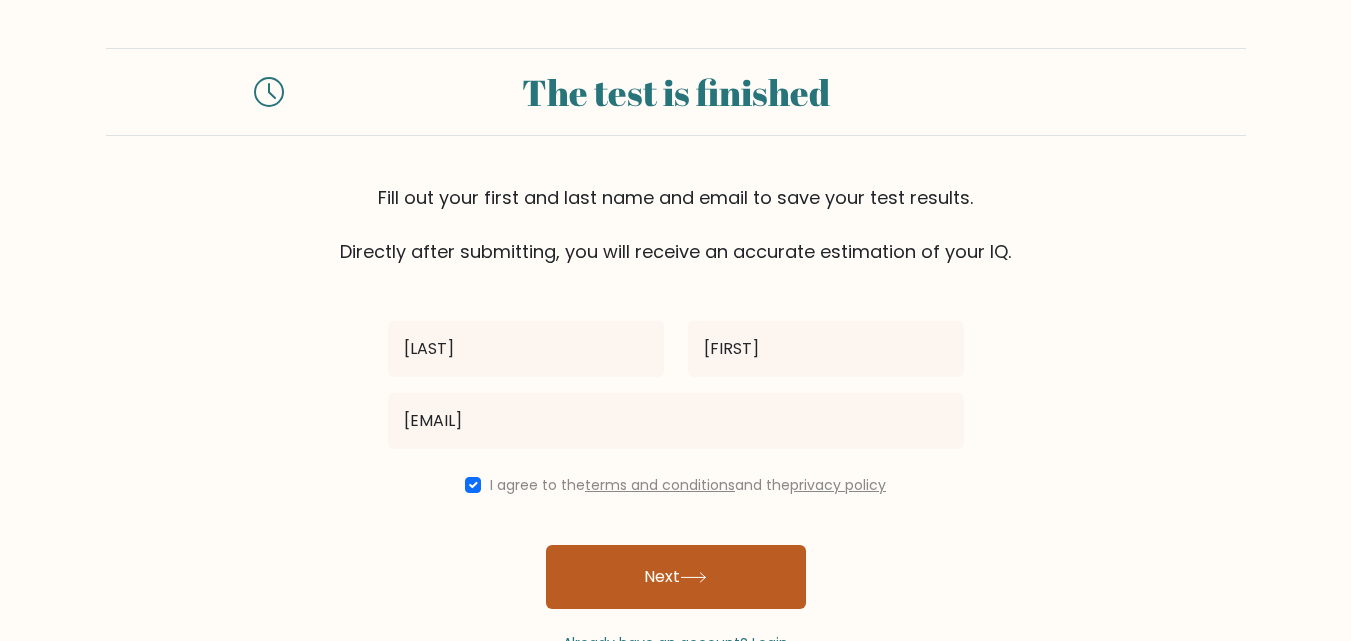 click on "Next" at bounding box center (676, 577) 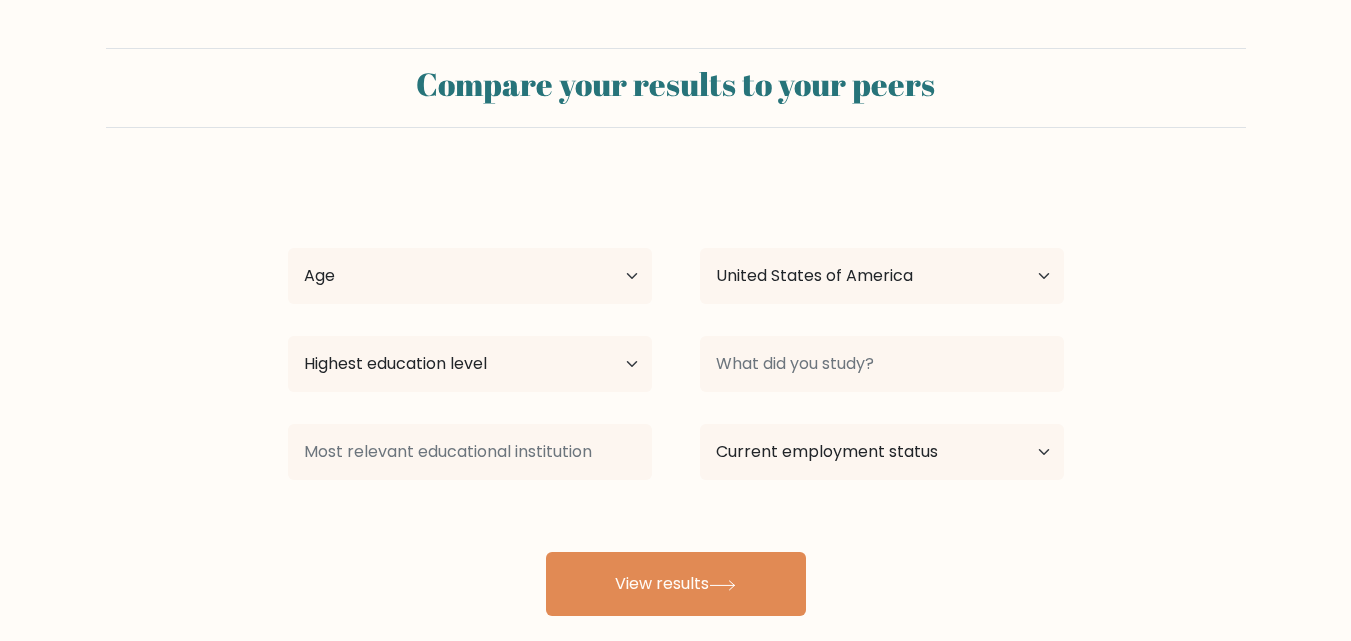 select on "US" 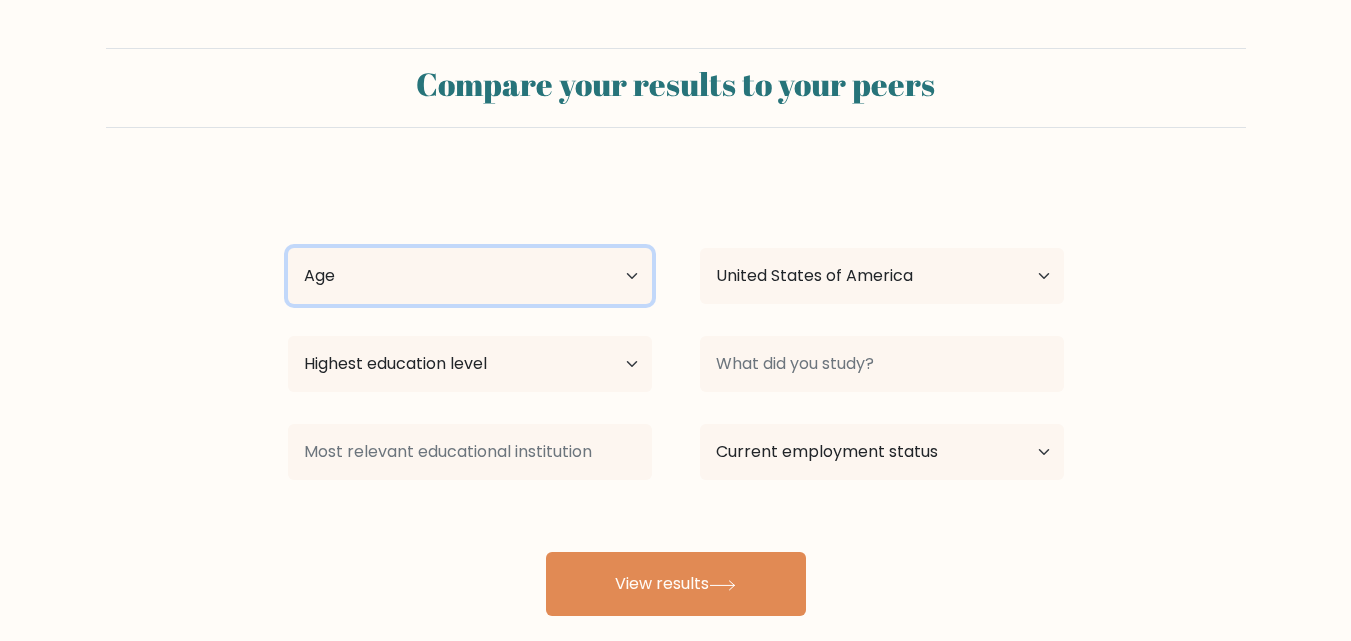 click on "Age
Under 18 years old
18-24 years old
25-34 years old
35-44 years old
45-54 years old
55-64 years old
65 years old and above" at bounding box center [470, 276] 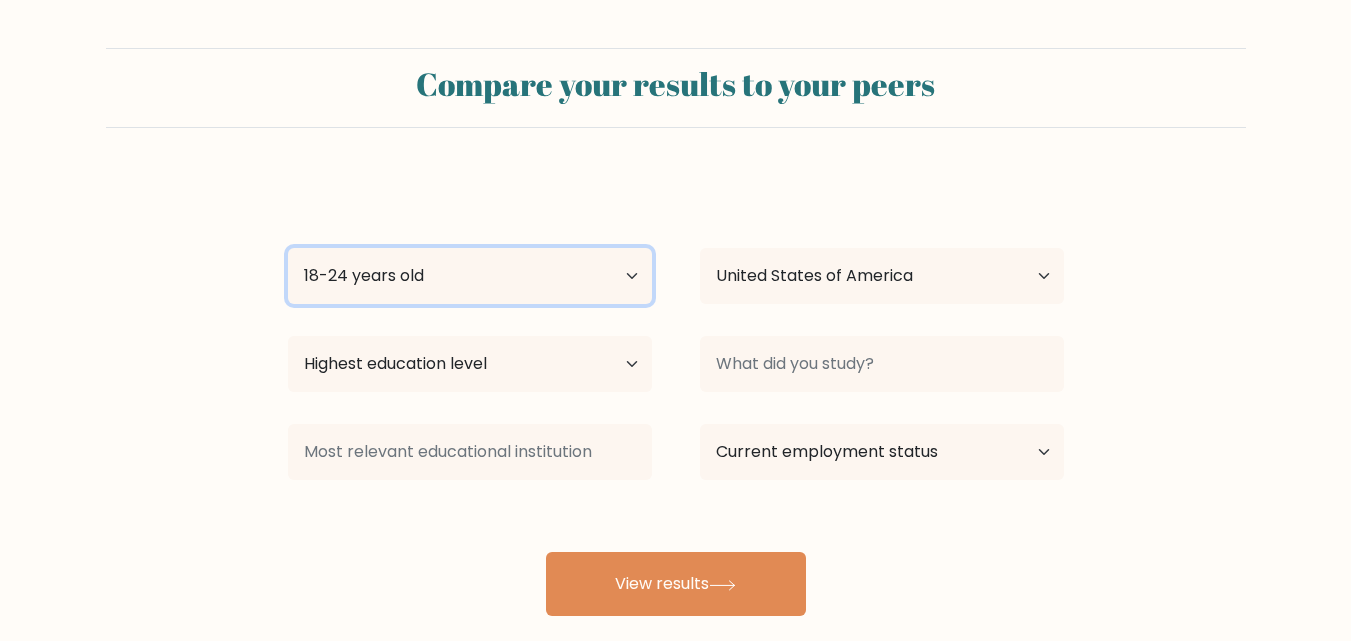 click on "Age
Under 18 years old
18-24 years old
25-34 years old
35-44 years old
45-54 years old
55-64 years old
65 years old and above" at bounding box center (470, 276) 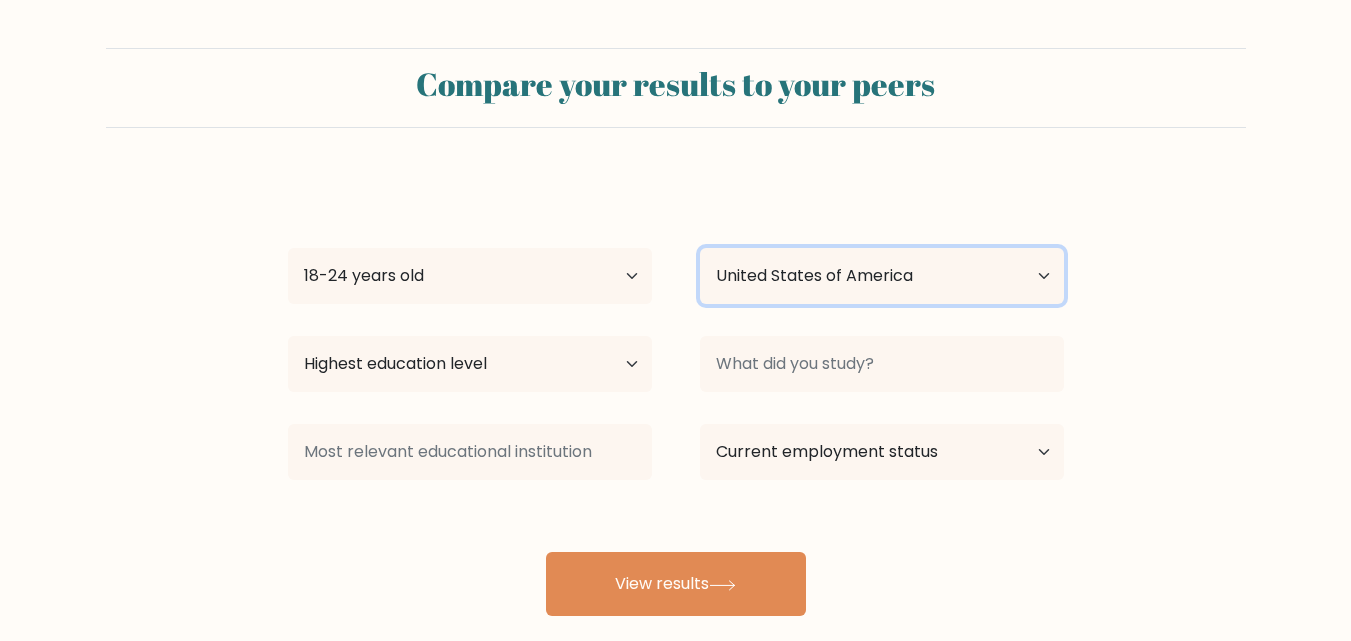 click on "Country
Afghanistan
Albania
Algeria
American Samoa
Andorra
Angola
Anguilla
Antarctica
Antigua and Barbuda
Argentina
Armenia
Aruba
Australia
Austria
Azerbaijan
Bahamas
Bahrain
Bangladesh
Barbados
Belarus
Belgium
Belize
Benin
Bermuda
Bhutan
Bolivia
Bonaire, Sint Eustatius and Saba
Bosnia and Herzegovina
Botswana
Bouvet Island
Brazil
British Indian Ocean Territory
Brunei
Bulgaria
Burkina Faso
Burundi
Cabo Verde
Cambodia
Cameroon
Canada
Cayman Islands
Central African Republic
Chad
Chile
China
Christmas Island
Cocos (Keeling) Islands
Colombia
Comoros
Congo
Congo (the Democratic Republic of the)
Cook Islands
Costa Rica
Côte d'Ivoire
Croatia
Cuba" at bounding box center (882, 276) 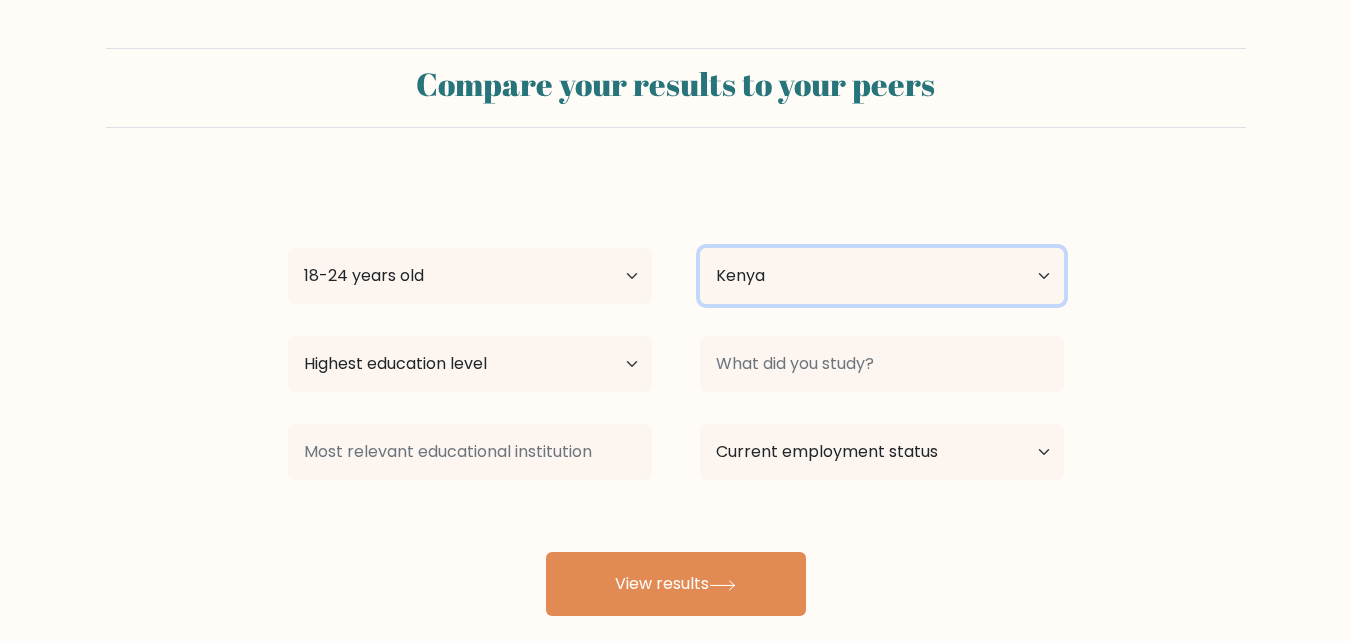click on "Country
Afghanistan
Albania
Algeria
American Samoa
Andorra
Angola
Anguilla
Antarctica
Antigua and Barbuda
Argentina
Armenia
Aruba
Australia
Austria
Azerbaijan
Bahamas
Bahrain
Bangladesh
Barbados
Belarus
Belgium
Belize
Benin
Bermuda
Bhutan
Bolivia
Bonaire, Sint Eustatius and Saba
Bosnia and Herzegovina
Botswana
Bouvet Island
Brazil
British Indian Ocean Territory
Brunei
Bulgaria
Burkina Faso
Burundi
Cabo Verde
Cambodia
Cameroon
Canada
Cayman Islands
Central African Republic
Chad
Chile
China
Christmas Island
Cocos (Keeling) Islands
Colombia
Comoros
Congo
Congo (the Democratic Republic of the)
Cook Islands
Costa Rica
Côte d'Ivoire
Croatia
Cuba" at bounding box center [882, 276] 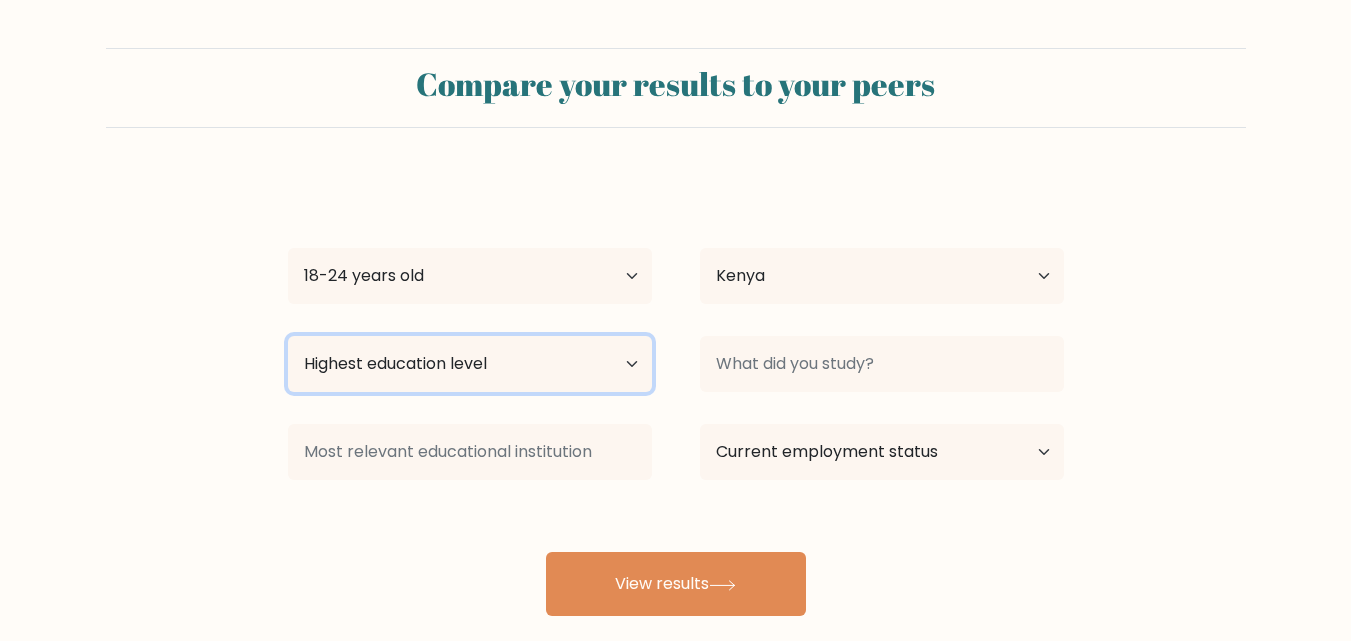click on "Highest education level
No schooling
Primary
Lower Secondary
Upper Secondary
Occupation Specific
Bachelor's degree
Master's degree
Doctoral degree" at bounding box center [470, 364] 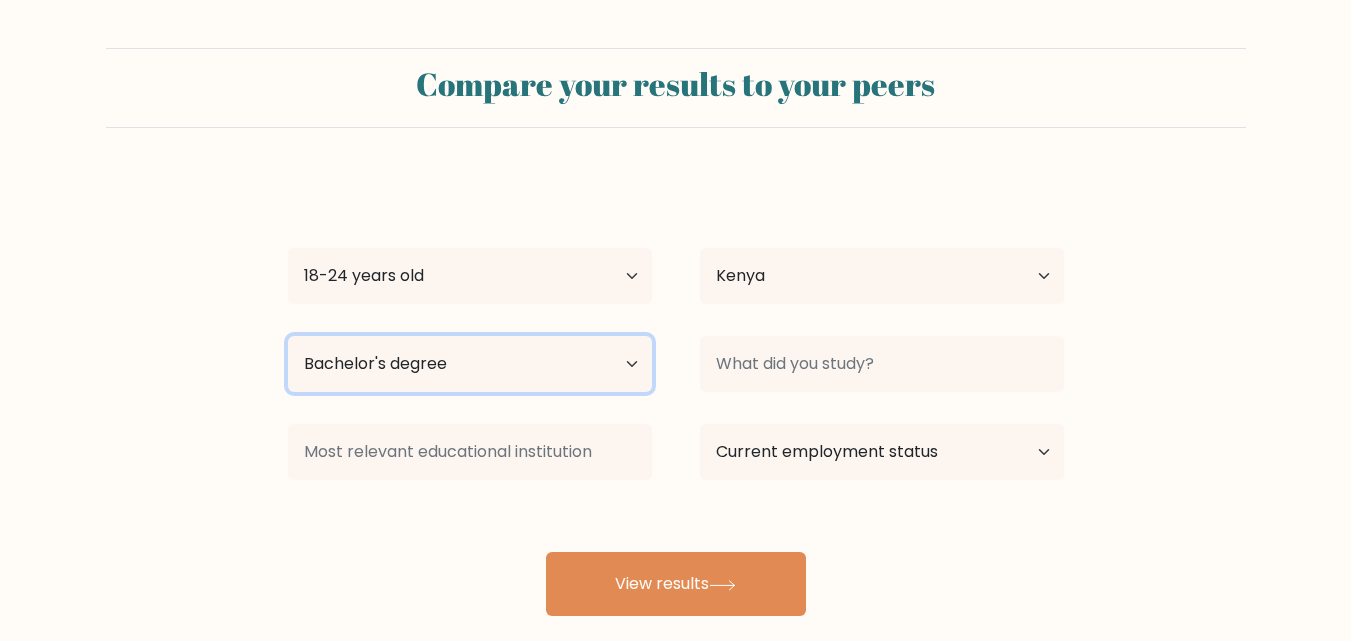 click on "Highest education level
No schooling
Primary
Lower Secondary
Upper Secondary
Occupation Specific
Bachelor's degree
Master's degree
Doctoral degree" at bounding box center (470, 364) 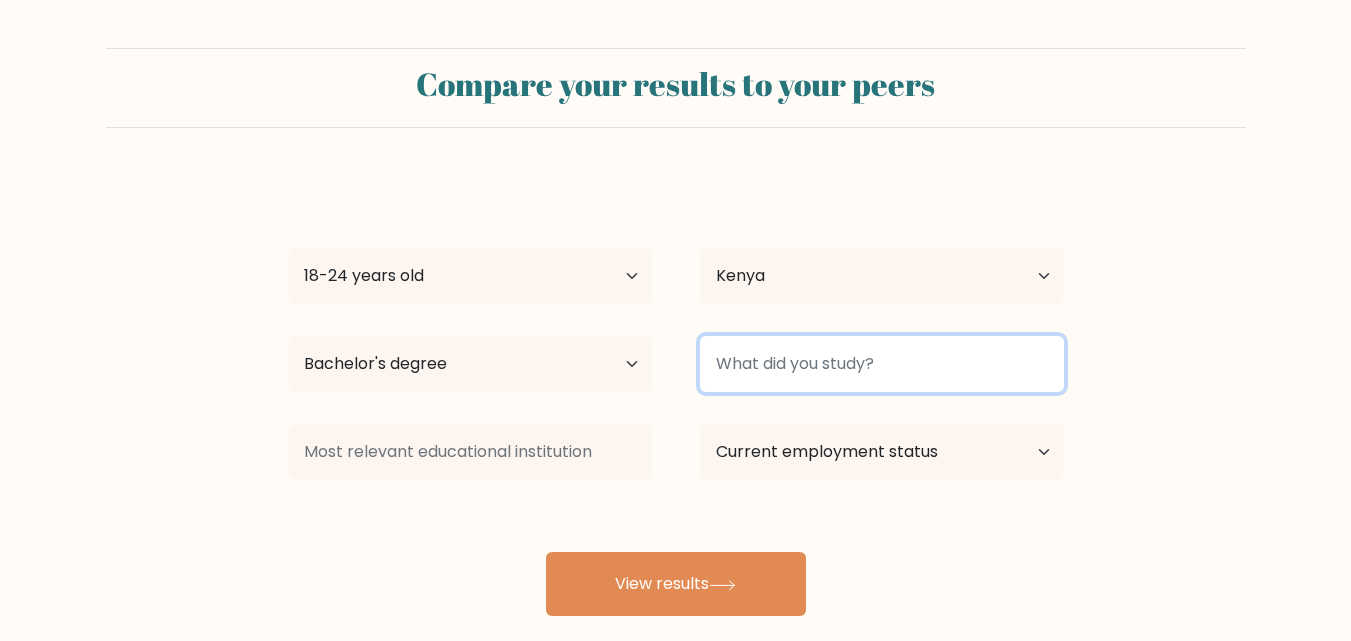 click at bounding box center (882, 364) 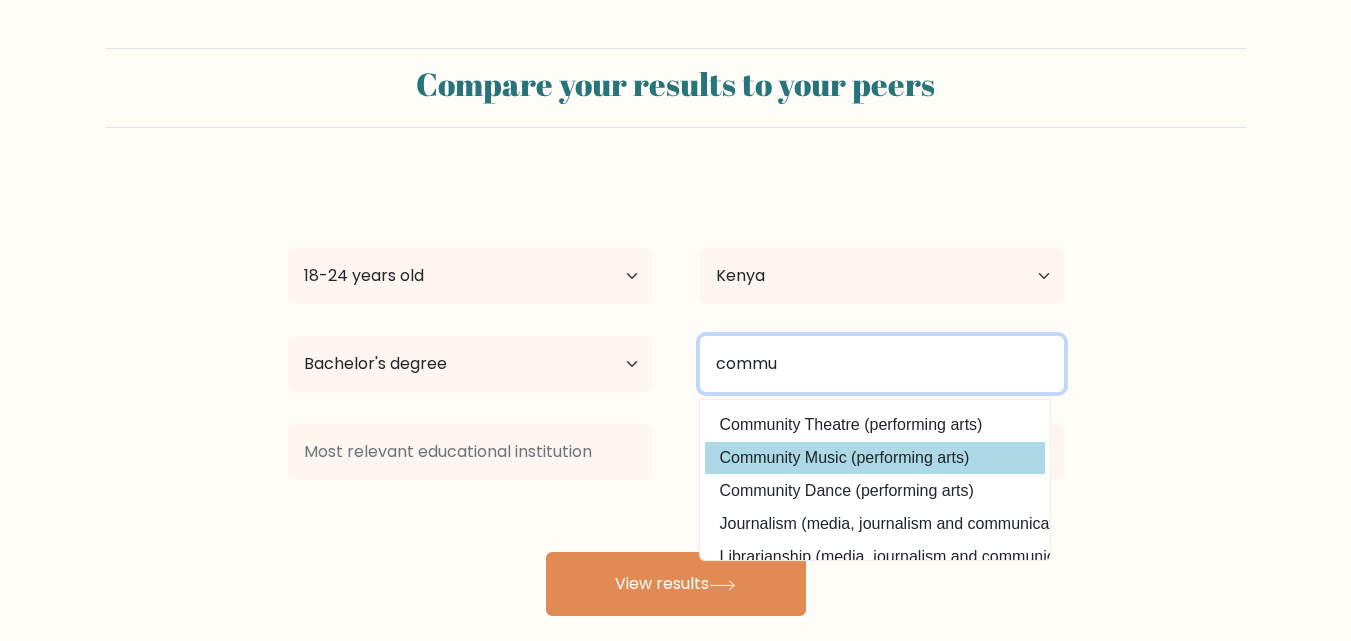 scroll, scrollTop: 0, scrollLeft: 0, axis: both 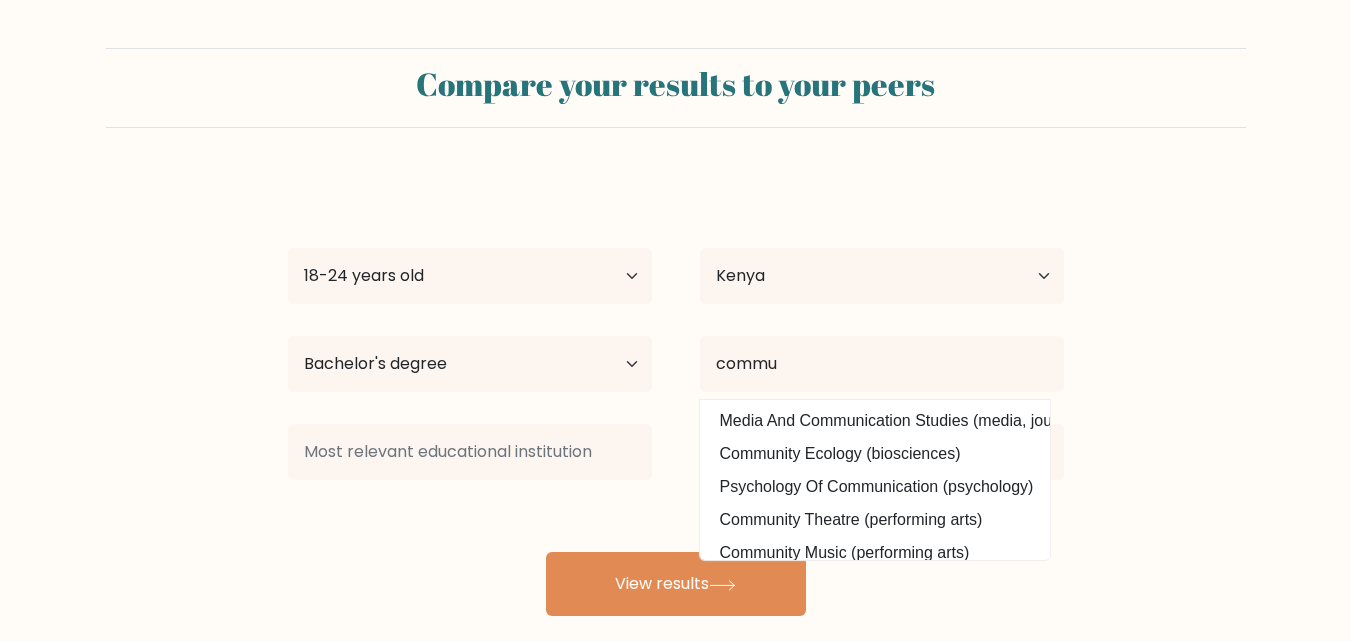 click on "Psychology Of Communication (psychology)" at bounding box center (875, 487) 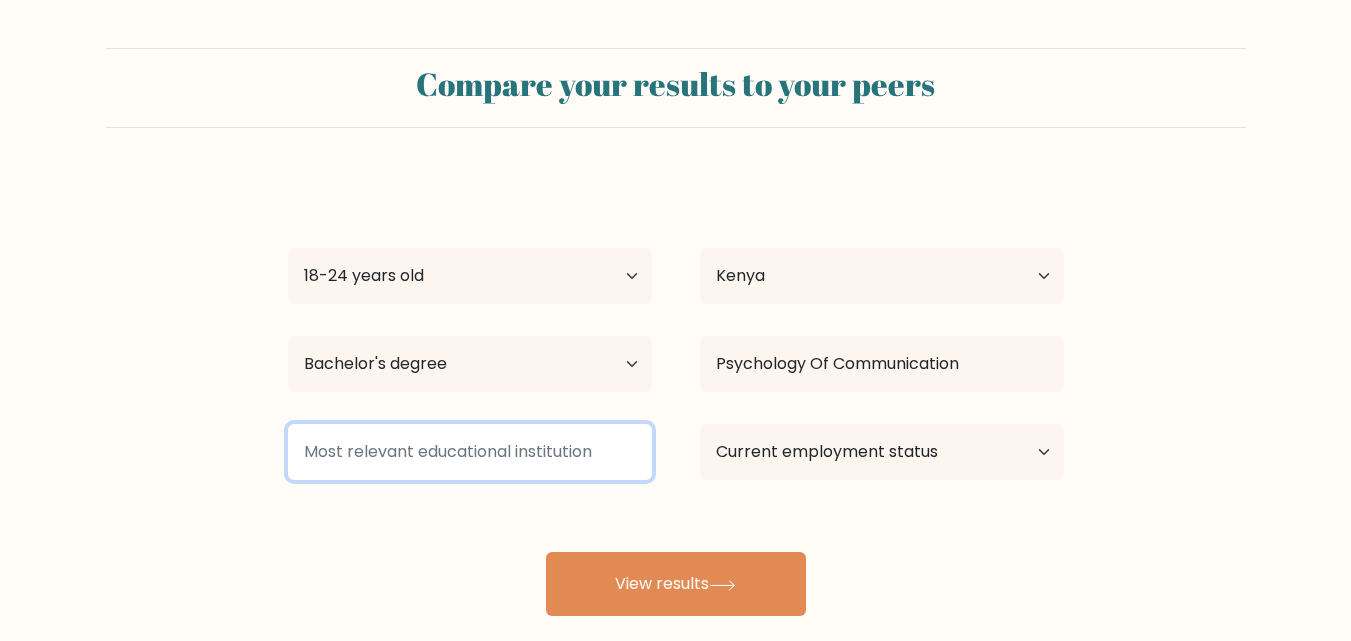 drag, startPoint x: 568, startPoint y: 463, endPoint x: 584, endPoint y: 462, distance: 16.03122 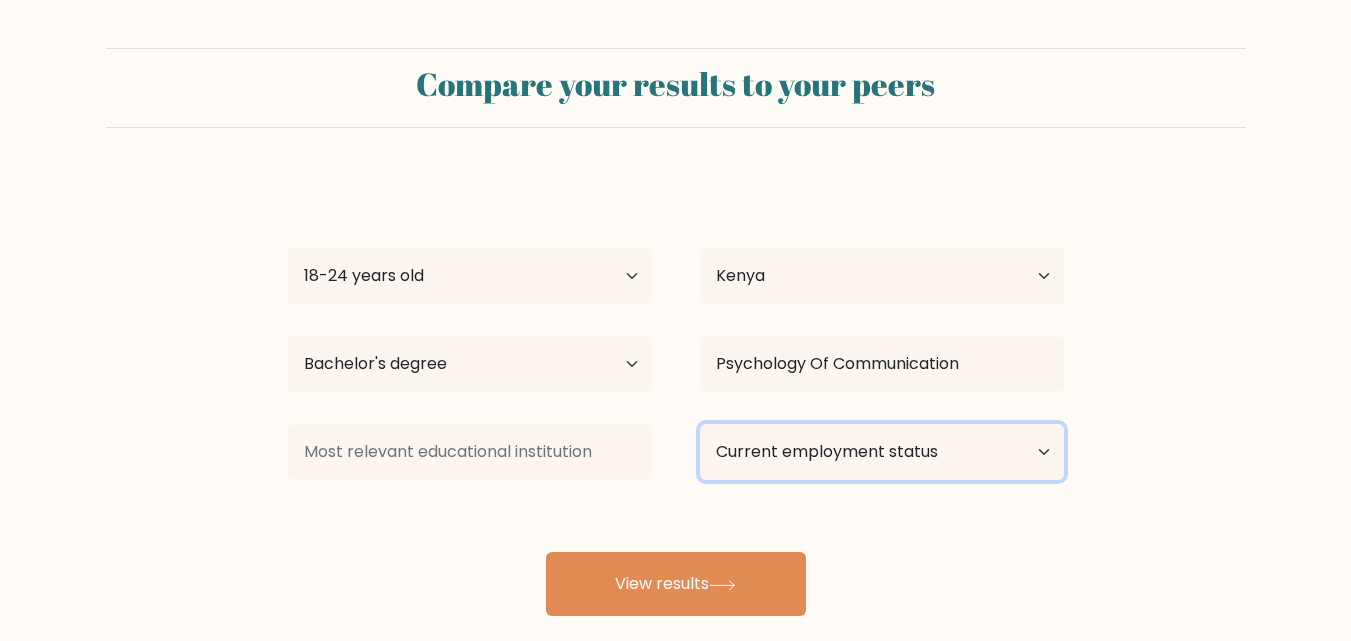 click on "Current employment status
Employed
Student
Retired
Other / prefer not to answer" at bounding box center [882, 452] 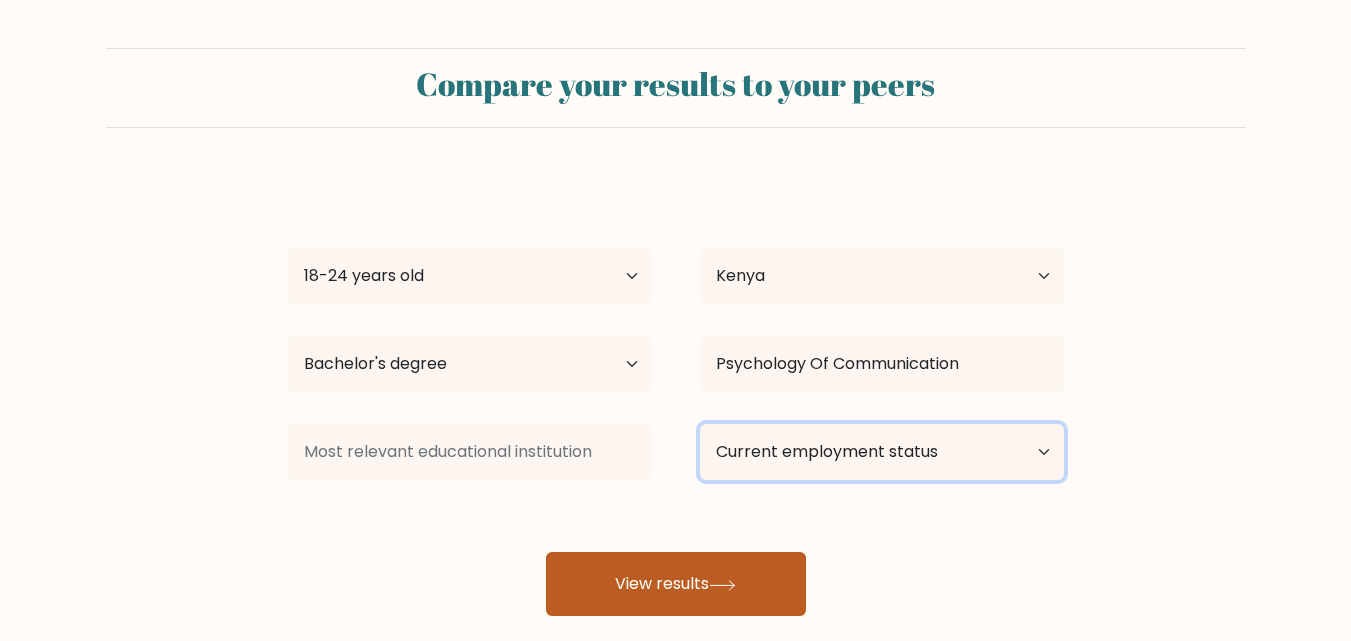 select on "other" 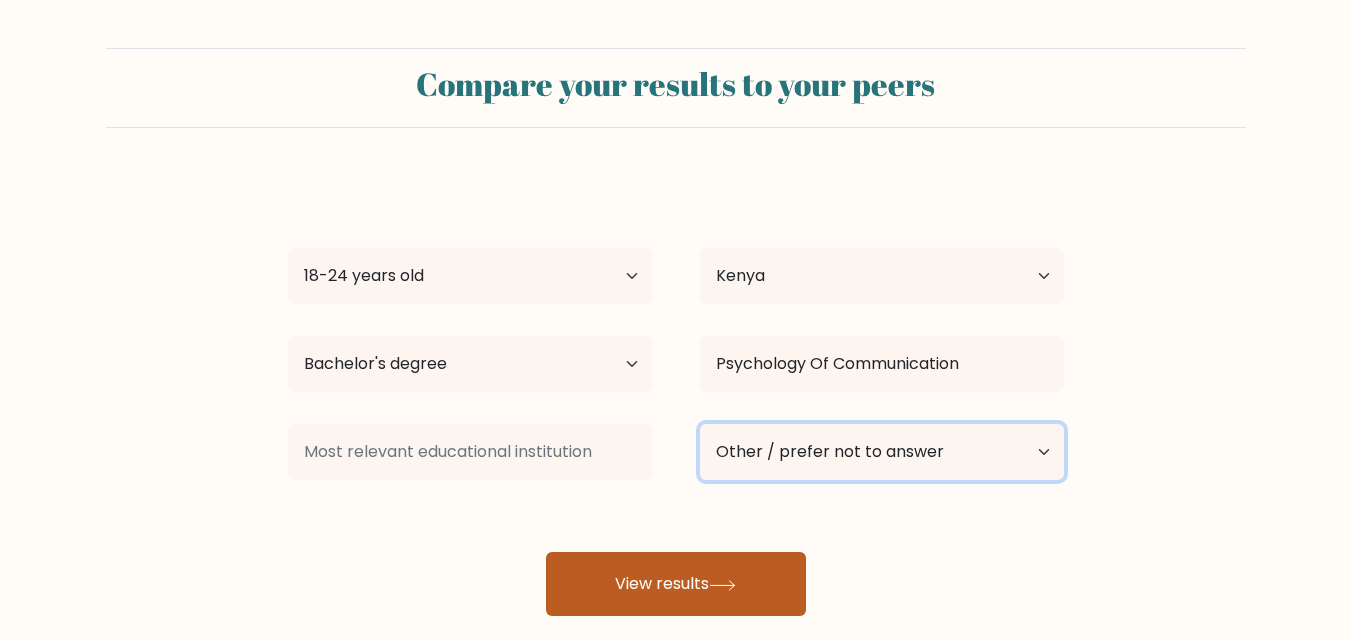 click on "Current employment status
Employed
Student
Retired
Other / prefer not to answer" at bounding box center (882, 452) 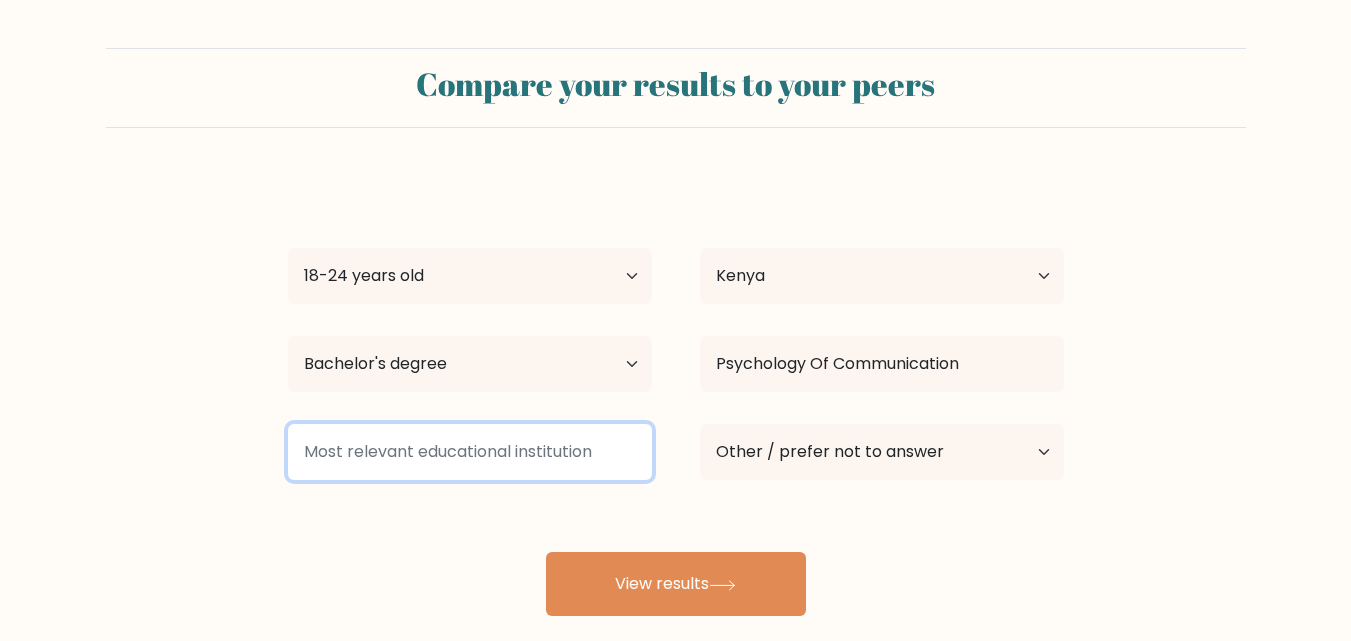 drag, startPoint x: 490, startPoint y: 450, endPoint x: 504, endPoint y: 451, distance: 14.035668 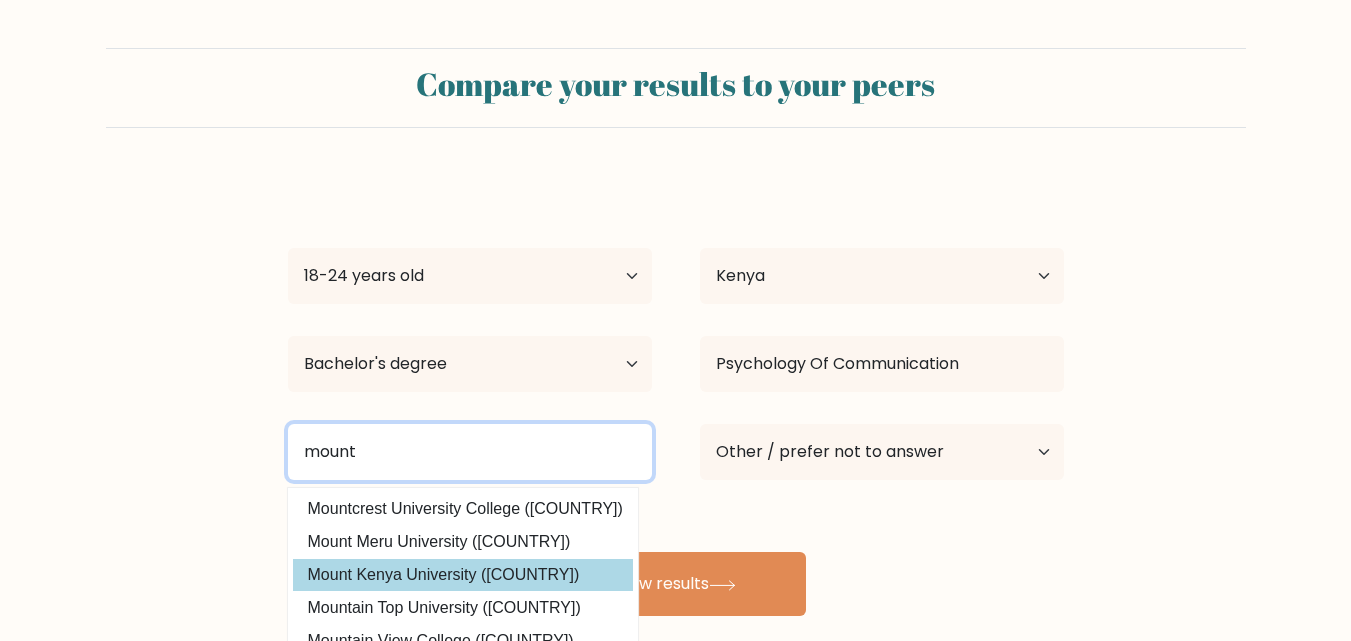 type on "mount" 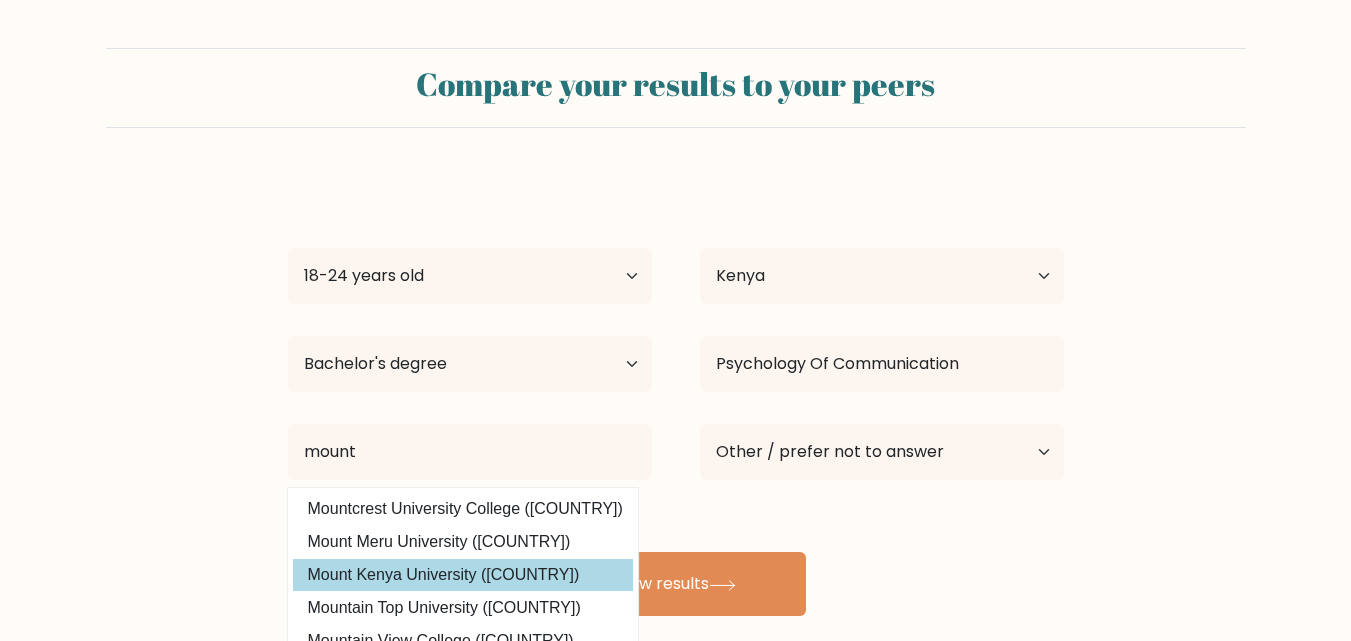 click on "sly
danielle
Age
Under 18 years old
18-24 years old
25-34 years old
35-44 years old
45-54 years old
55-64 years old
65 years old and above
Country
Afghanistan
Albania
Algeria
American Samoa
Andorra
Angola
Anguilla
Antarctica
Antigua and Barbuda
Argentina
Armenia
Aruba
Australia
Austria
Azerbaijan
Bahamas
Bahrain
Bangladesh
Barbados
Belarus
Belgium
Belize
Benin
Bermuda
Bhutan
Bolivia
Bonaire, Sint Eustatius and Saba
Bosnia and Herzegovina
Botswana
Bouvet Island
Brazil
Brunei Chad" at bounding box center (676, 396) 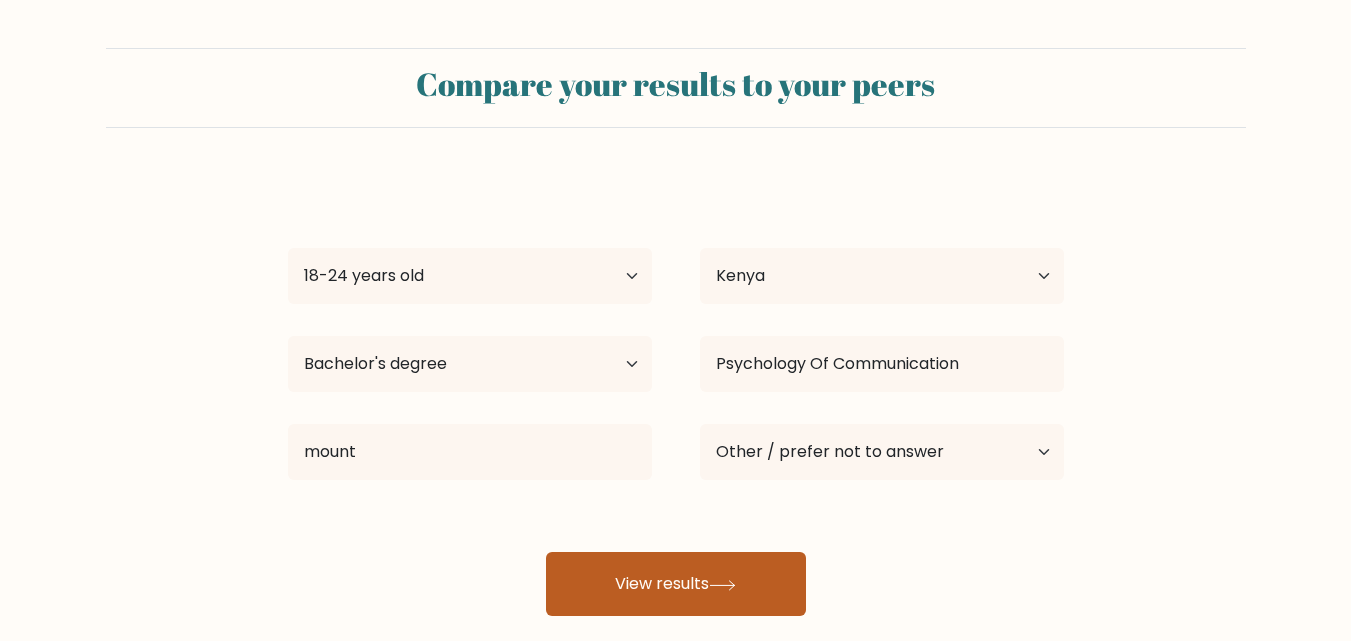 click on "View results" at bounding box center [676, 584] 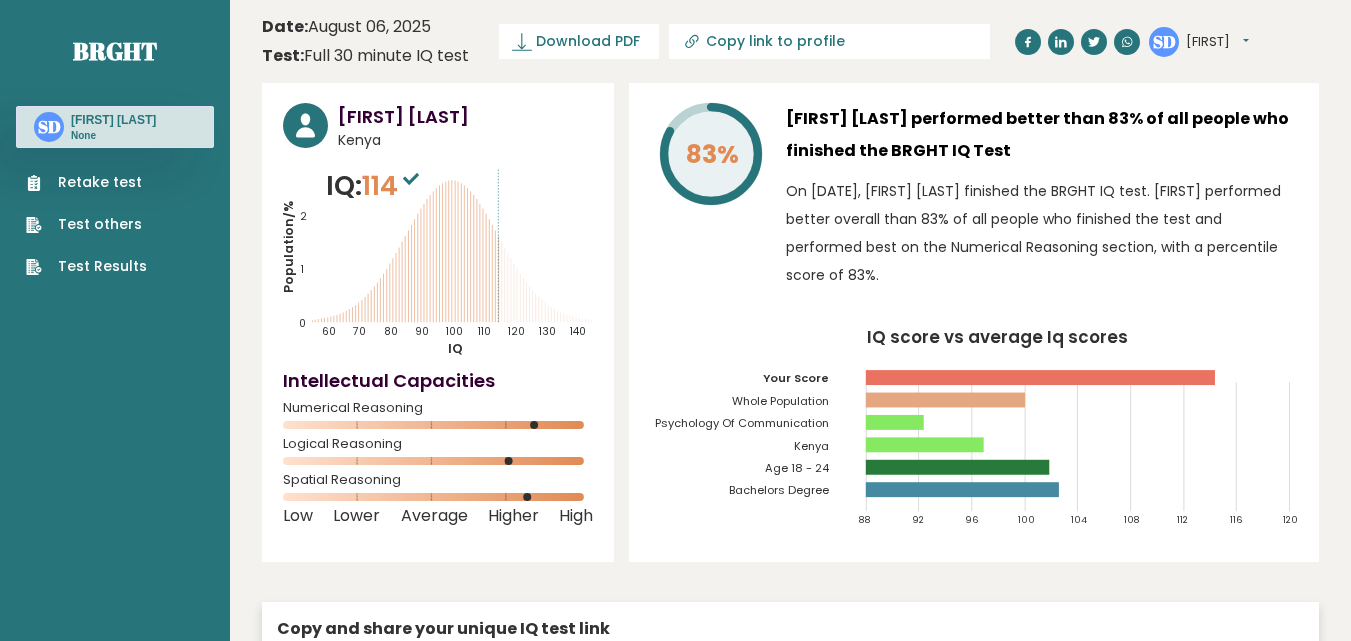 scroll, scrollTop: 0, scrollLeft: 0, axis: both 